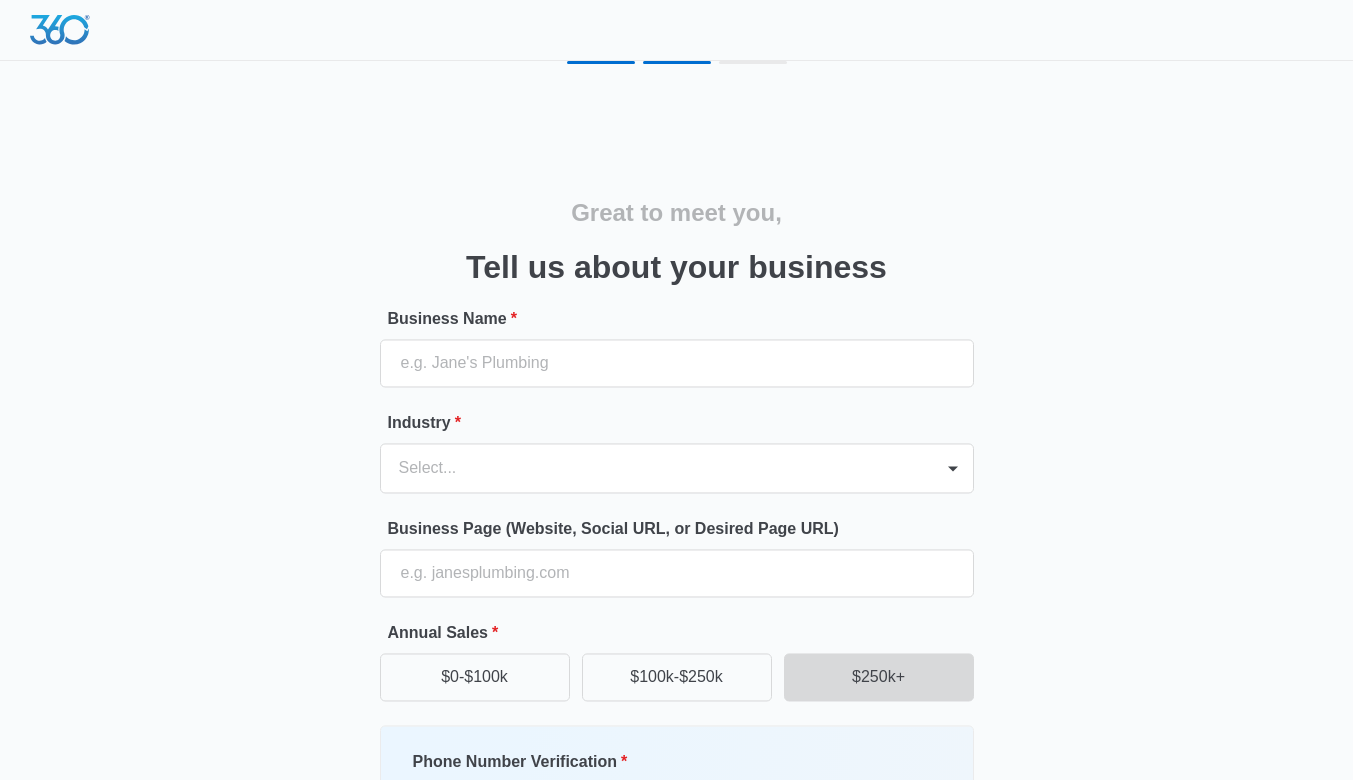 scroll, scrollTop: 0, scrollLeft: 0, axis: both 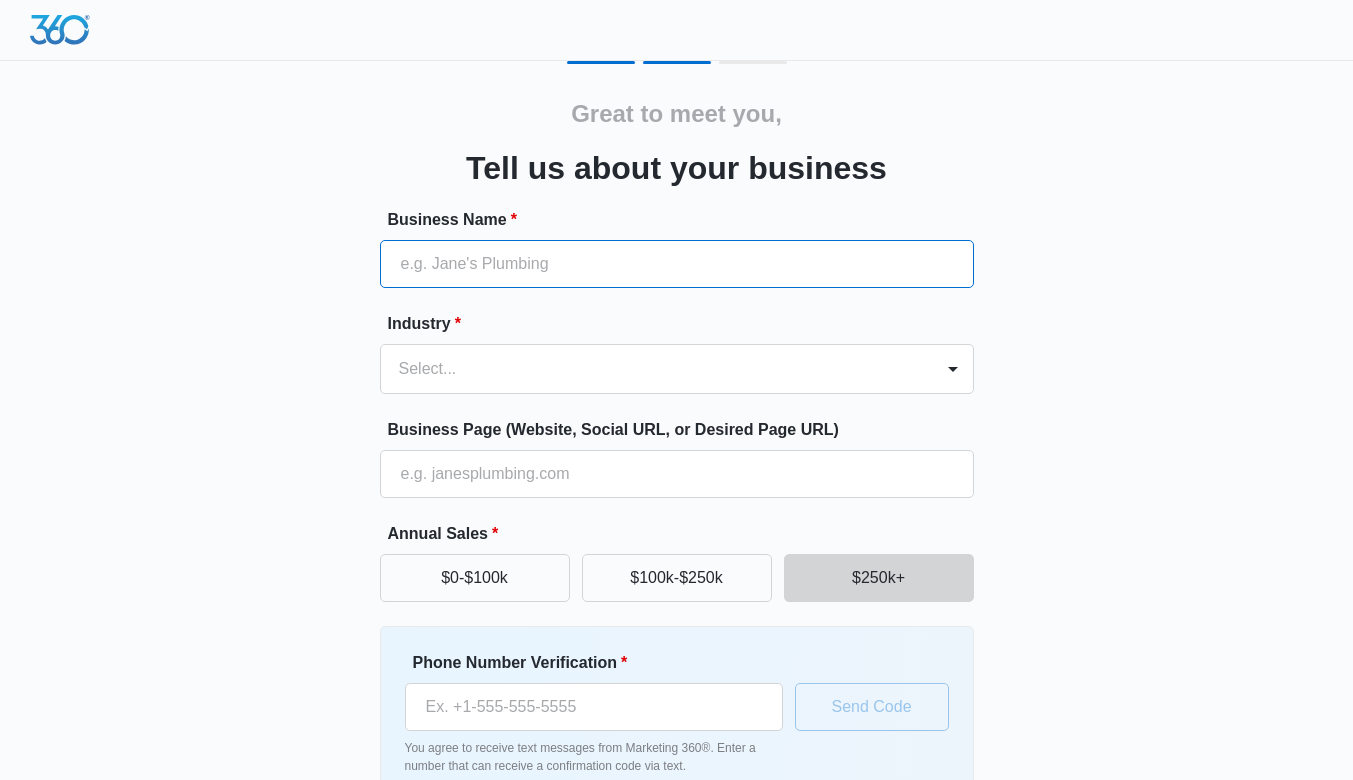 click on "Business Name *" at bounding box center [677, 264] 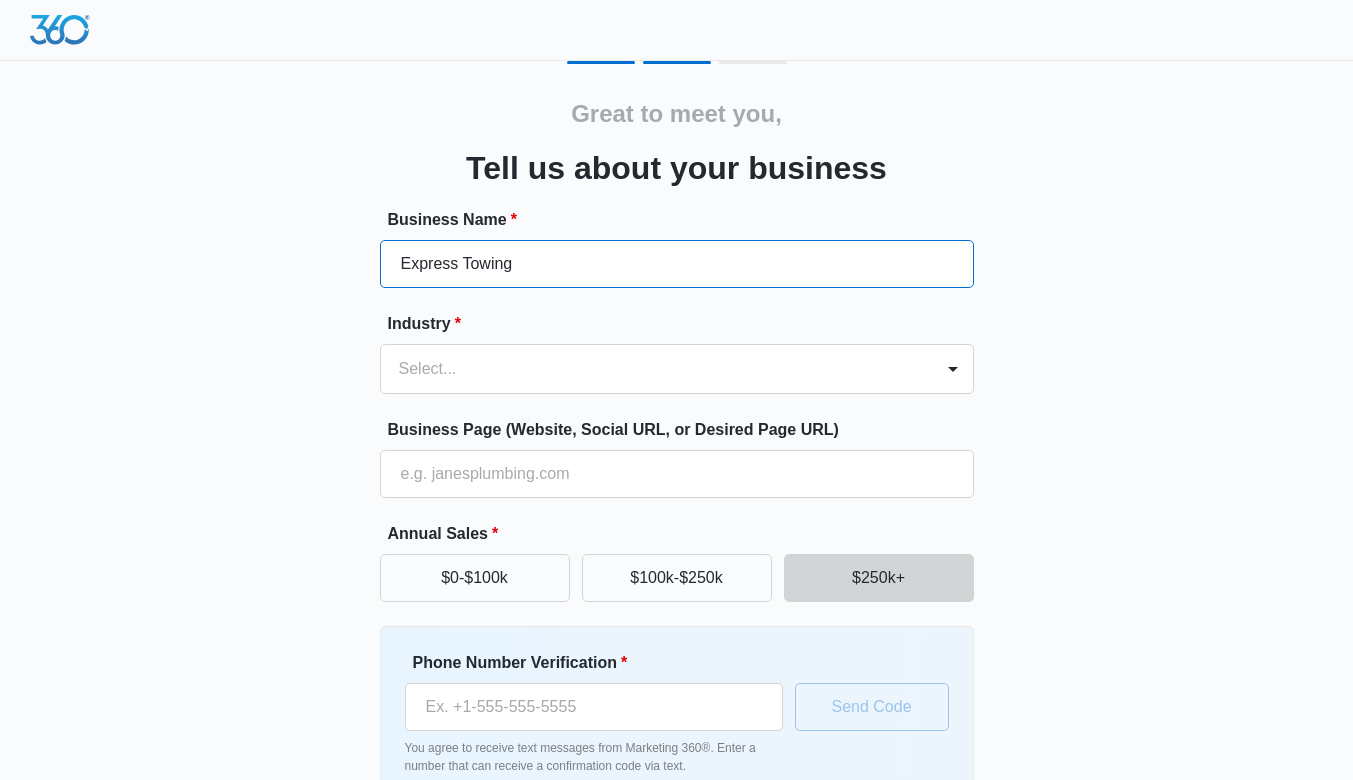 type on "Express Towing" 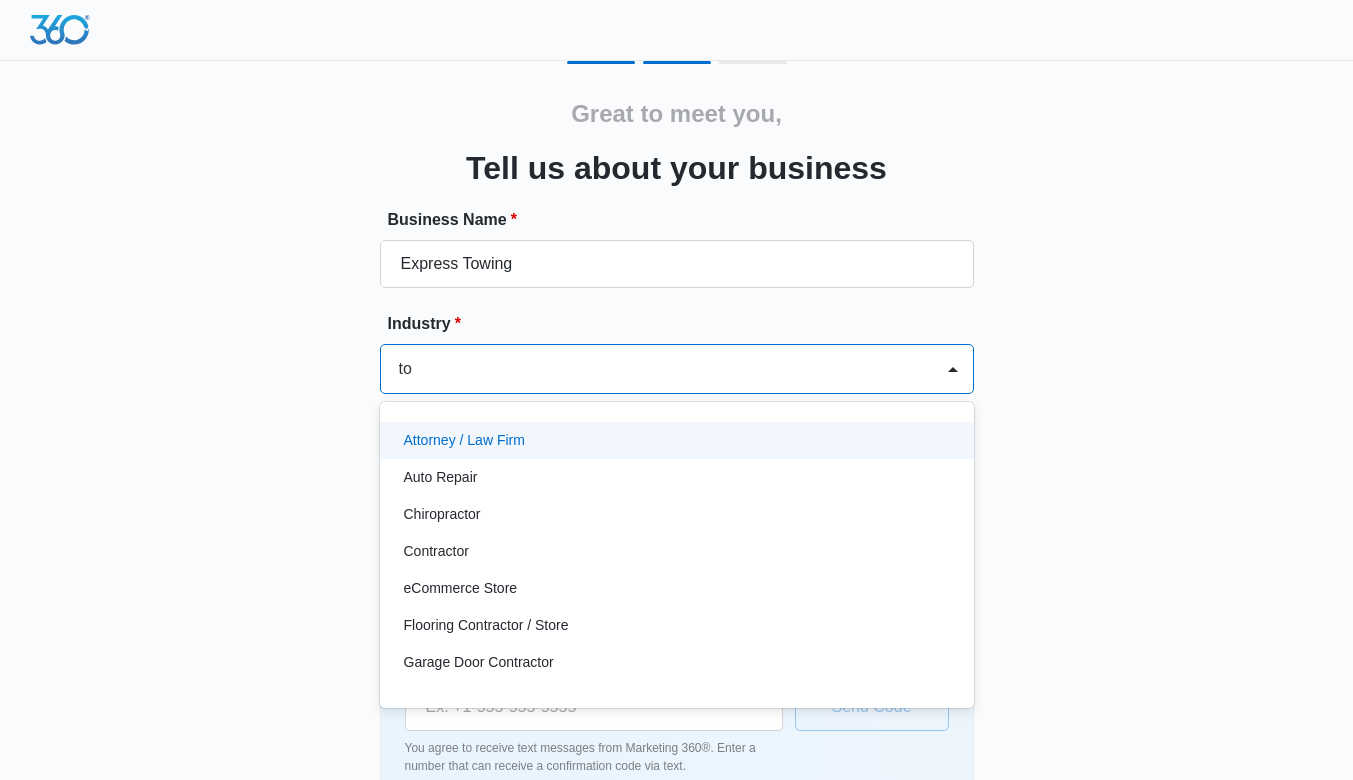 type on "t" 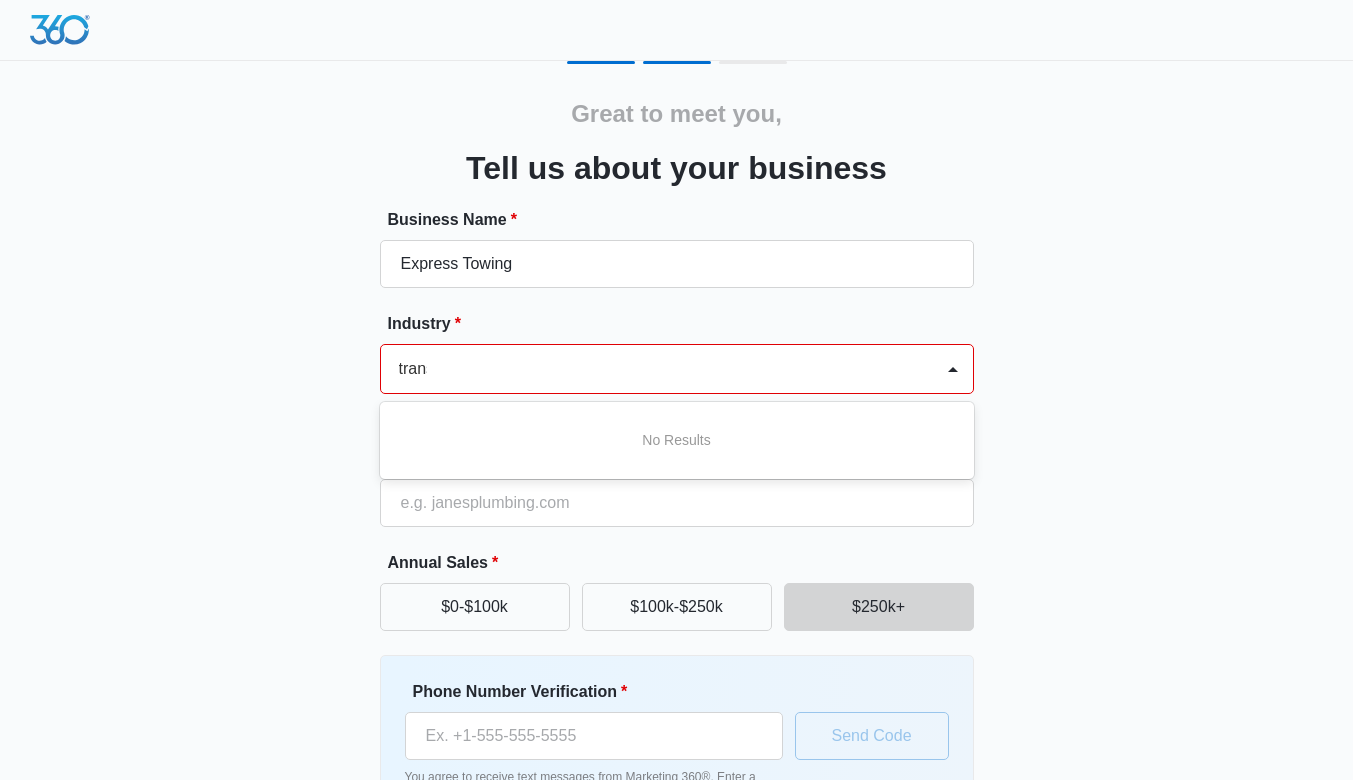 scroll, scrollTop: 0, scrollLeft: 0, axis: both 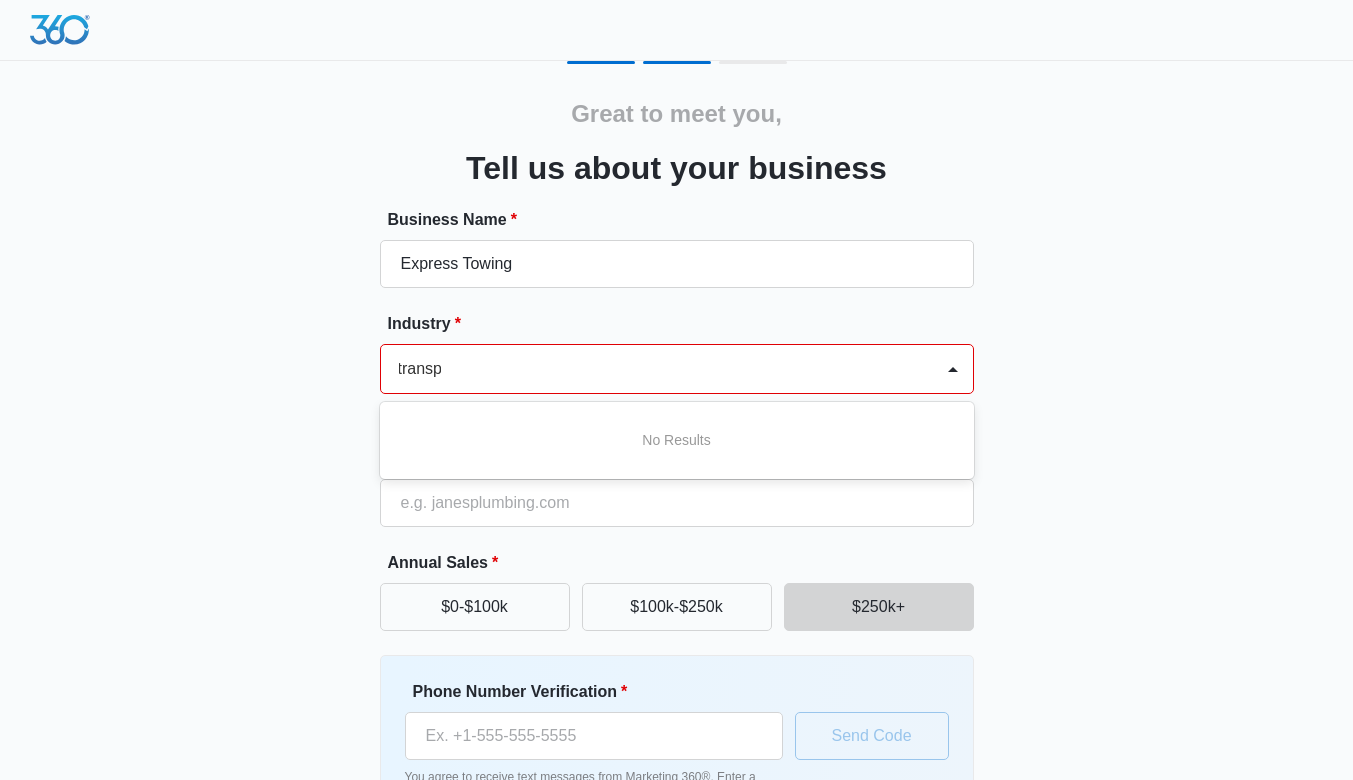 type on "transpo" 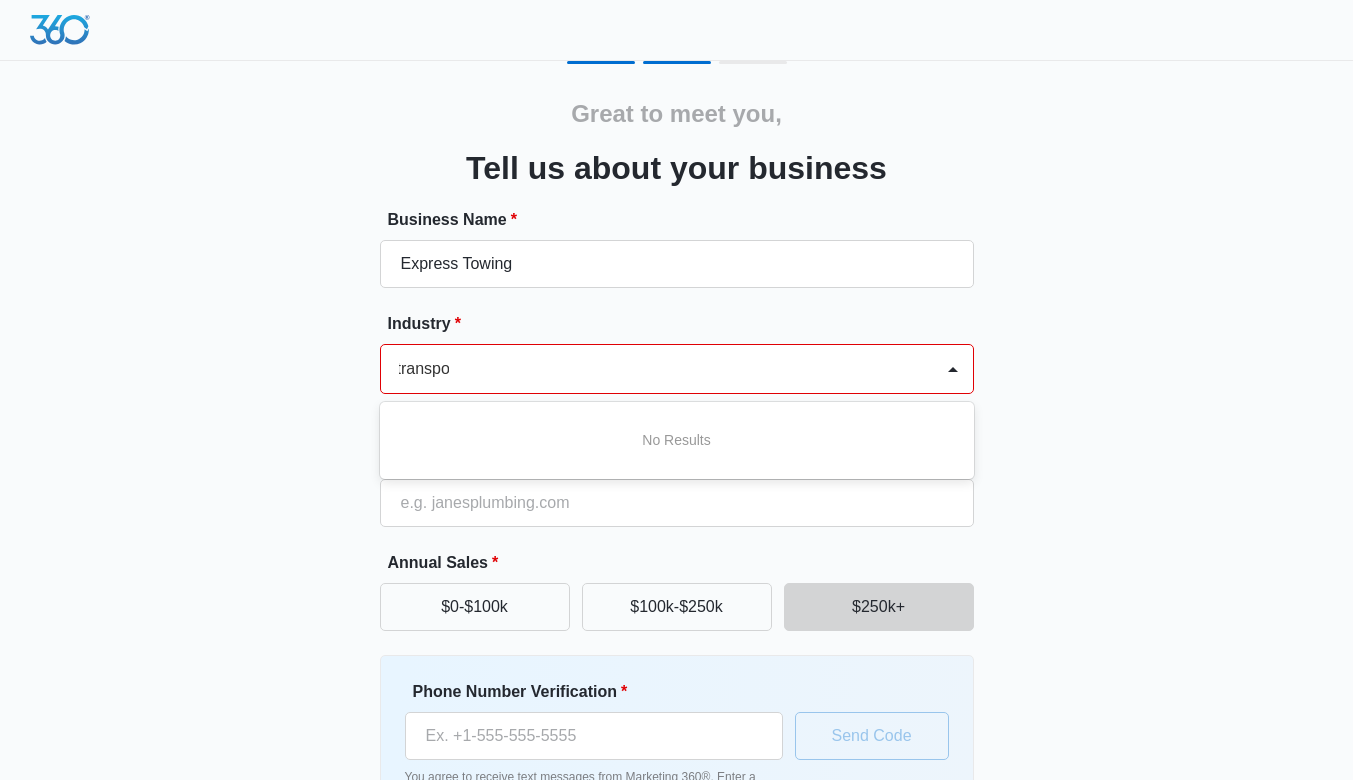 type 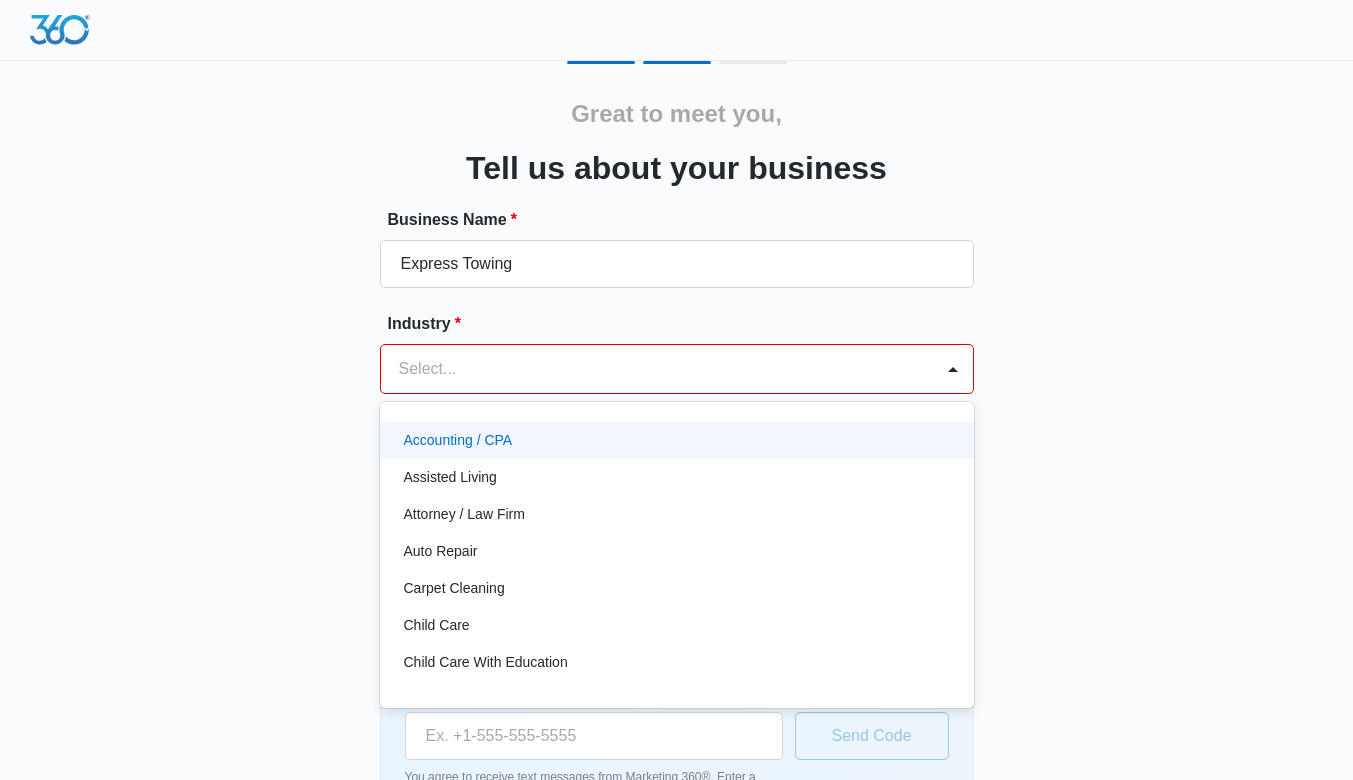 scroll, scrollTop: 0, scrollLeft: 0, axis: both 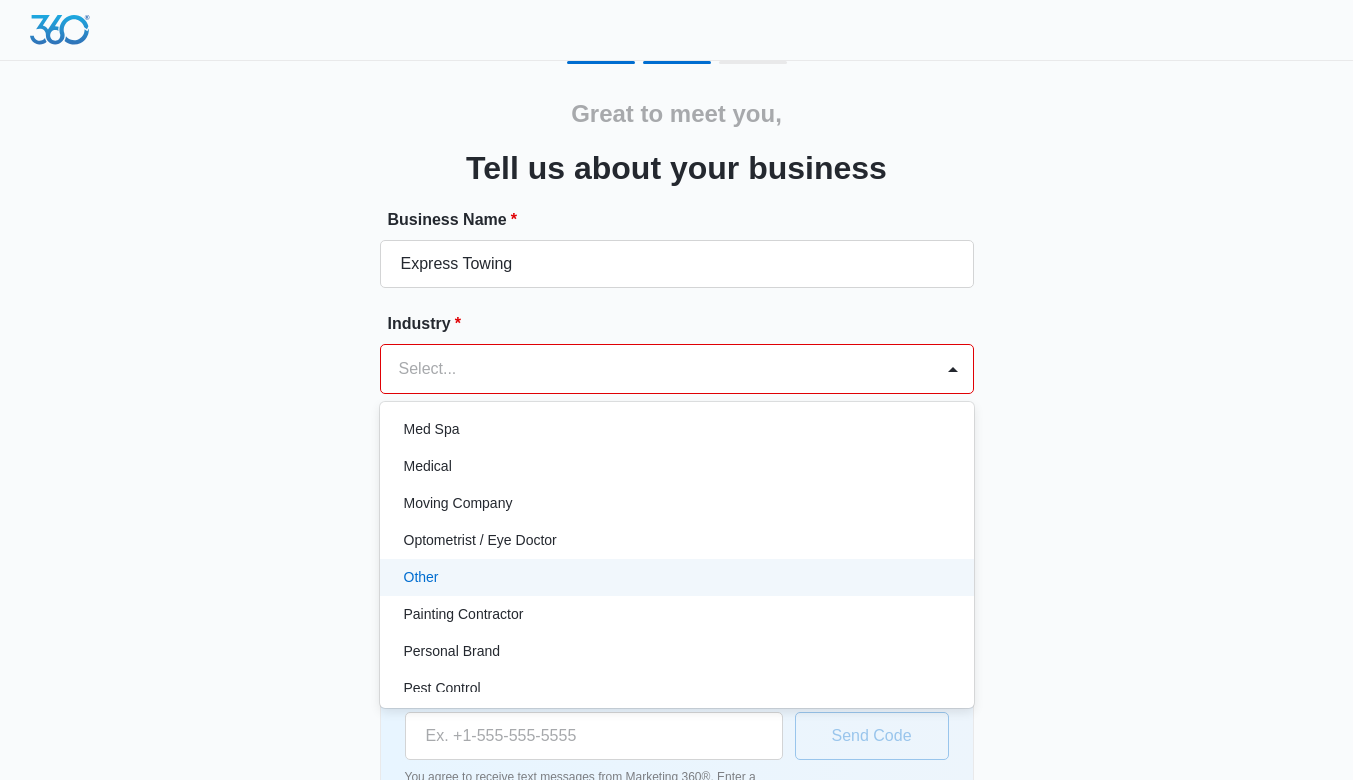 click on "Other" at bounding box center (675, 577) 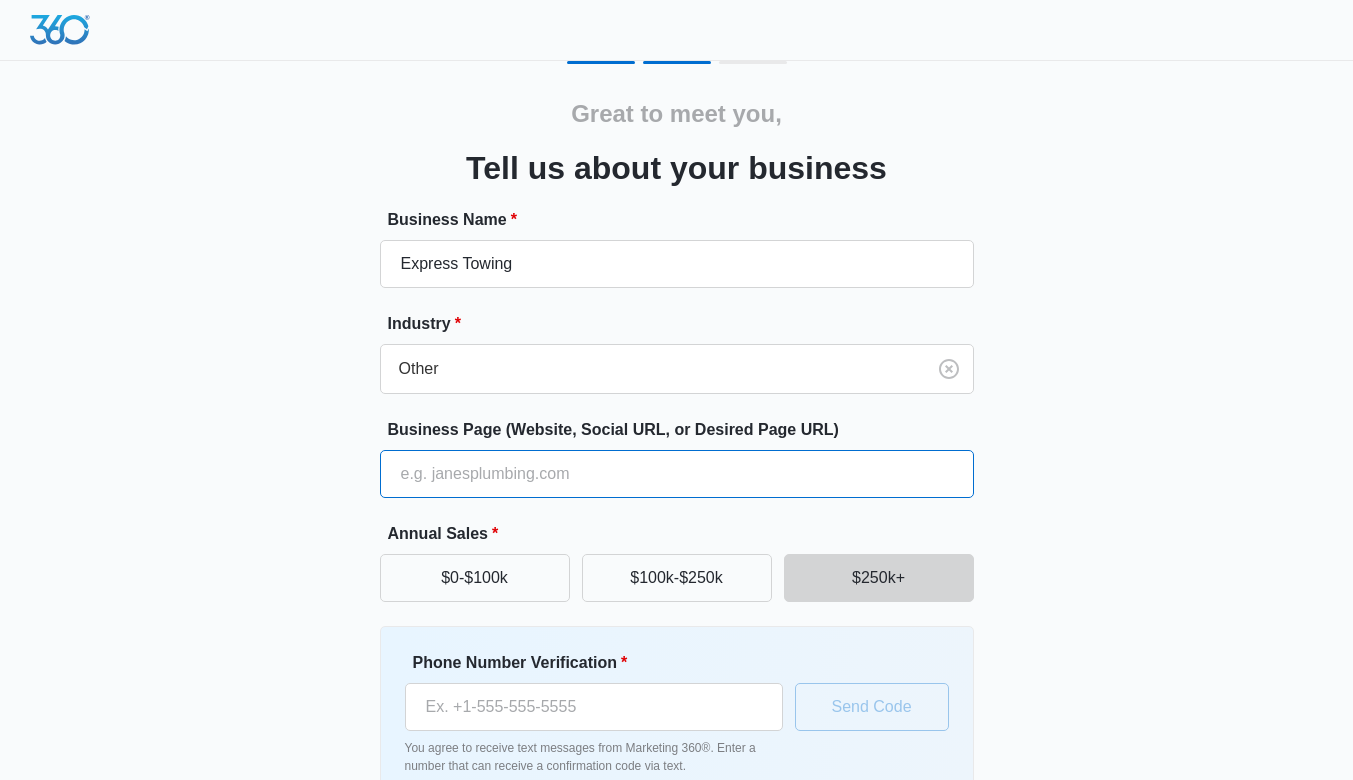 click on "Business Page (Website, Social URL, or Desired Page URL)" at bounding box center [677, 474] 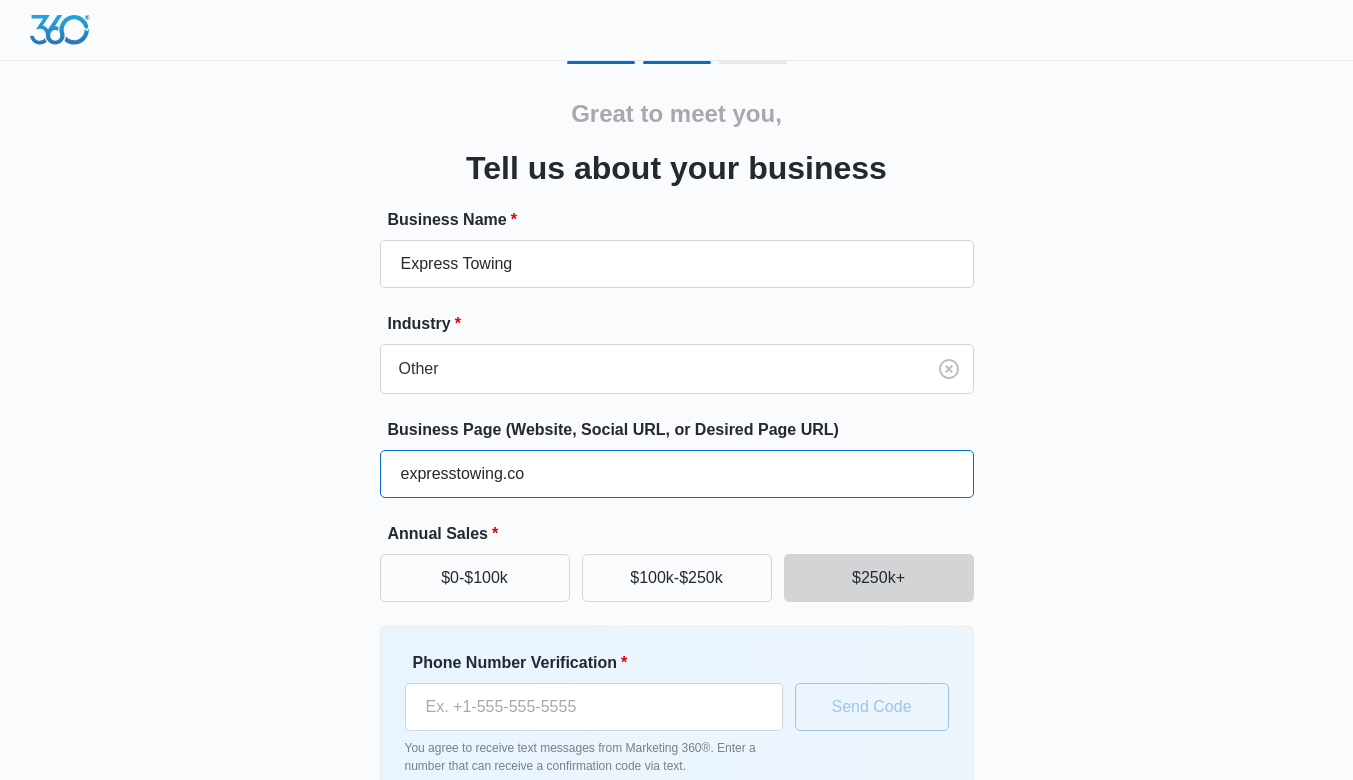 type on "expresstowing.co" 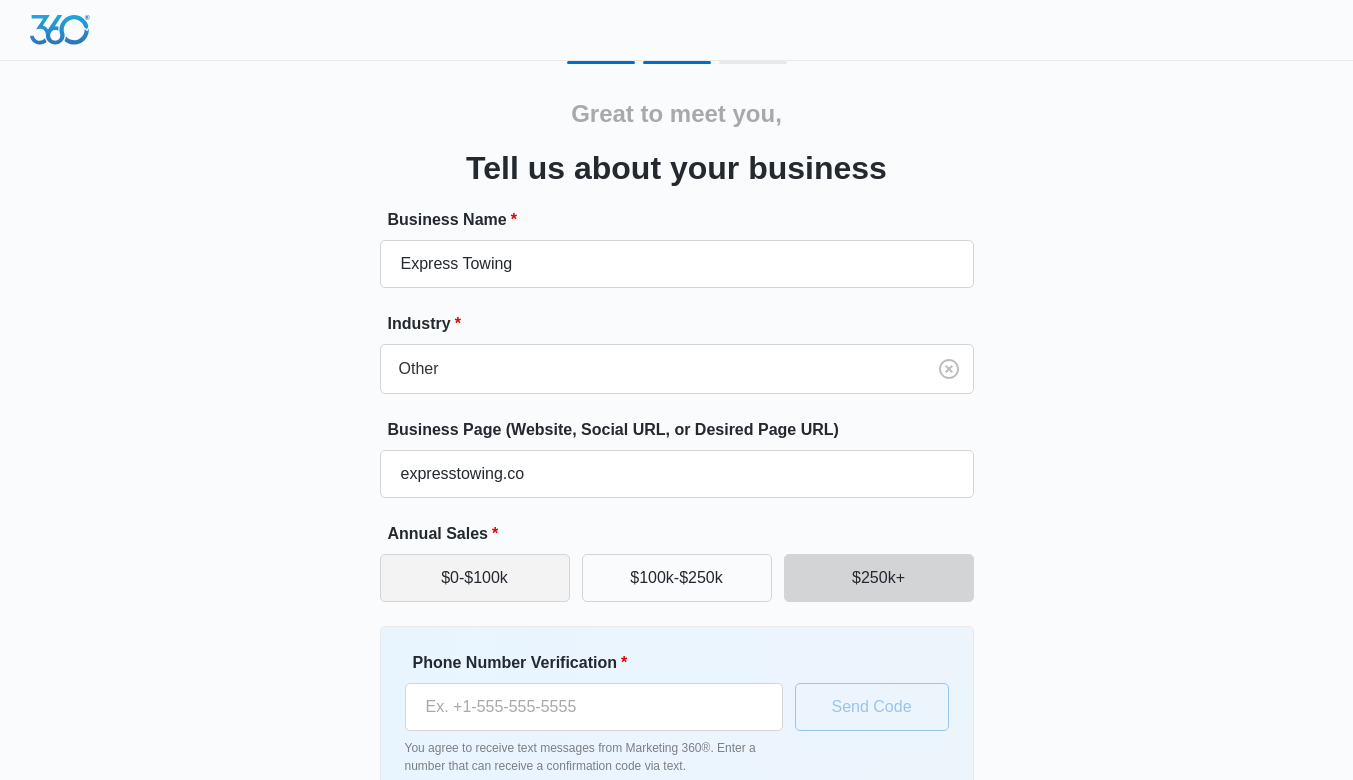 click on "$0-$100k" at bounding box center (475, 578) 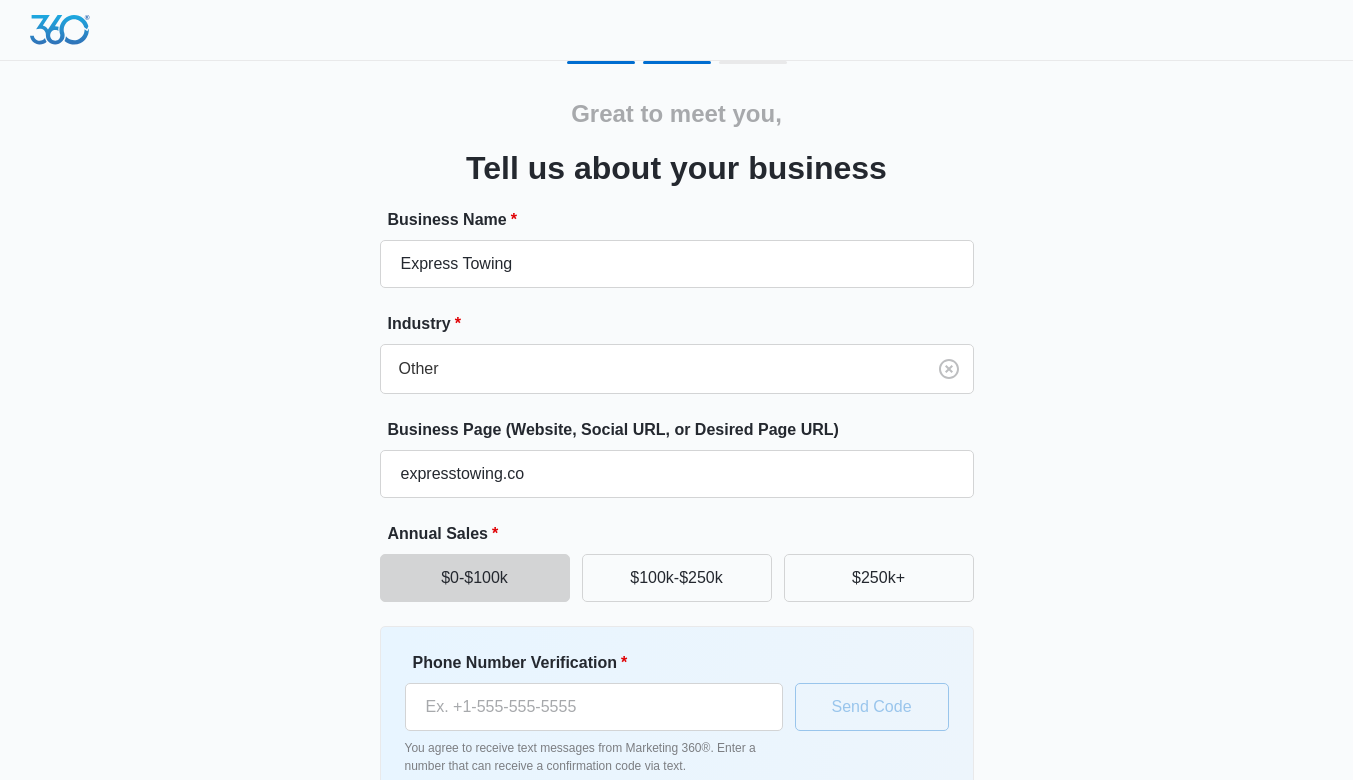 click on "Great to meet you,  Tell us about your business Business Name * Express Towing Industry * Other Business Page (Website, Social URL, or Desired Page URL) expresstowing.co Annual Sales * $0-$100k $100k-$250k $250k+ Phone Number Verification * You agree to receive text messages from Marketing 360®. Enter a number that can receive a confirmation code via text. Send Code Continue" at bounding box center (677, 466) 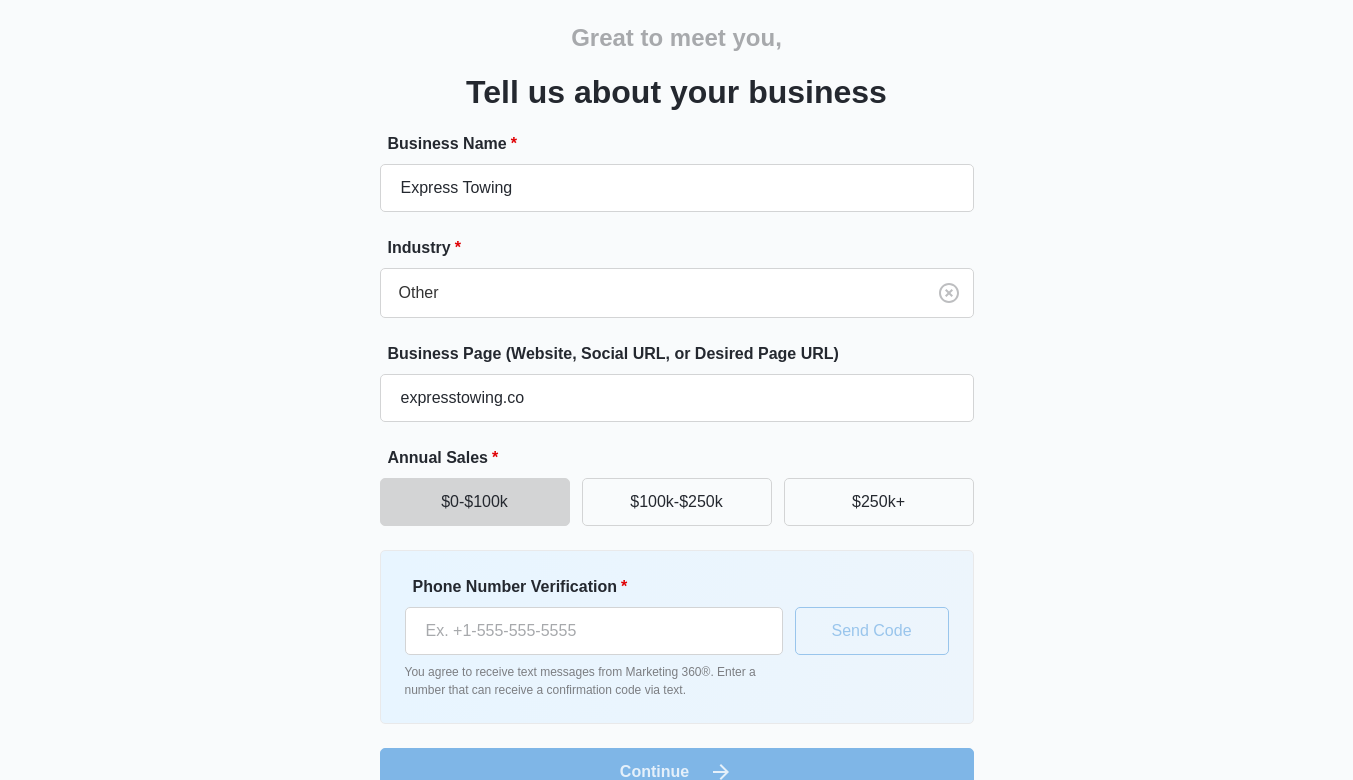scroll, scrollTop: 116, scrollLeft: 0, axis: vertical 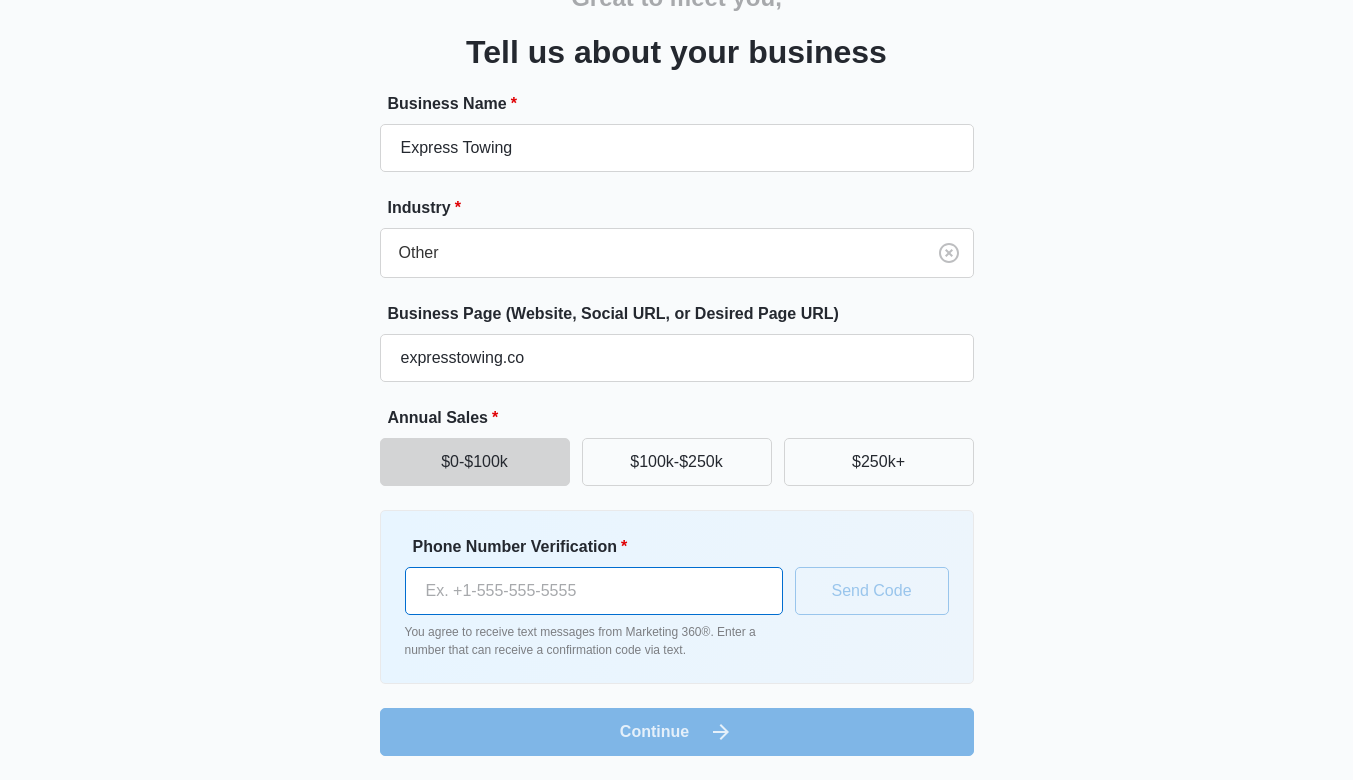 click on "Phone Number Verification *" at bounding box center (594, 591) 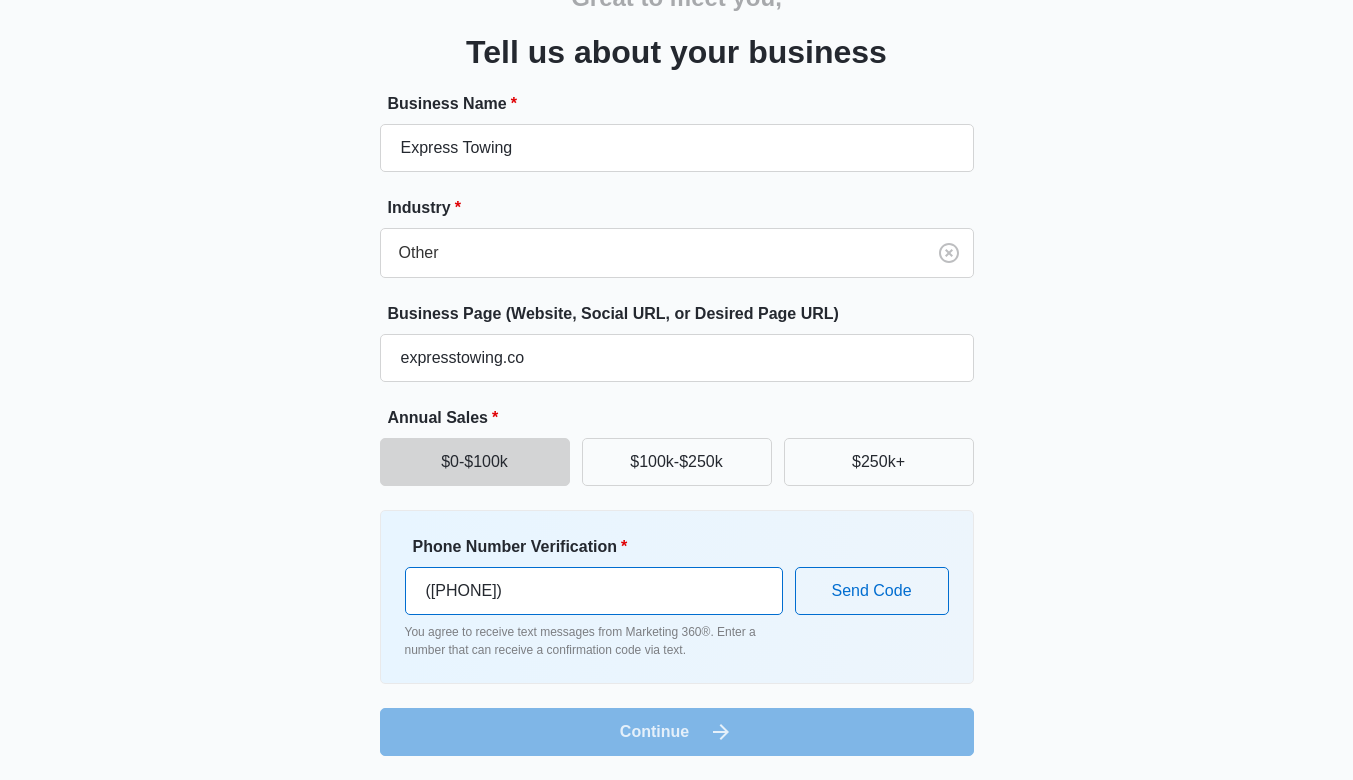 type on "([PHONE])" 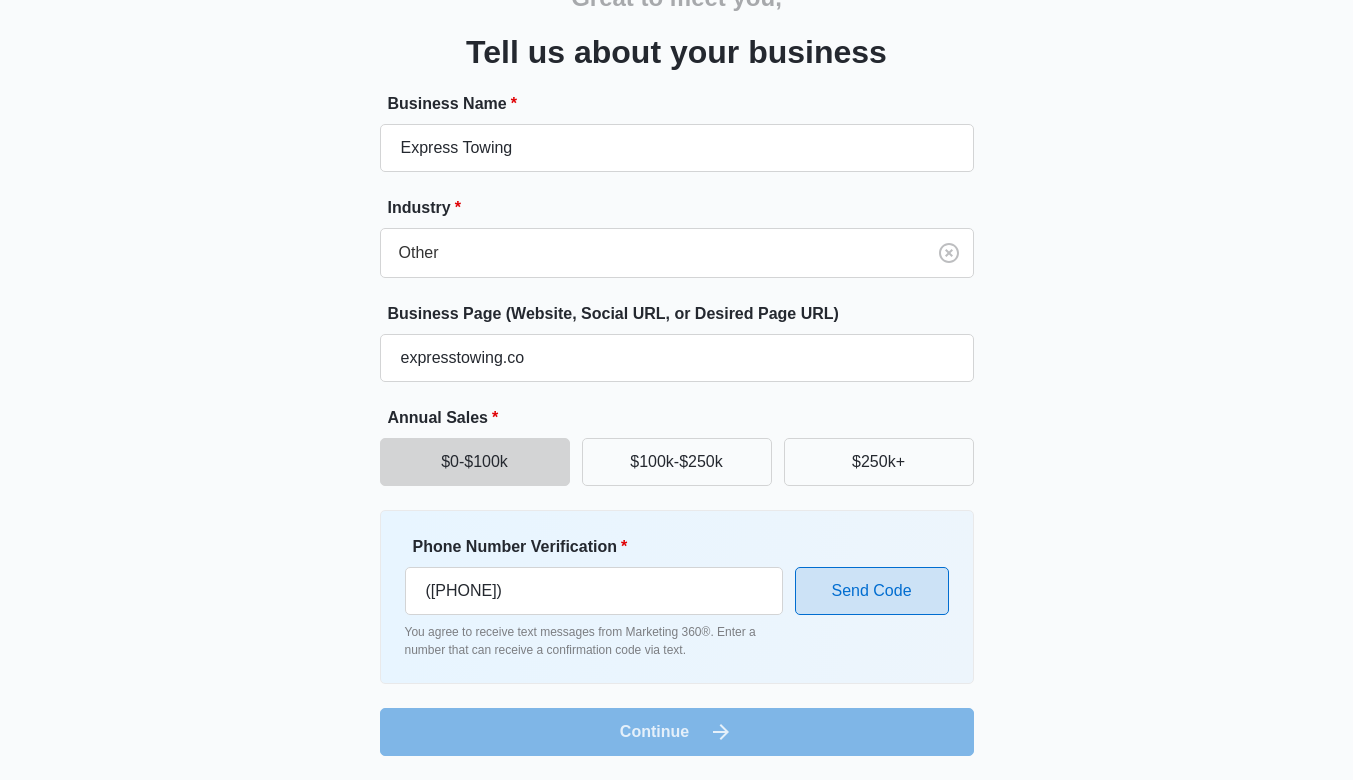 click on "Send Code" at bounding box center [872, 591] 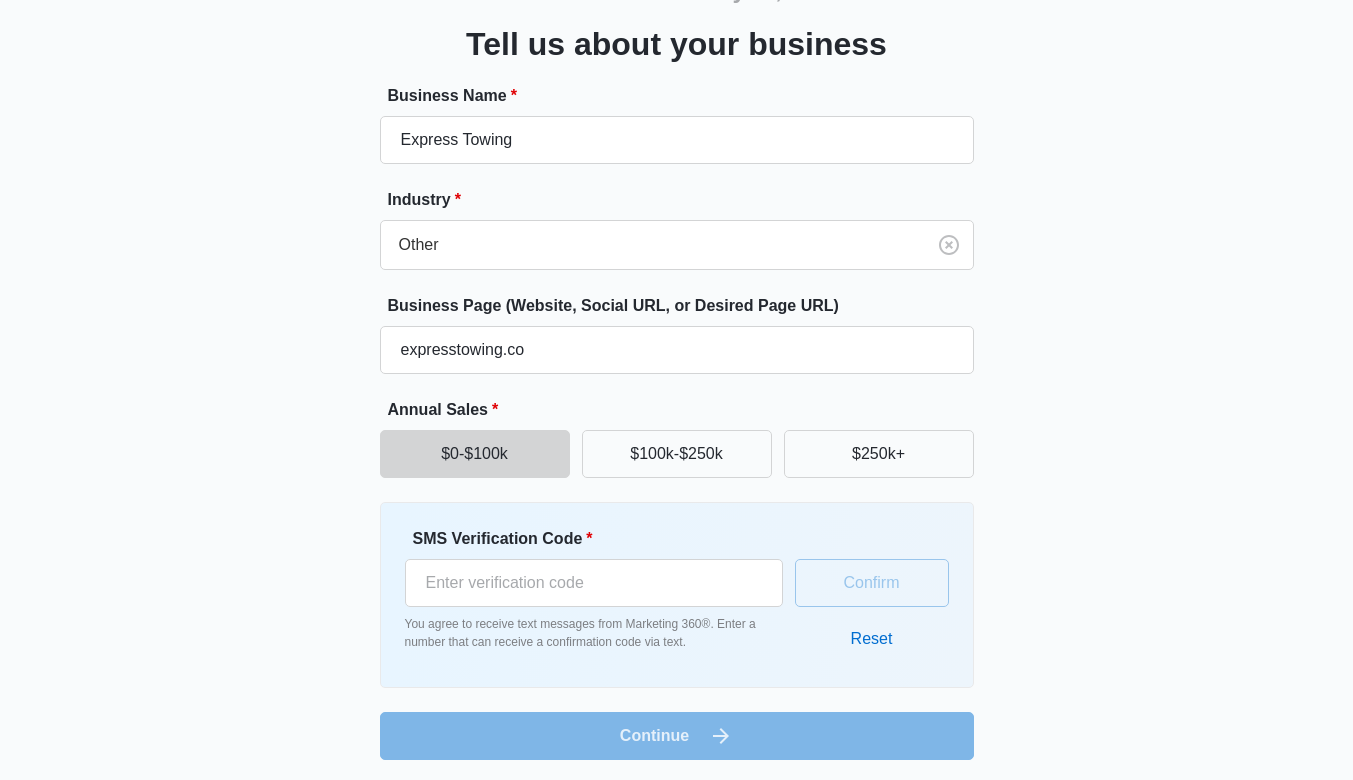 scroll, scrollTop: 128, scrollLeft: 0, axis: vertical 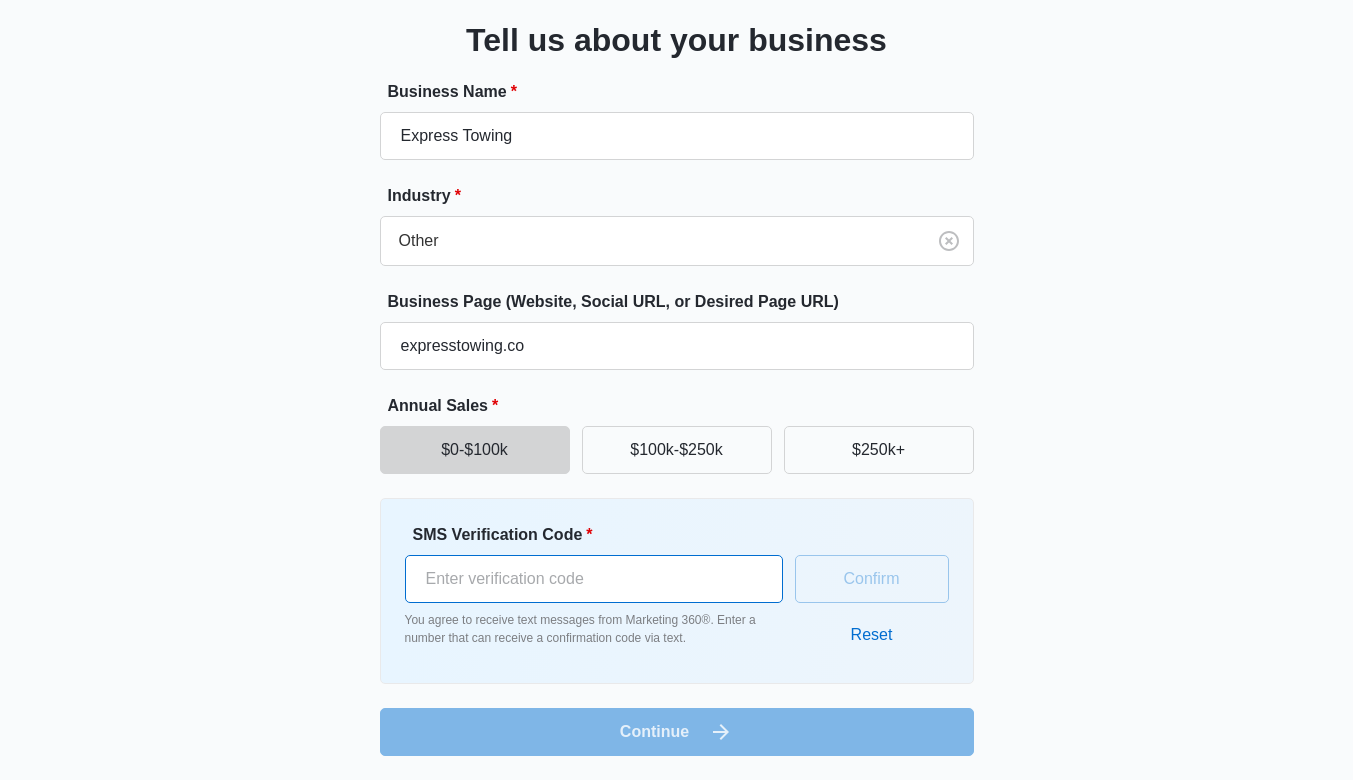 click on "SMS Verification Code *" at bounding box center [594, 579] 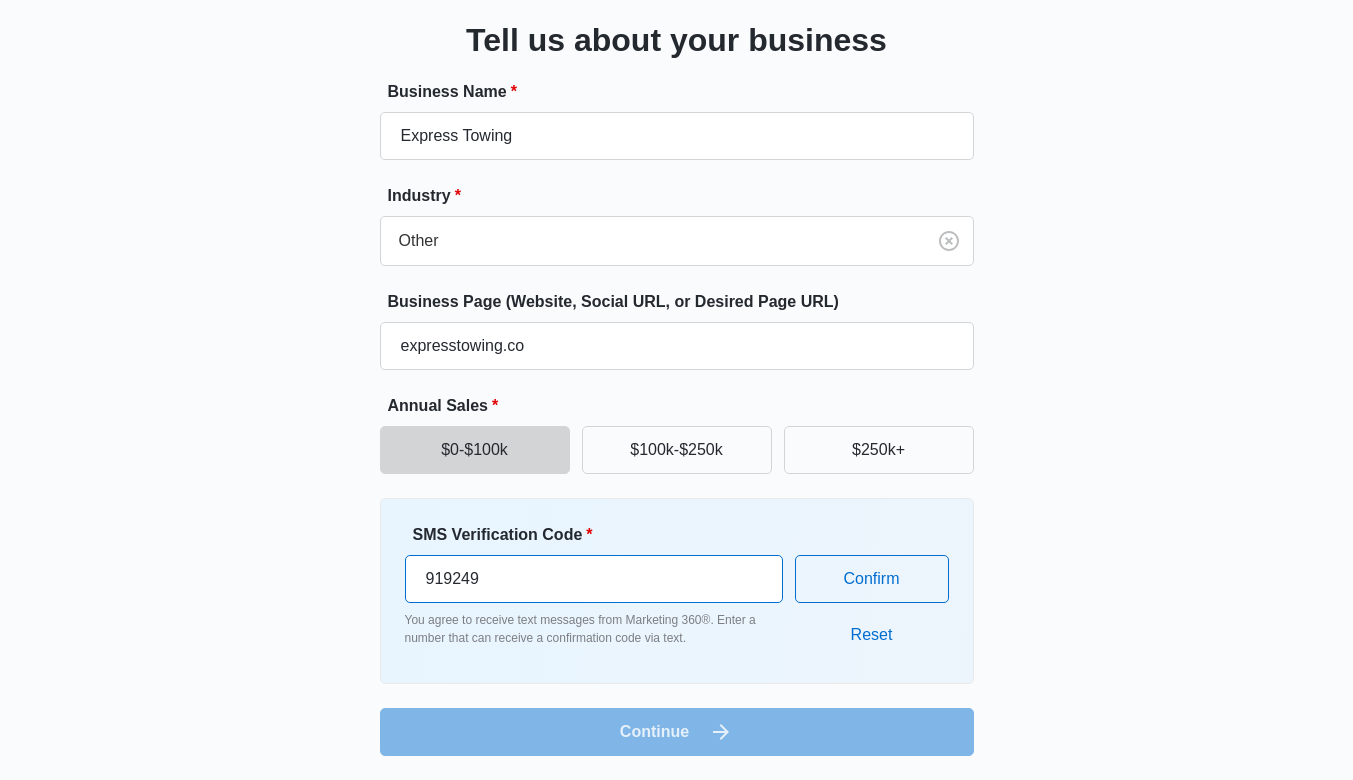 type on "919249" 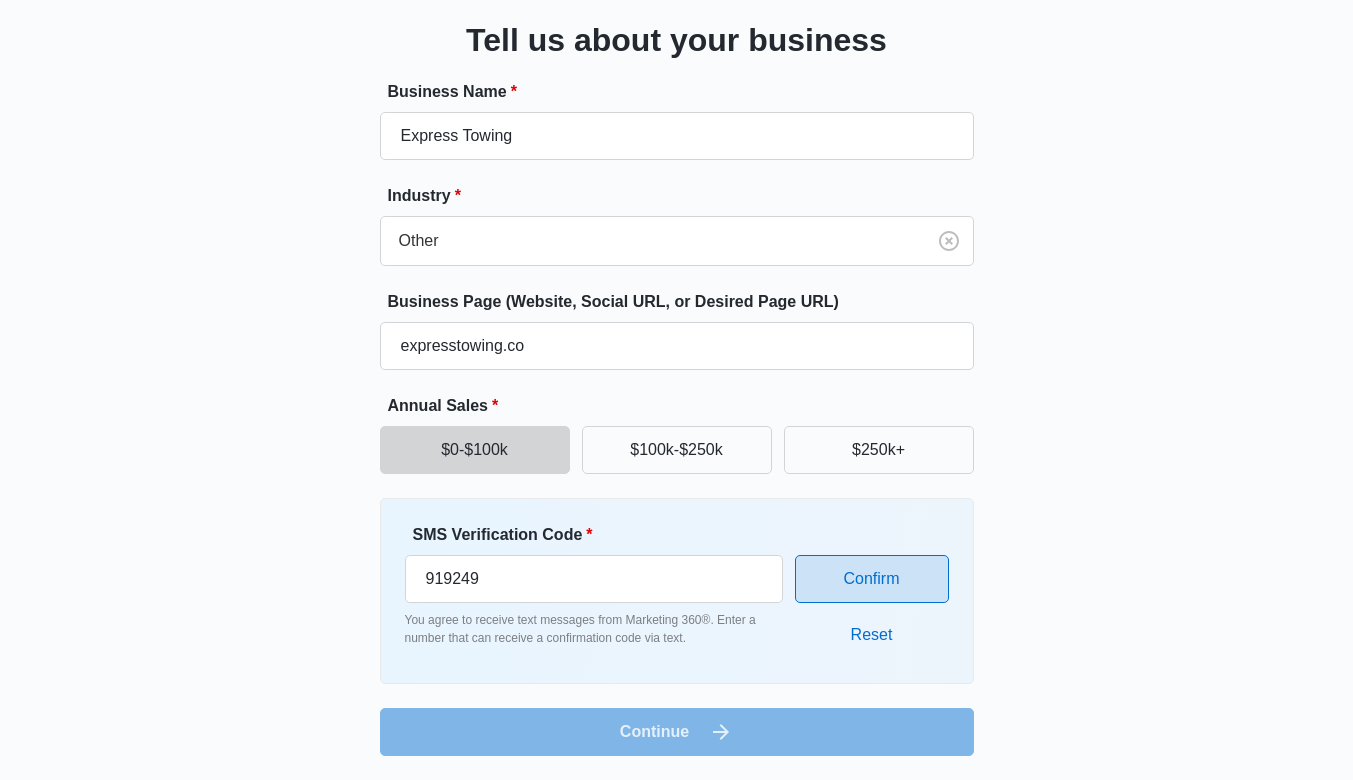 click on "Confirm" at bounding box center [872, 579] 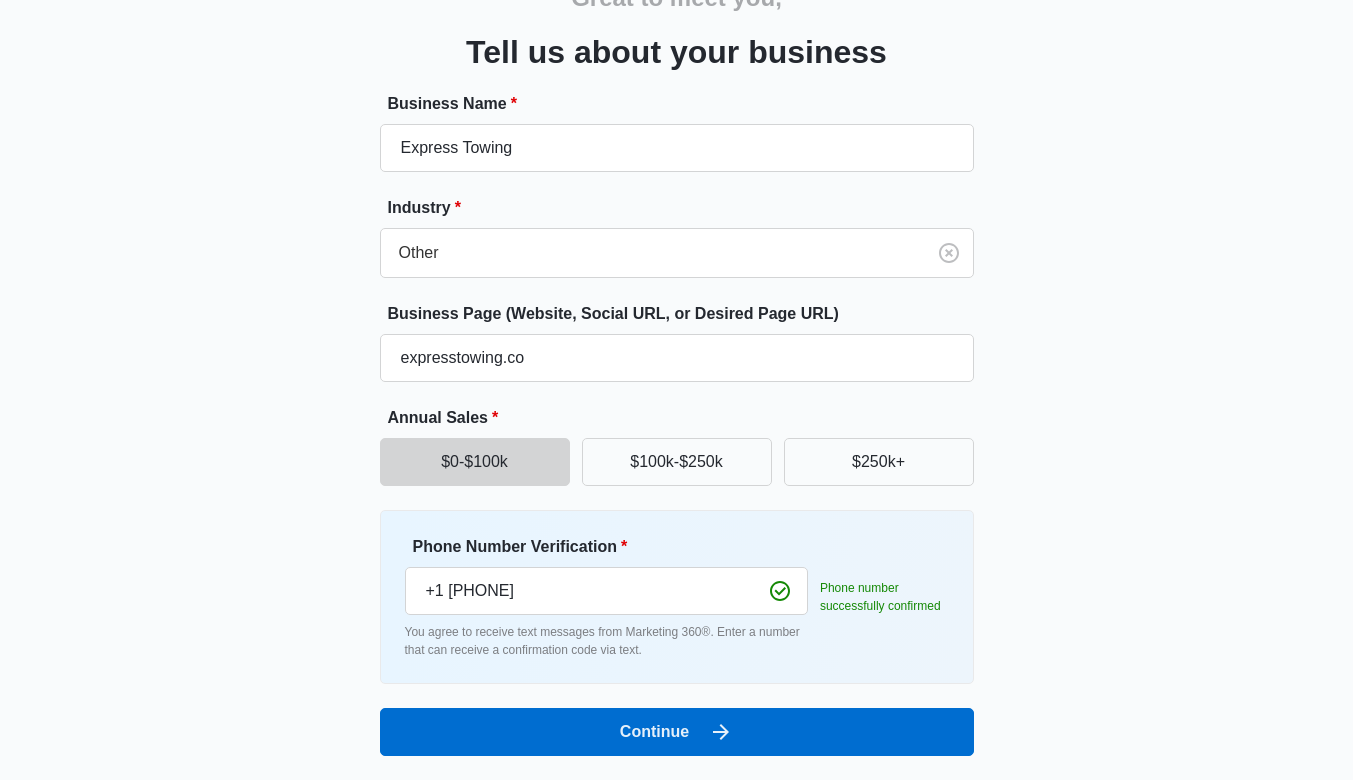 scroll, scrollTop: 116, scrollLeft: 0, axis: vertical 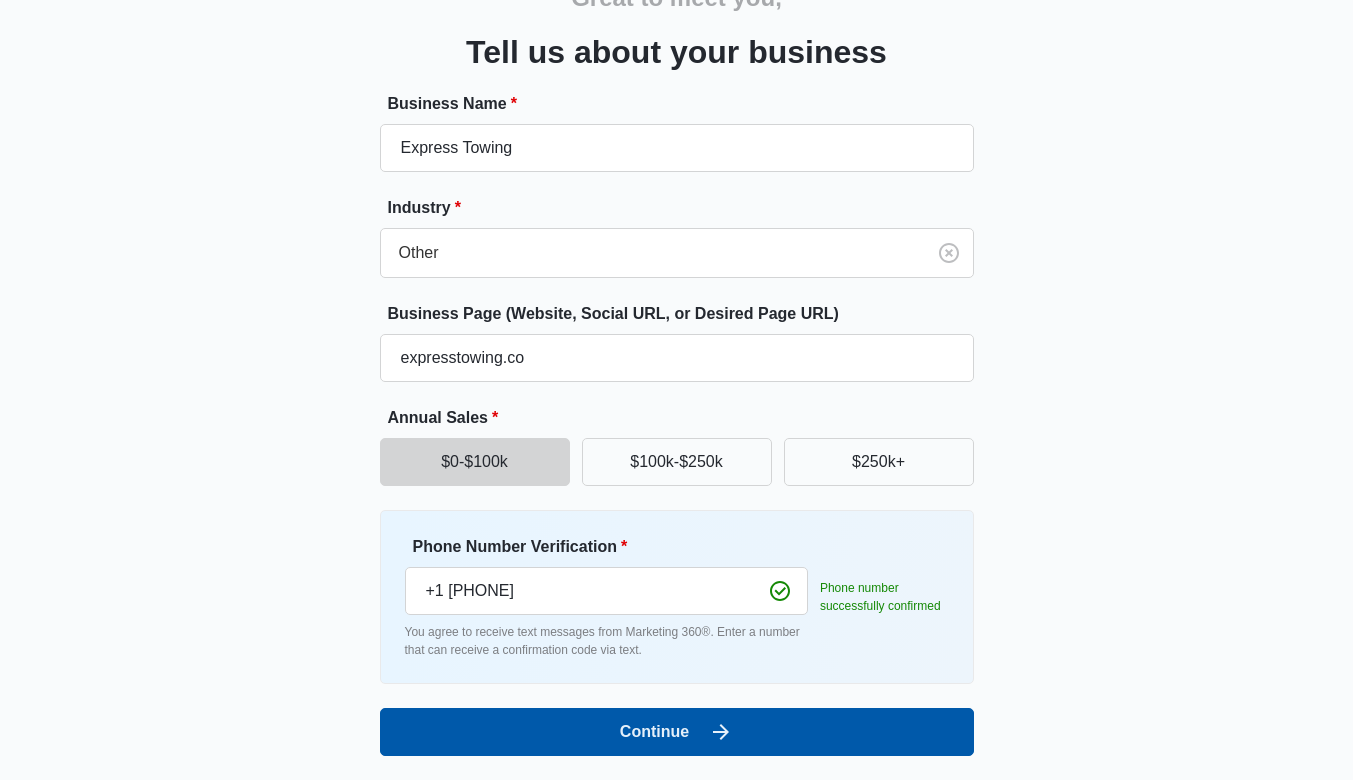 drag, startPoint x: 763, startPoint y: 733, endPoint x: 1006, endPoint y: 407, distance: 406.60178 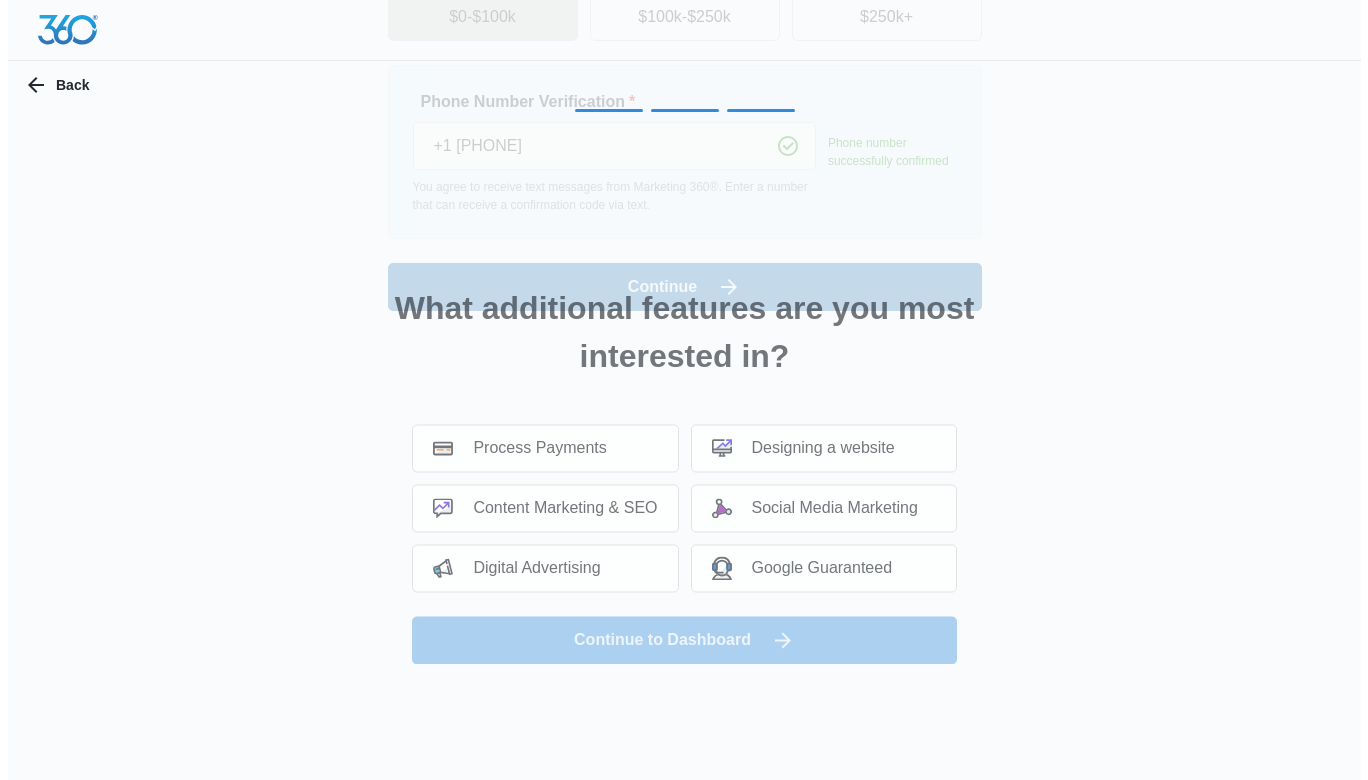 scroll, scrollTop: 0, scrollLeft: 0, axis: both 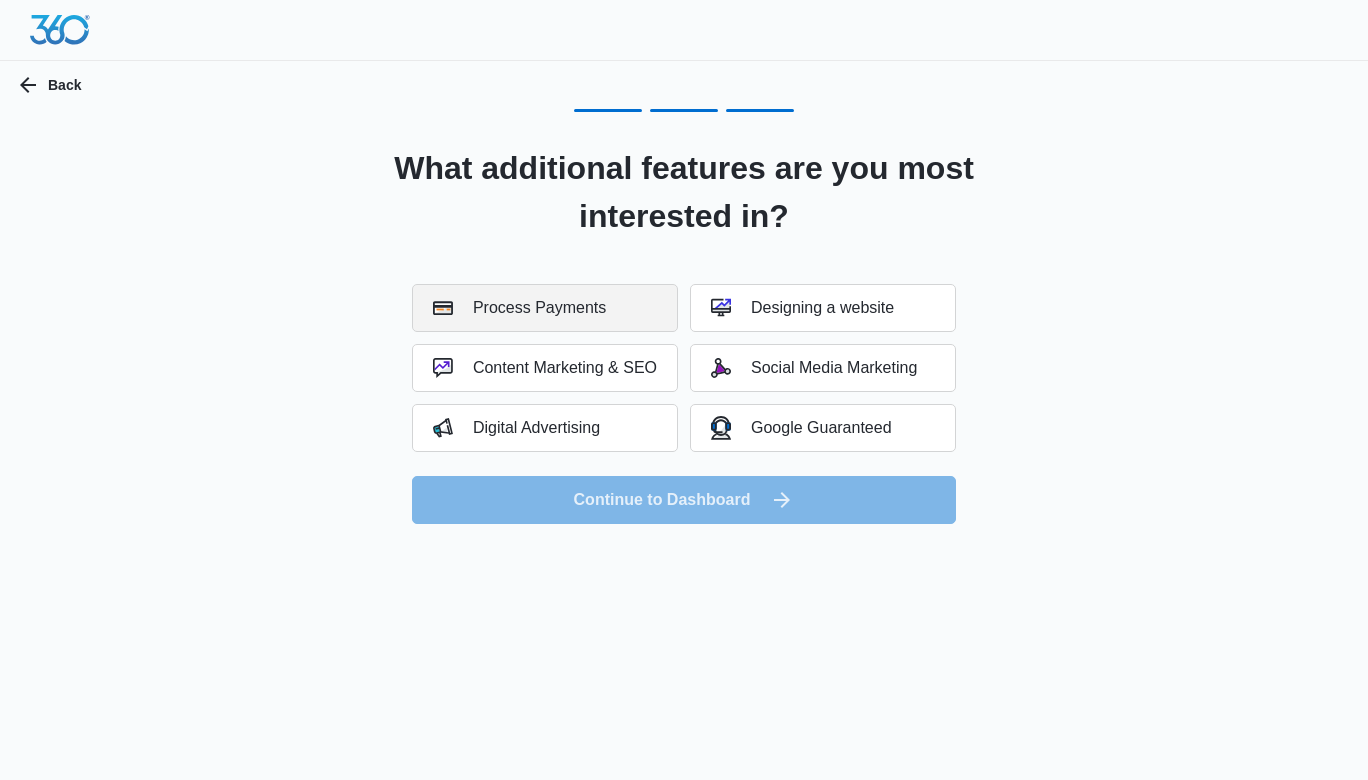 click on "Process Payments" at bounding box center (545, 308) 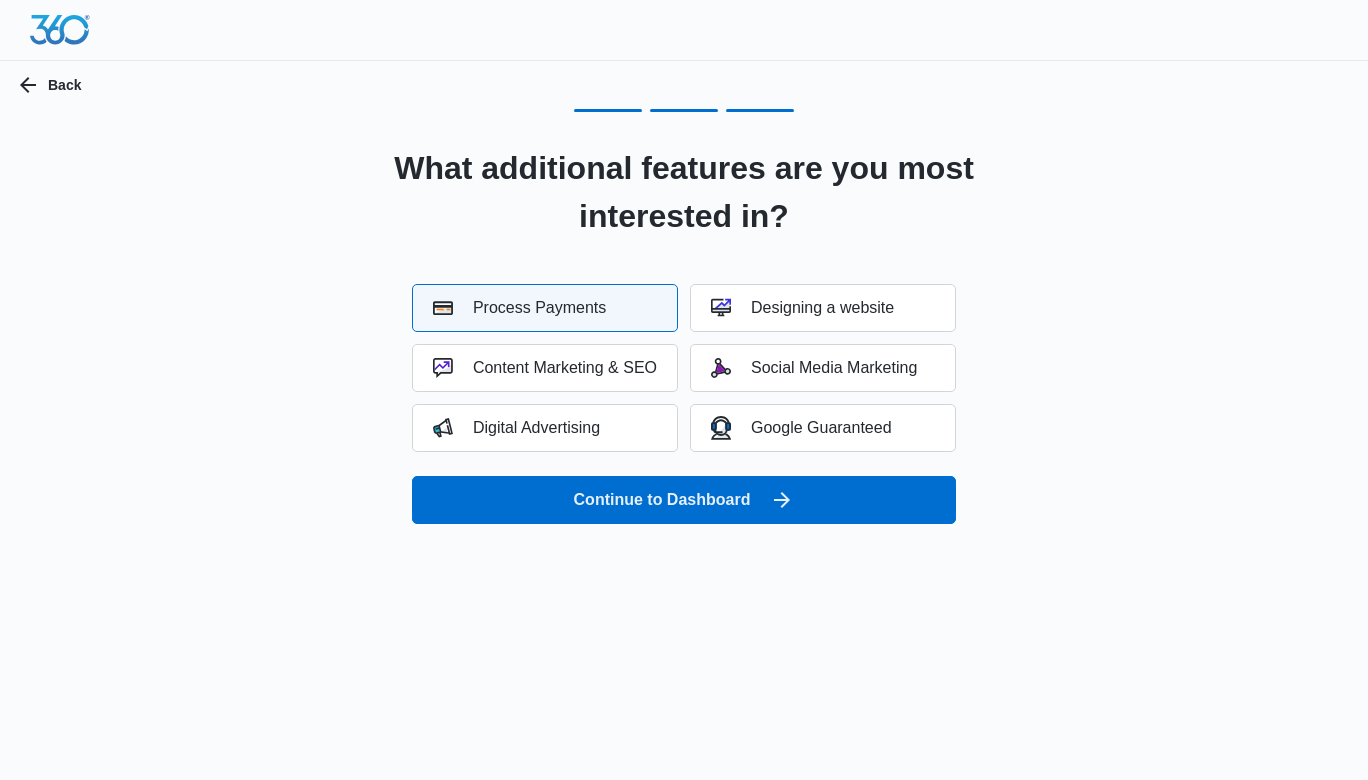 click on "Process Payments" at bounding box center (519, 308) 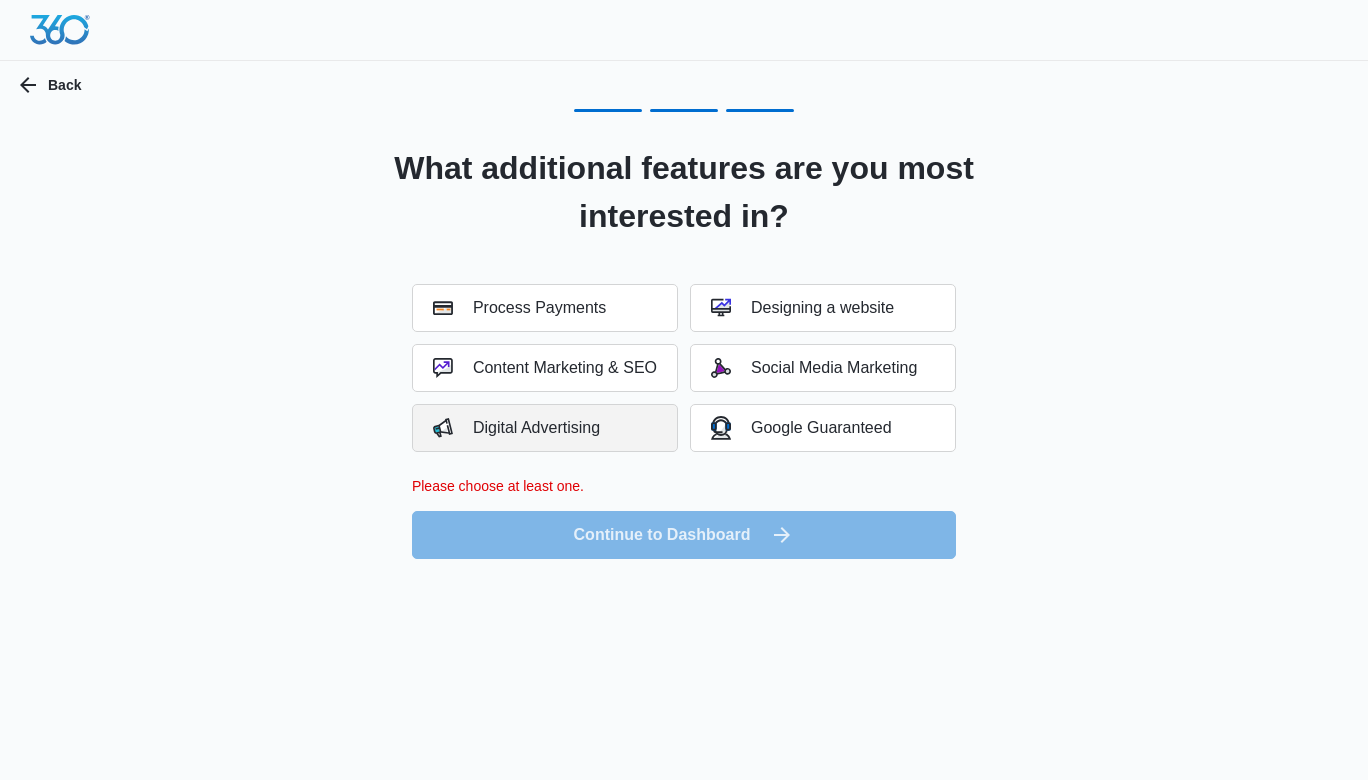 click on "Digital Advertising" at bounding box center [516, 428] 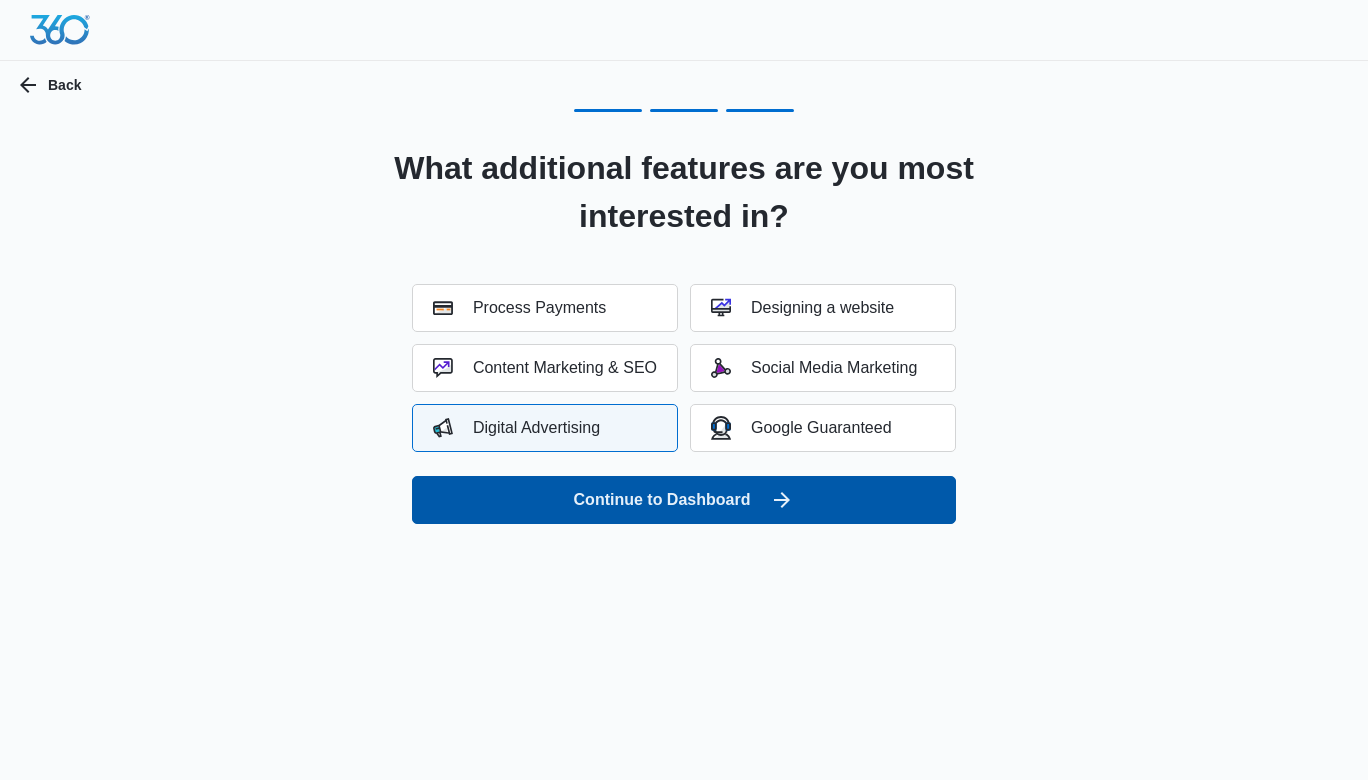 click on "Continue to Dashboard" at bounding box center (684, 500) 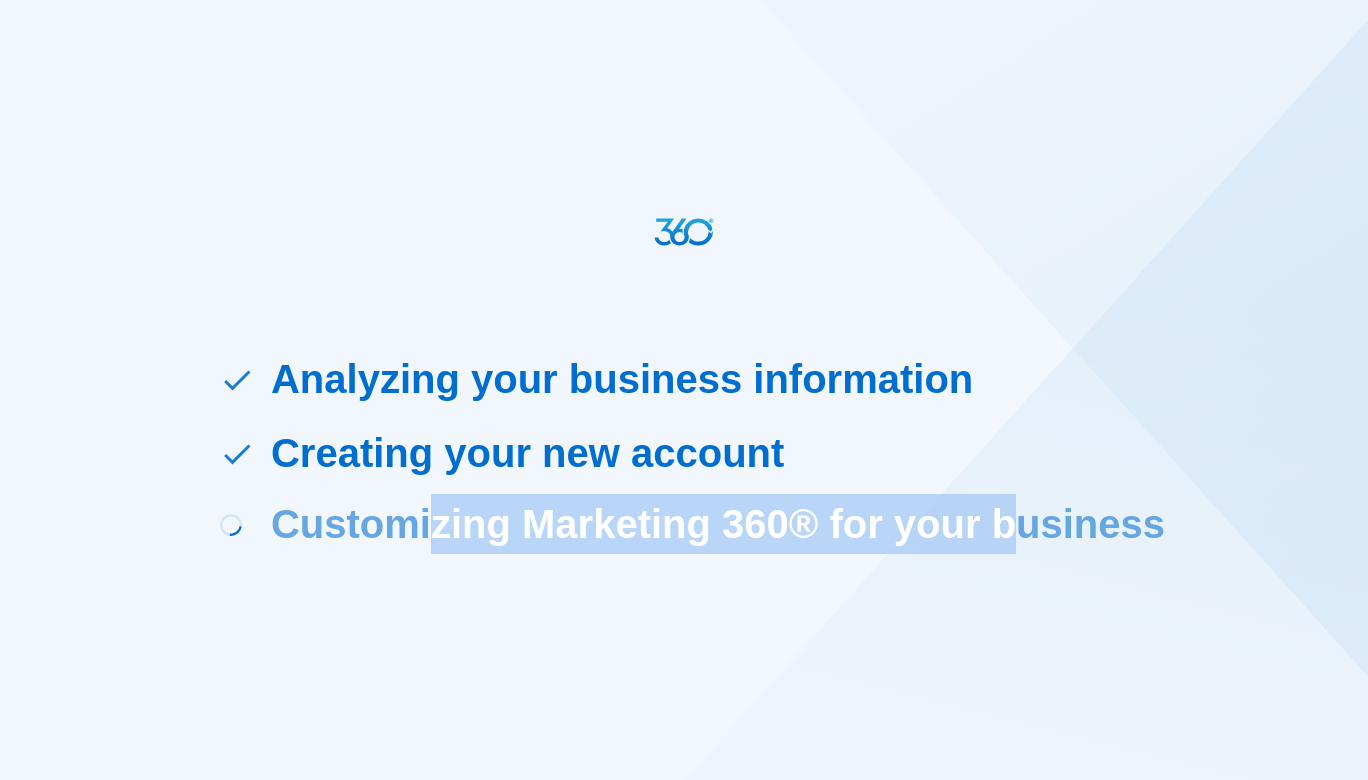 drag, startPoint x: 428, startPoint y: 513, endPoint x: 1018, endPoint y: 509, distance: 590.01355 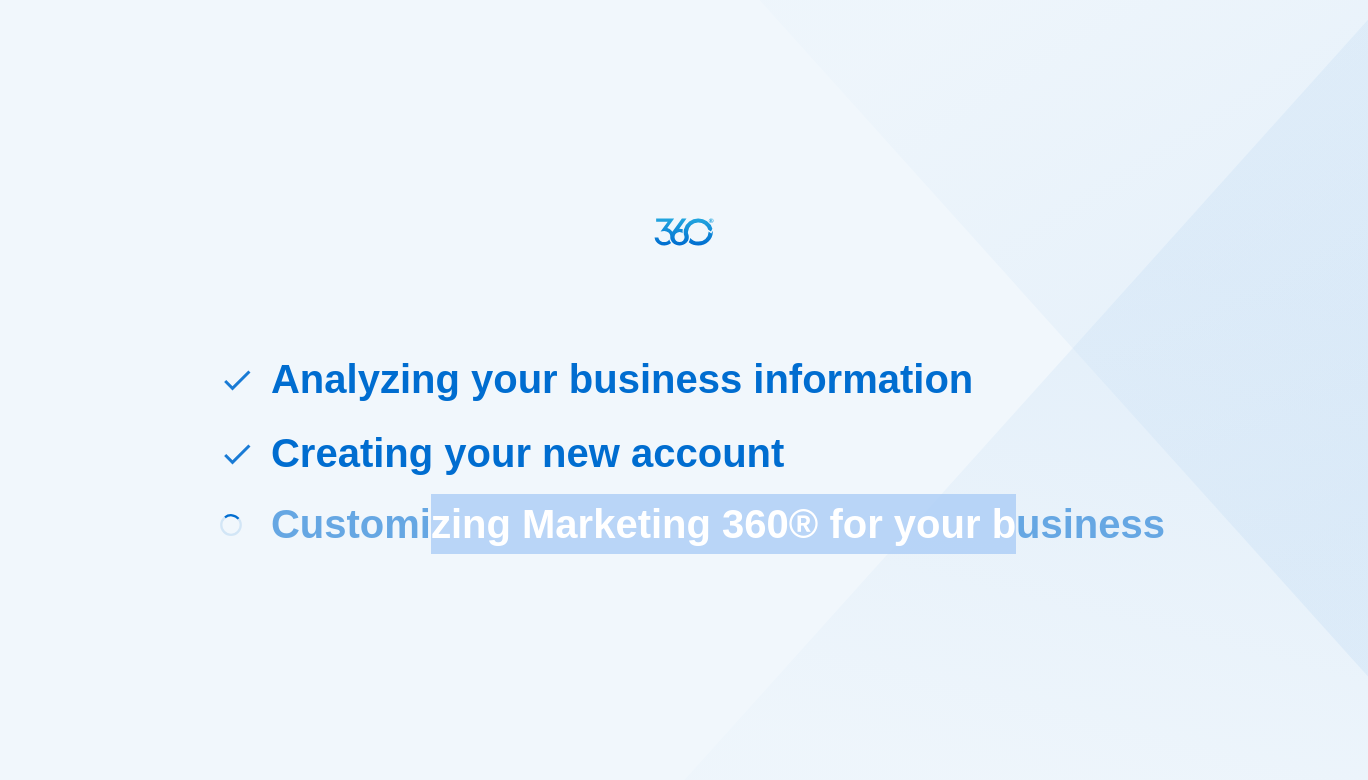 click on "Customizing Marketing 360® for your business" at bounding box center (718, 524) 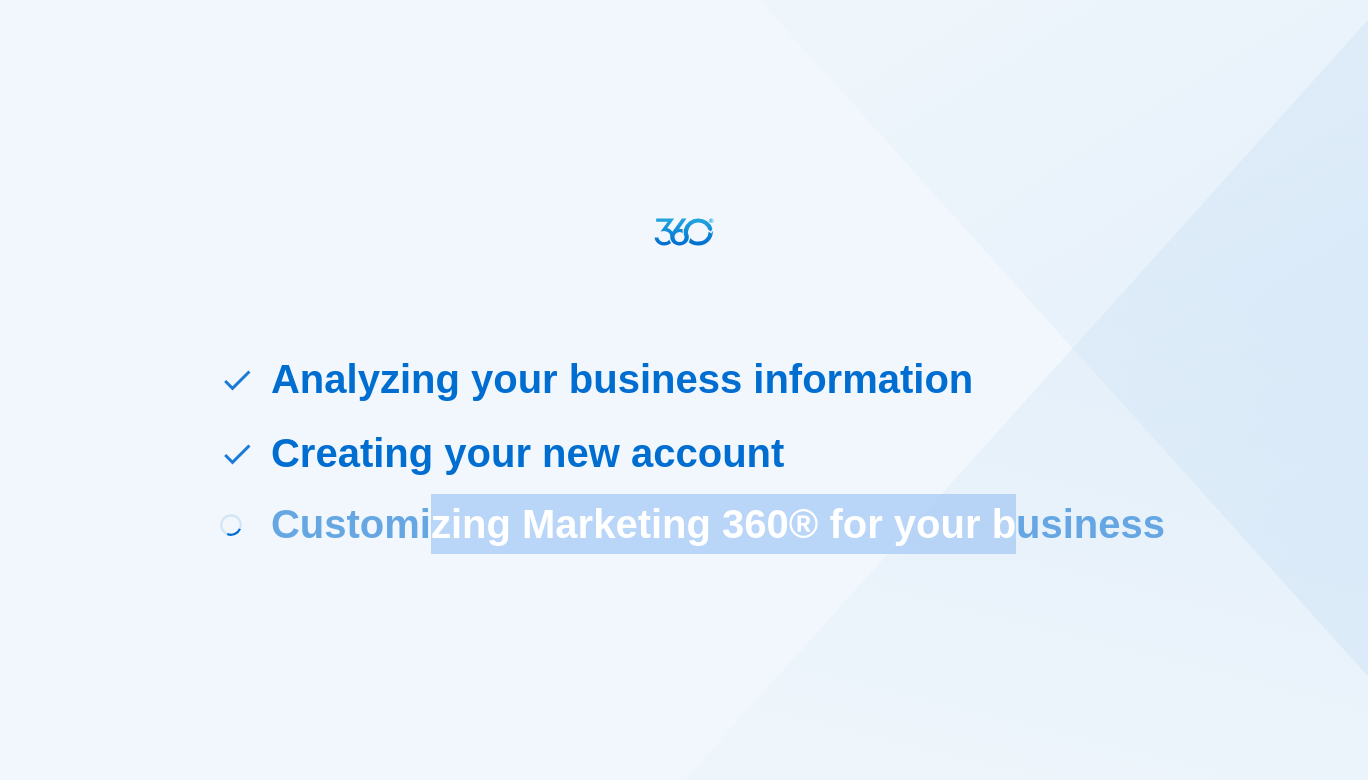 click on "Customizing Marketing 360® for your business" at bounding box center [718, 524] 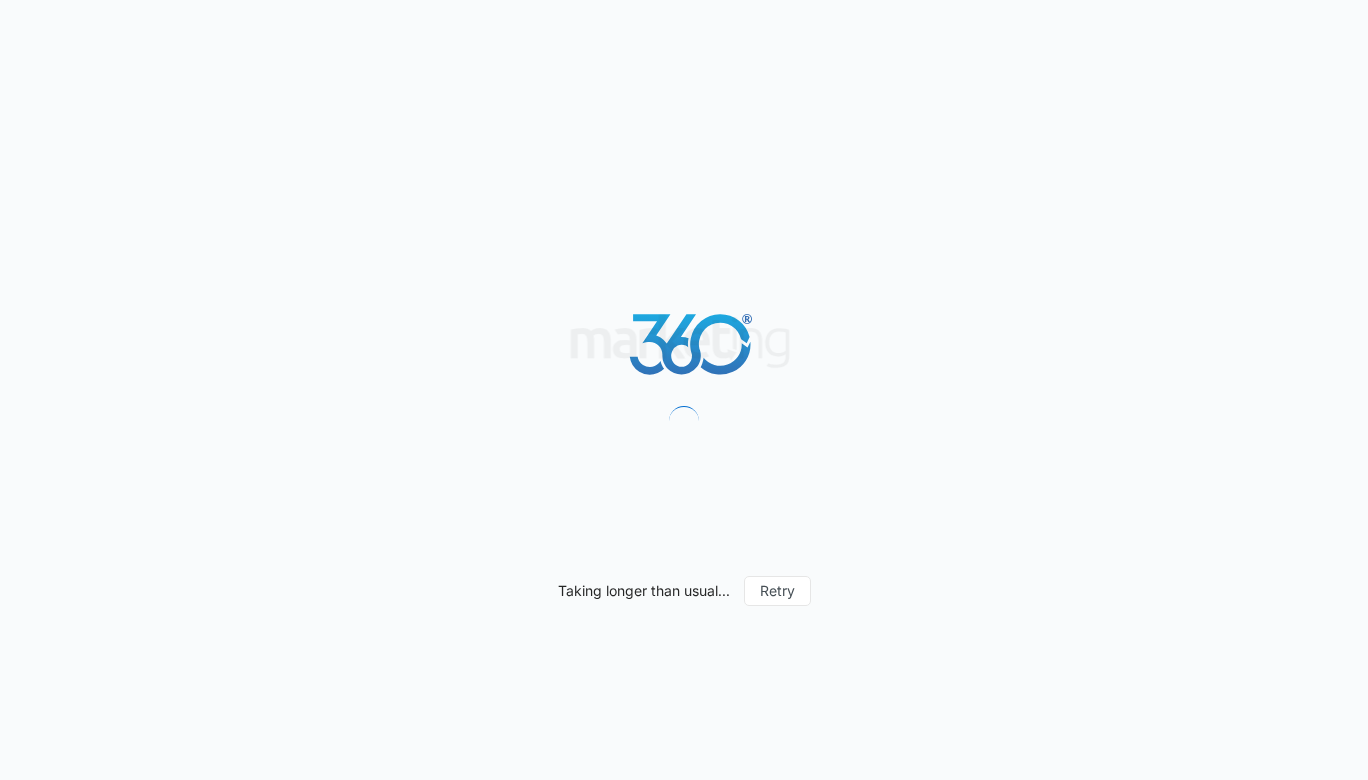 scroll, scrollTop: 0, scrollLeft: 0, axis: both 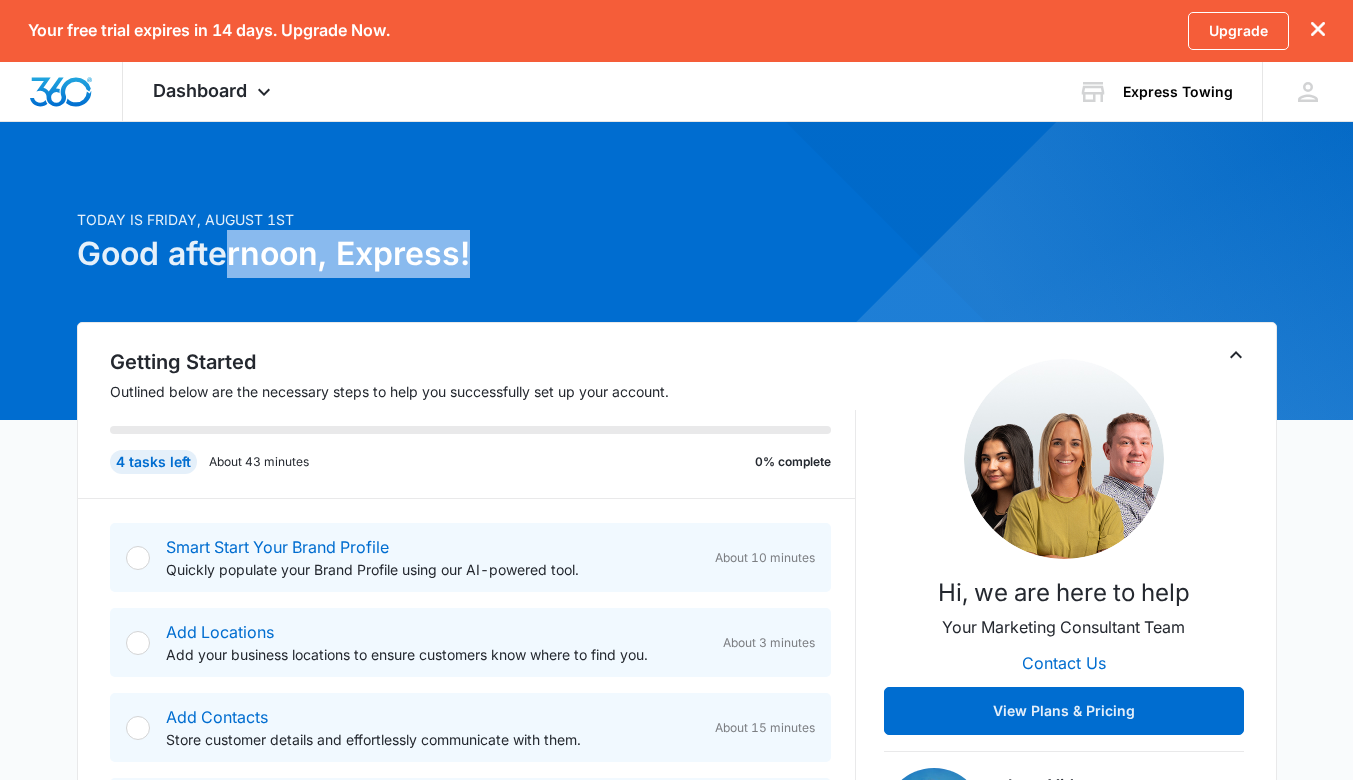drag, startPoint x: 229, startPoint y: 258, endPoint x: 528, endPoint y: 258, distance: 299 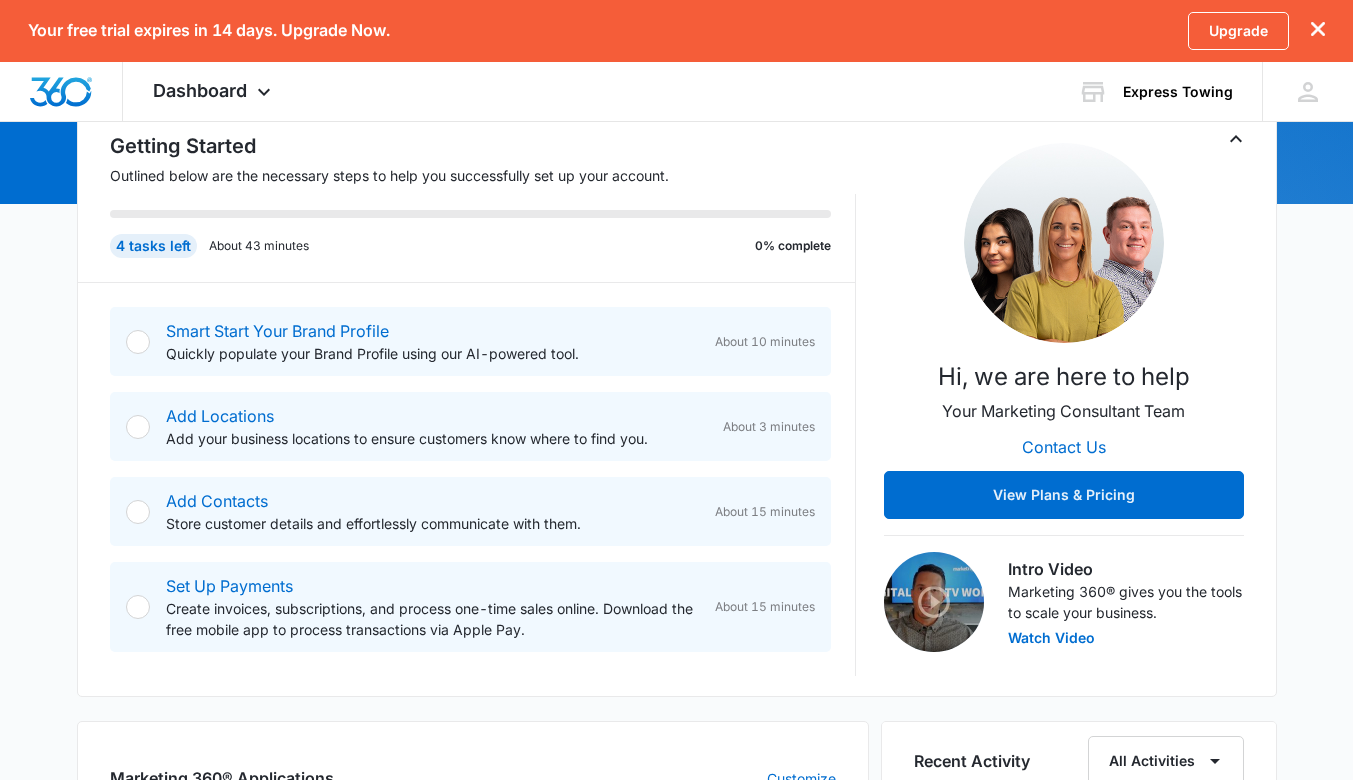 scroll, scrollTop: 400, scrollLeft: 0, axis: vertical 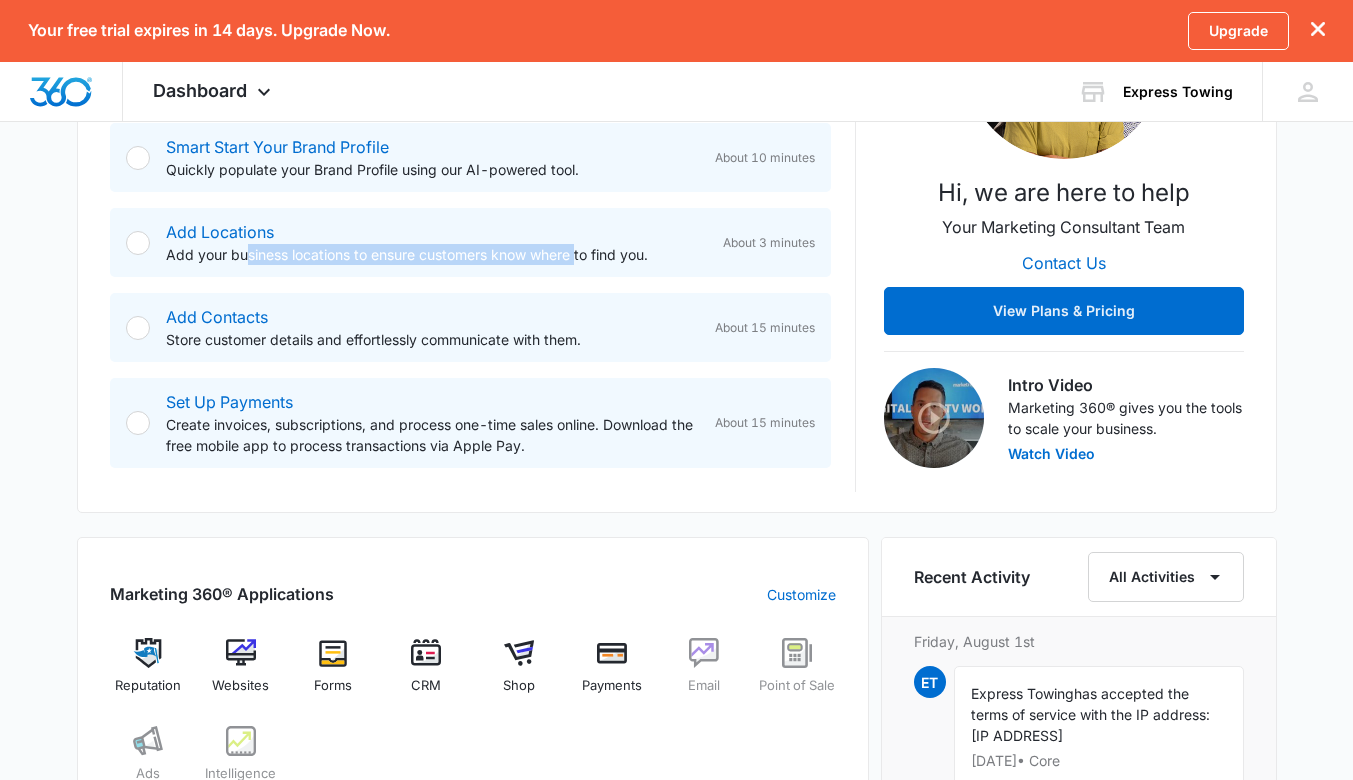 drag, startPoint x: 243, startPoint y: 258, endPoint x: 578, endPoint y: 258, distance: 335 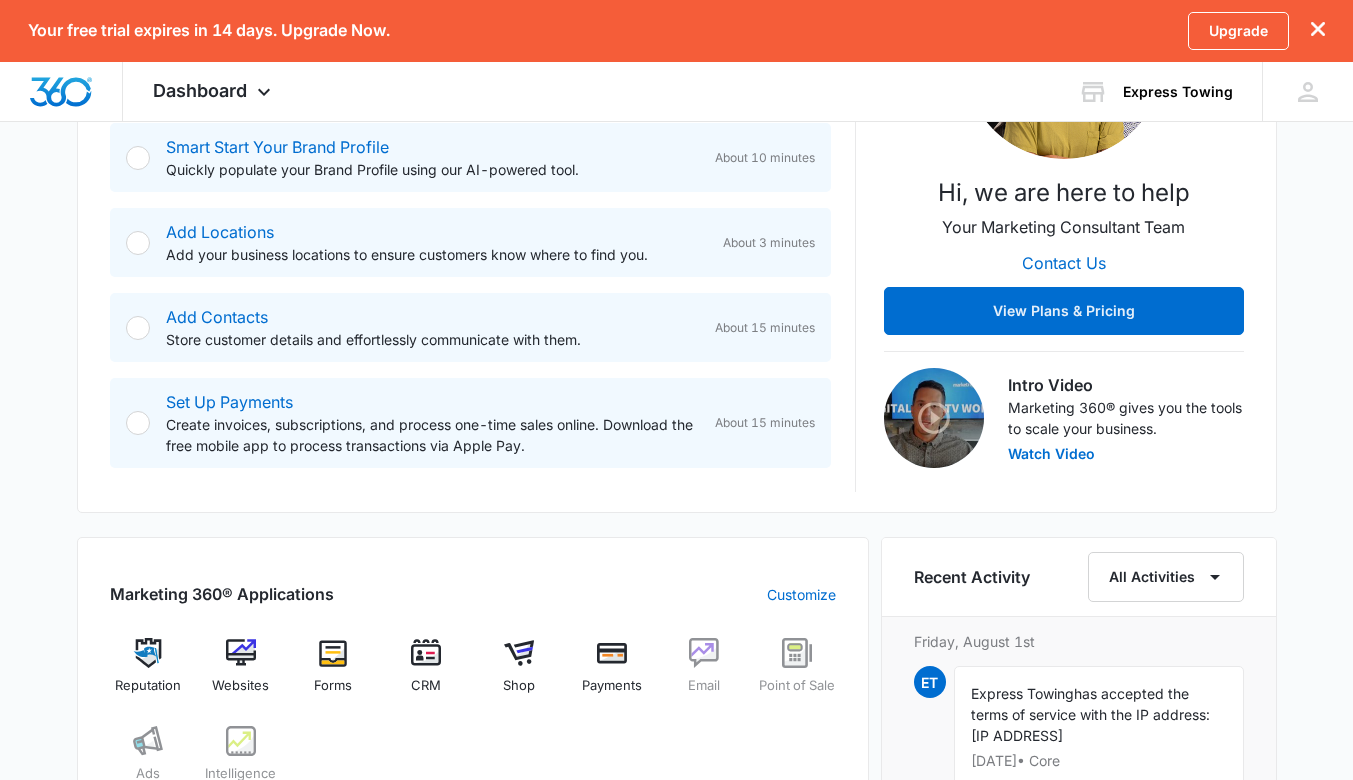scroll, scrollTop: 300, scrollLeft: 0, axis: vertical 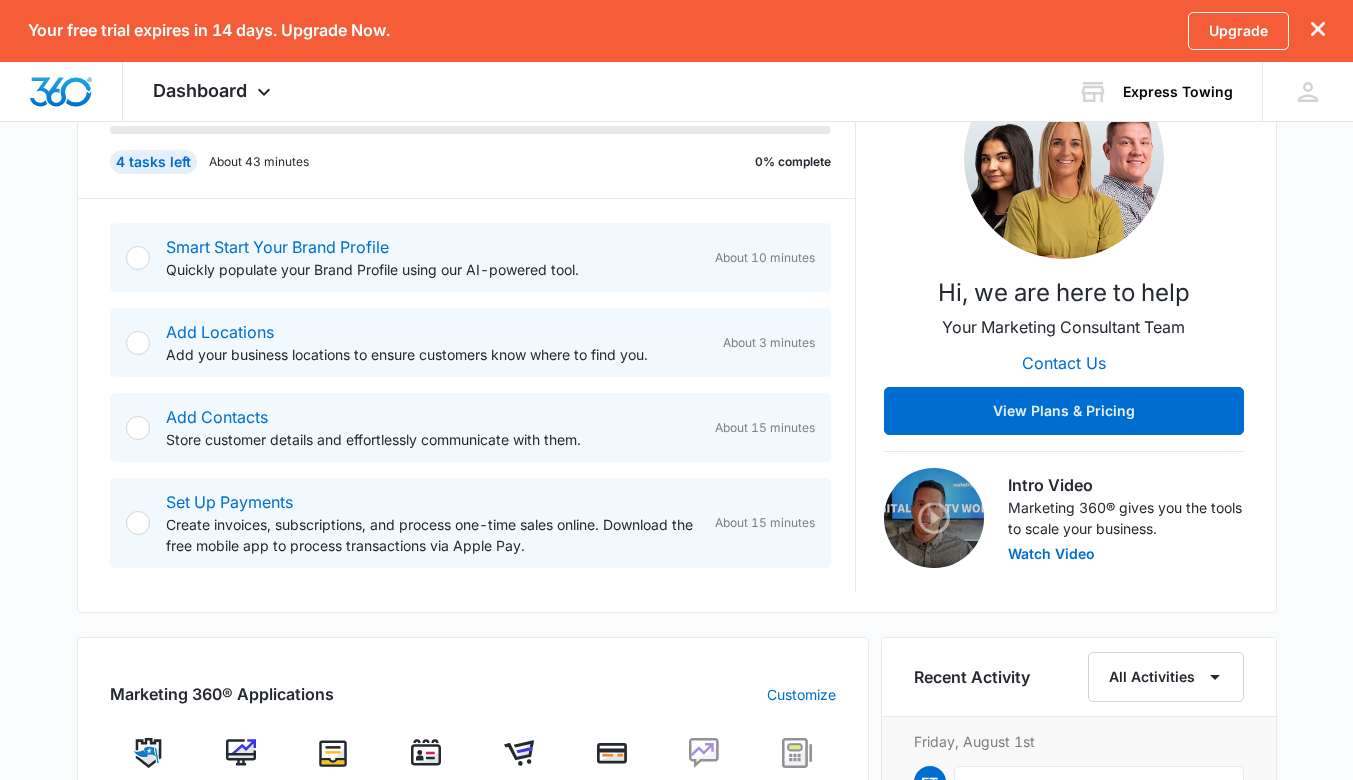 click at bounding box center (138, 258) 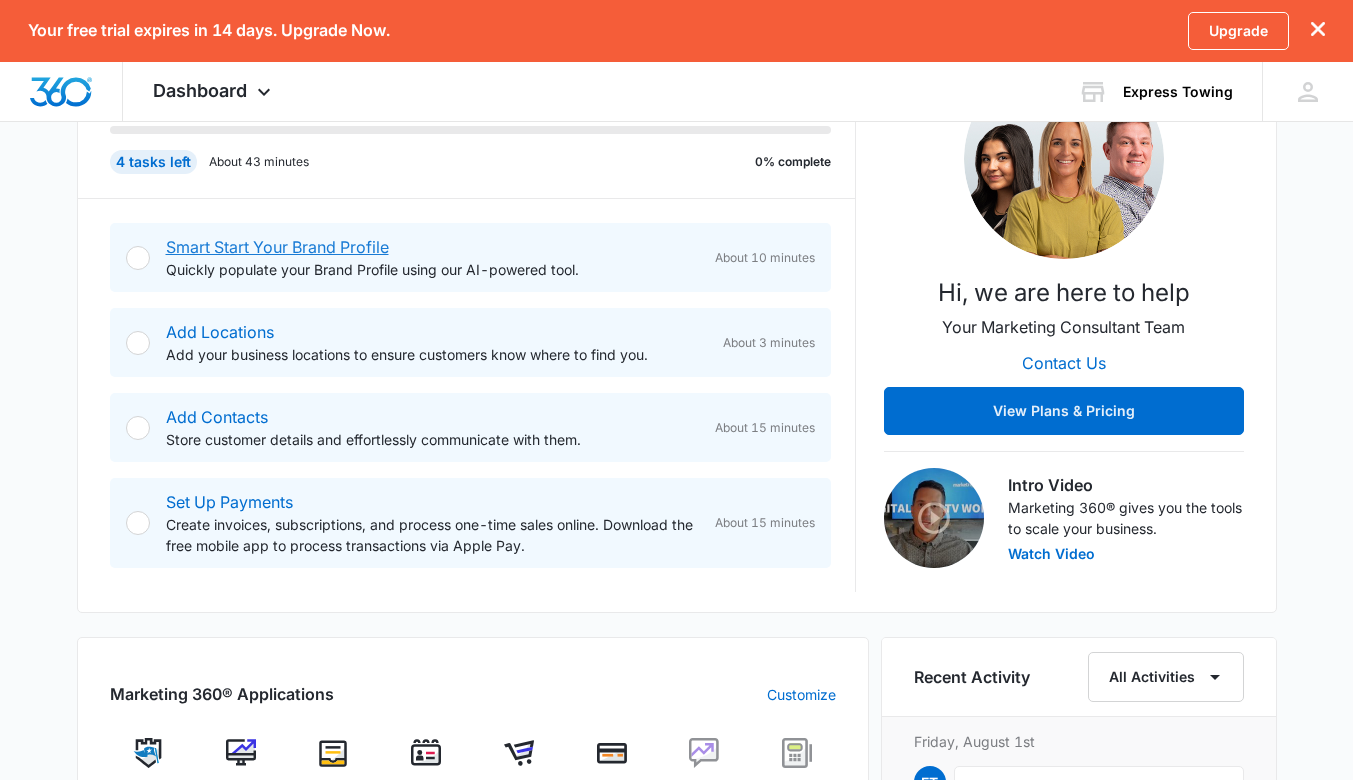 click on "Smart Start Your Brand Profile" at bounding box center (277, 247) 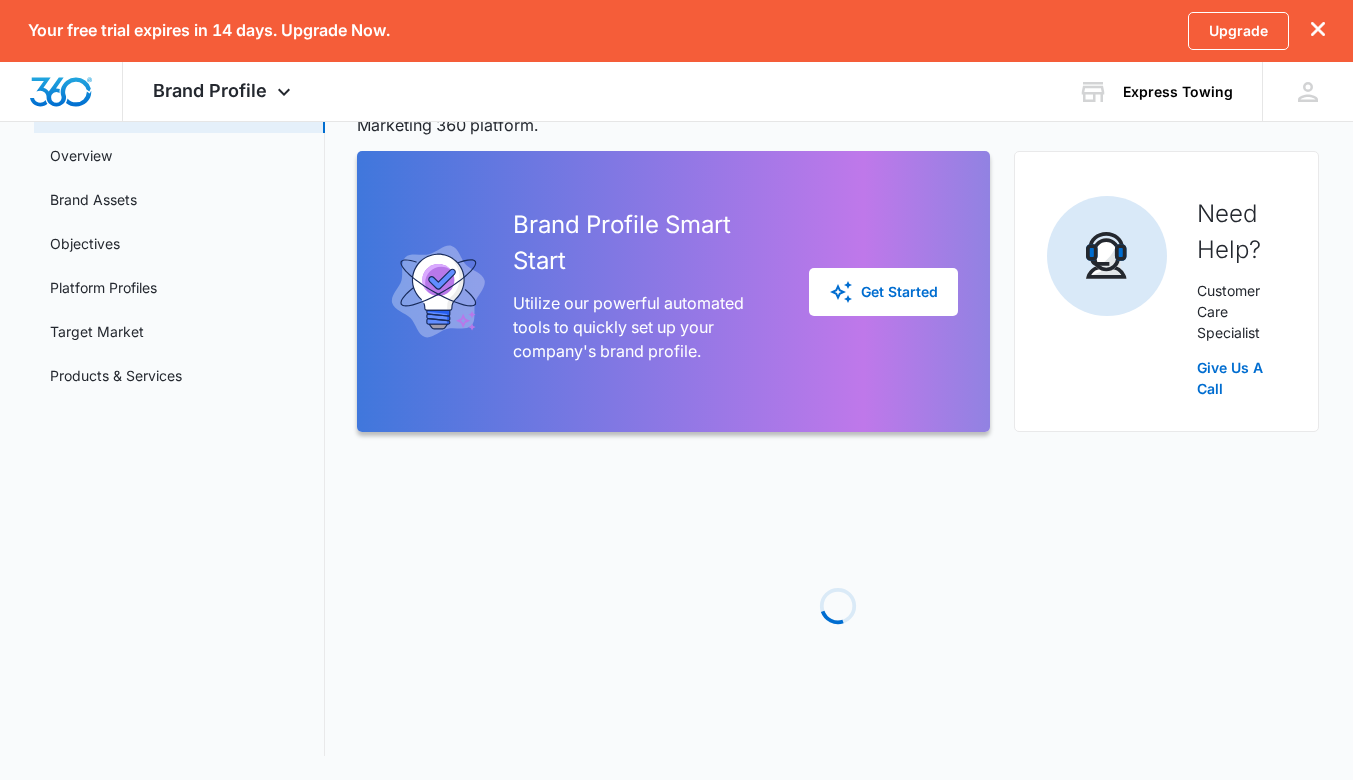 scroll, scrollTop: 0, scrollLeft: 0, axis: both 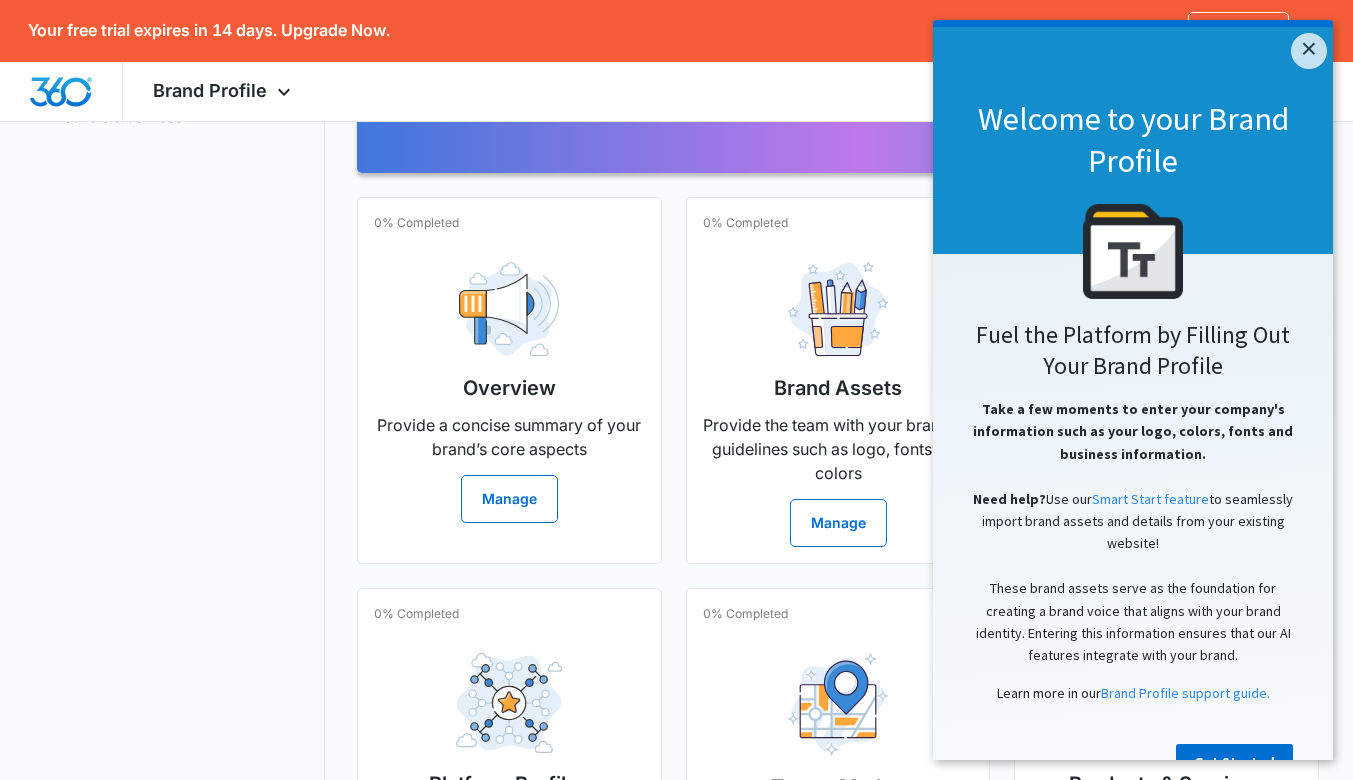 click on "×" at bounding box center [1309, 51] 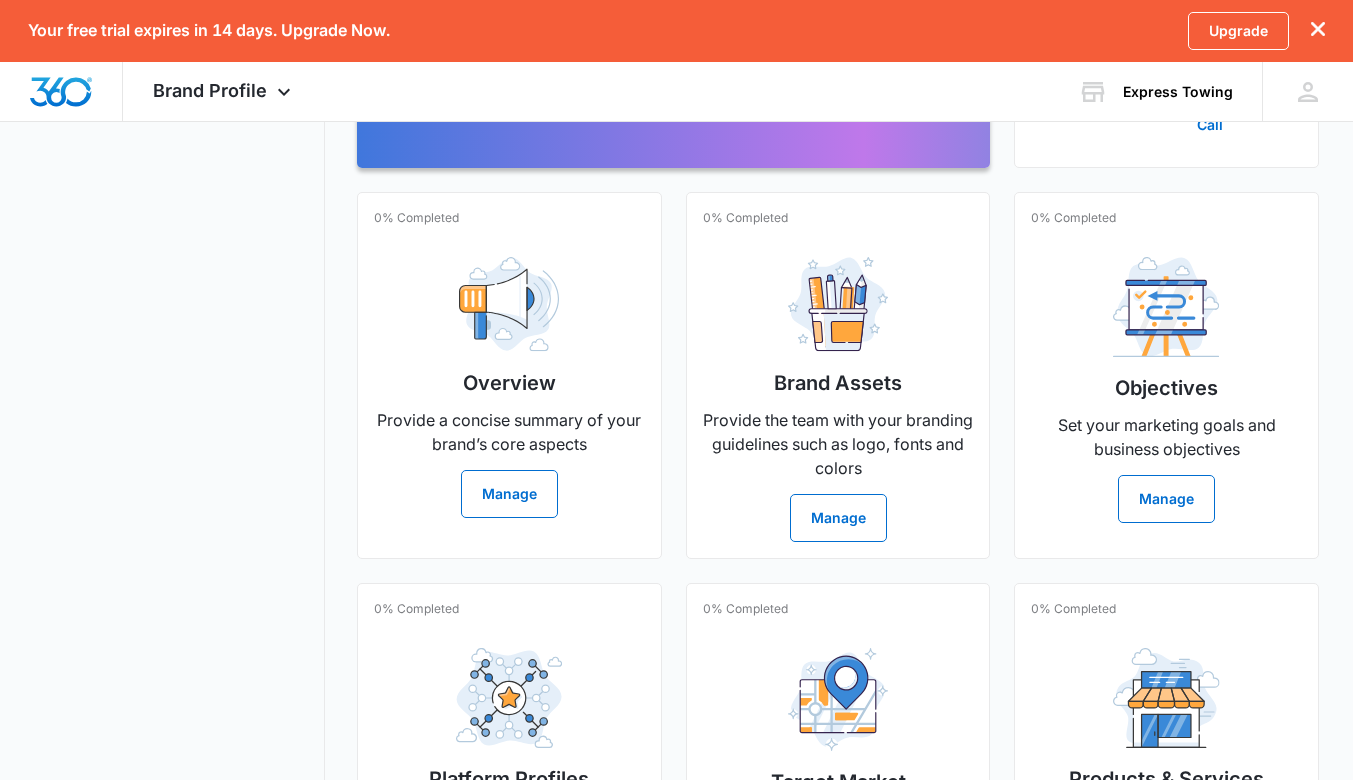scroll, scrollTop: 399, scrollLeft: 0, axis: vertical 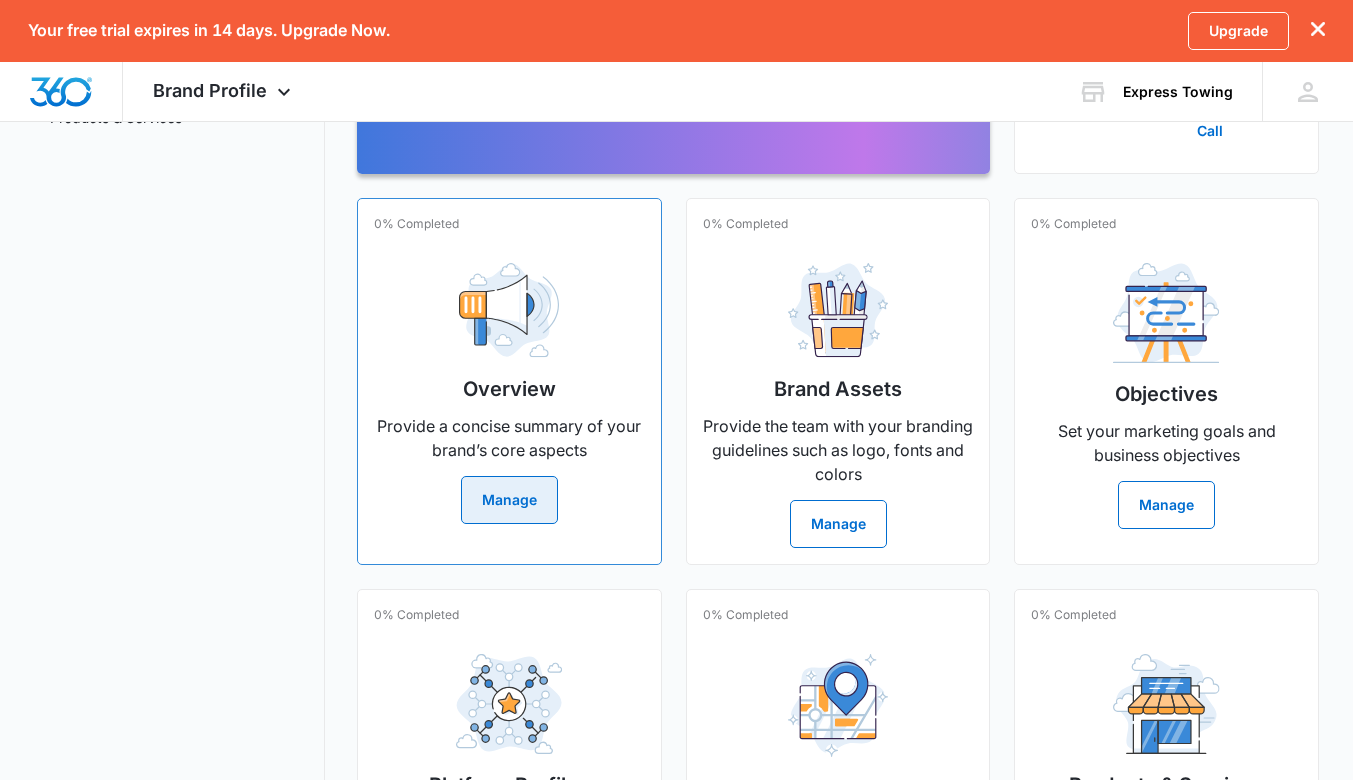 click on "Manage" at bounding box center (509, 500) 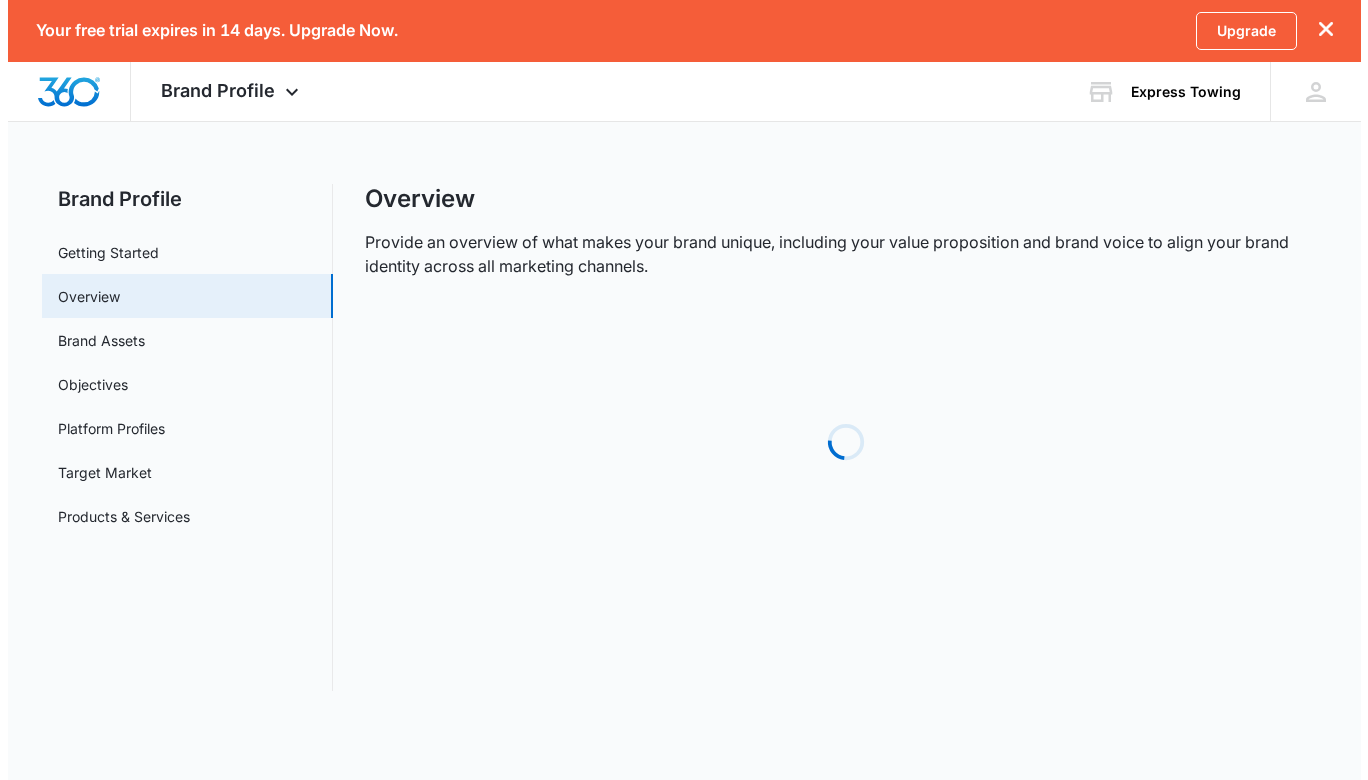 scroll, scrollTop: 0, scrollLeft: 0, axis: both 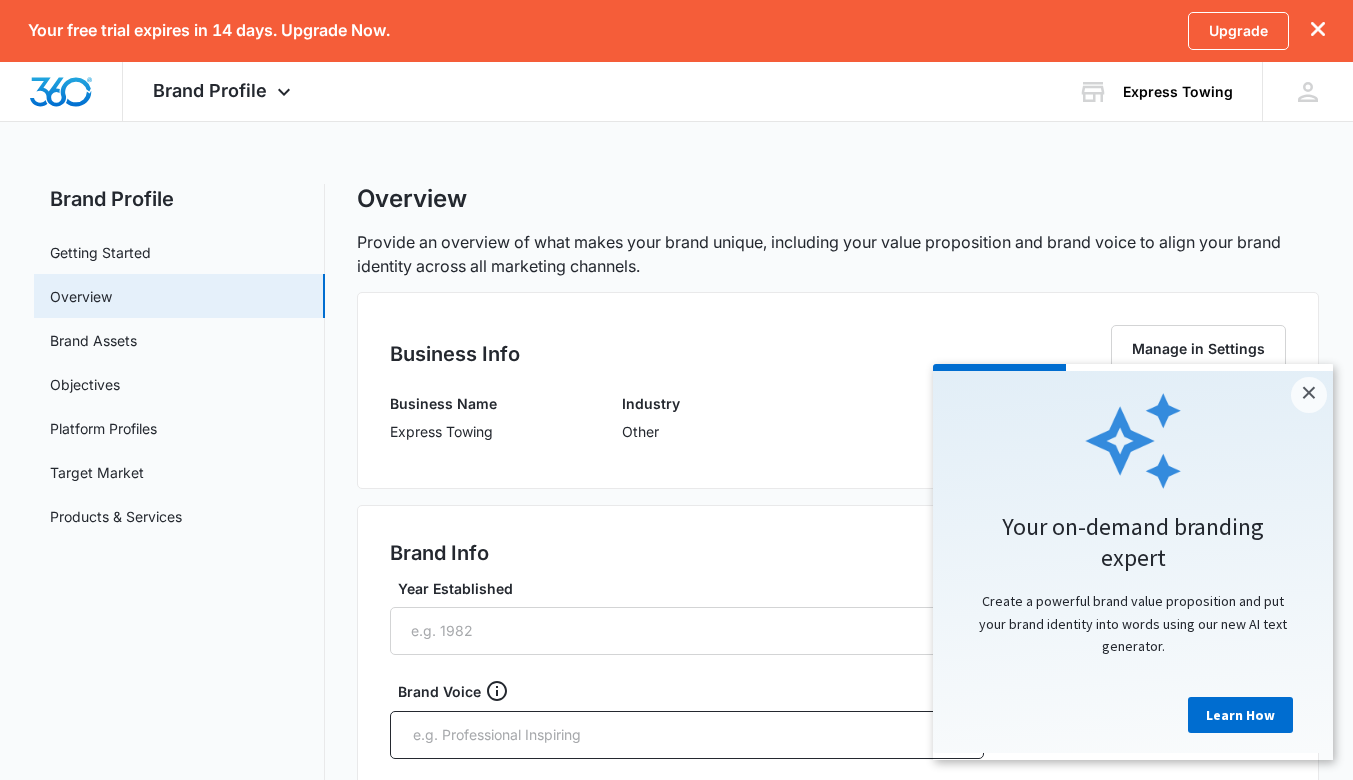 click on "×" at bounding box center (1309, 395) 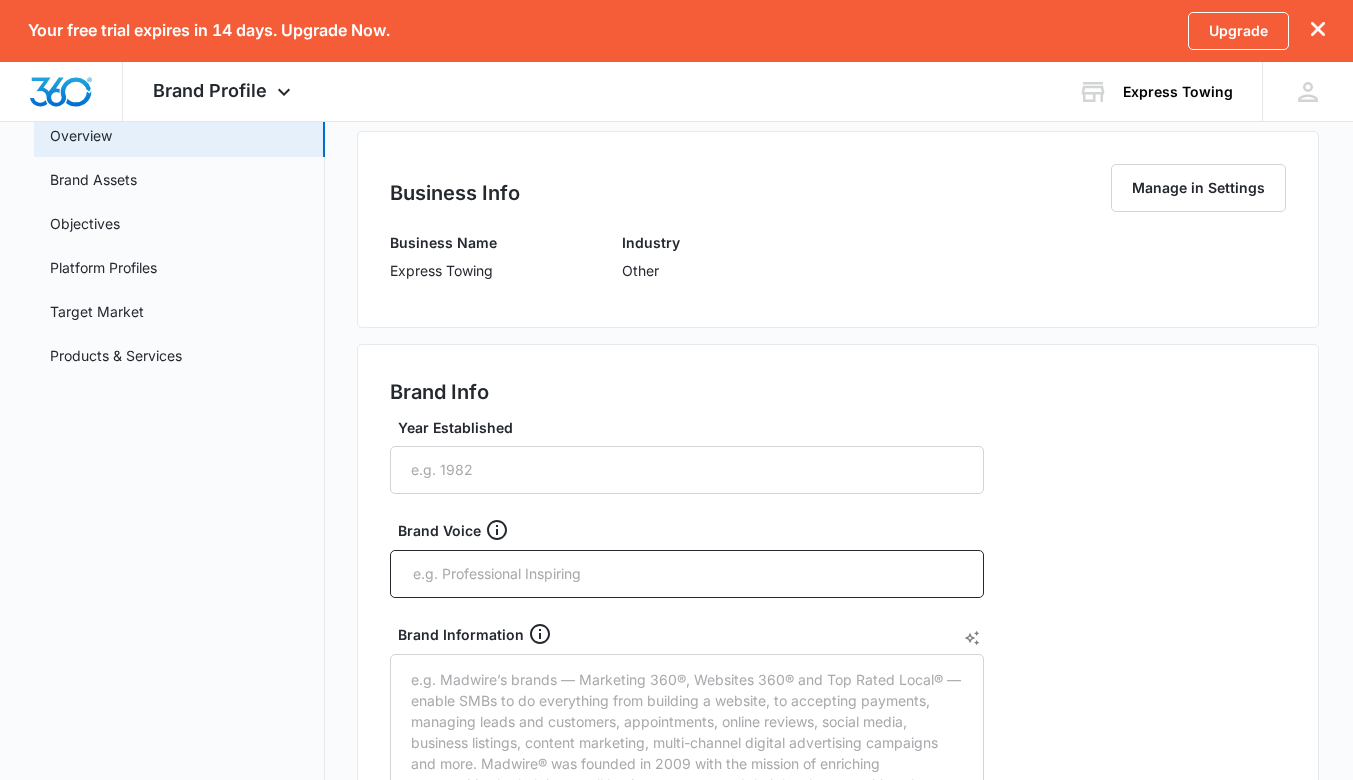 scroll, scrollTop: 200, scrollLeft: 0, axis: vertical 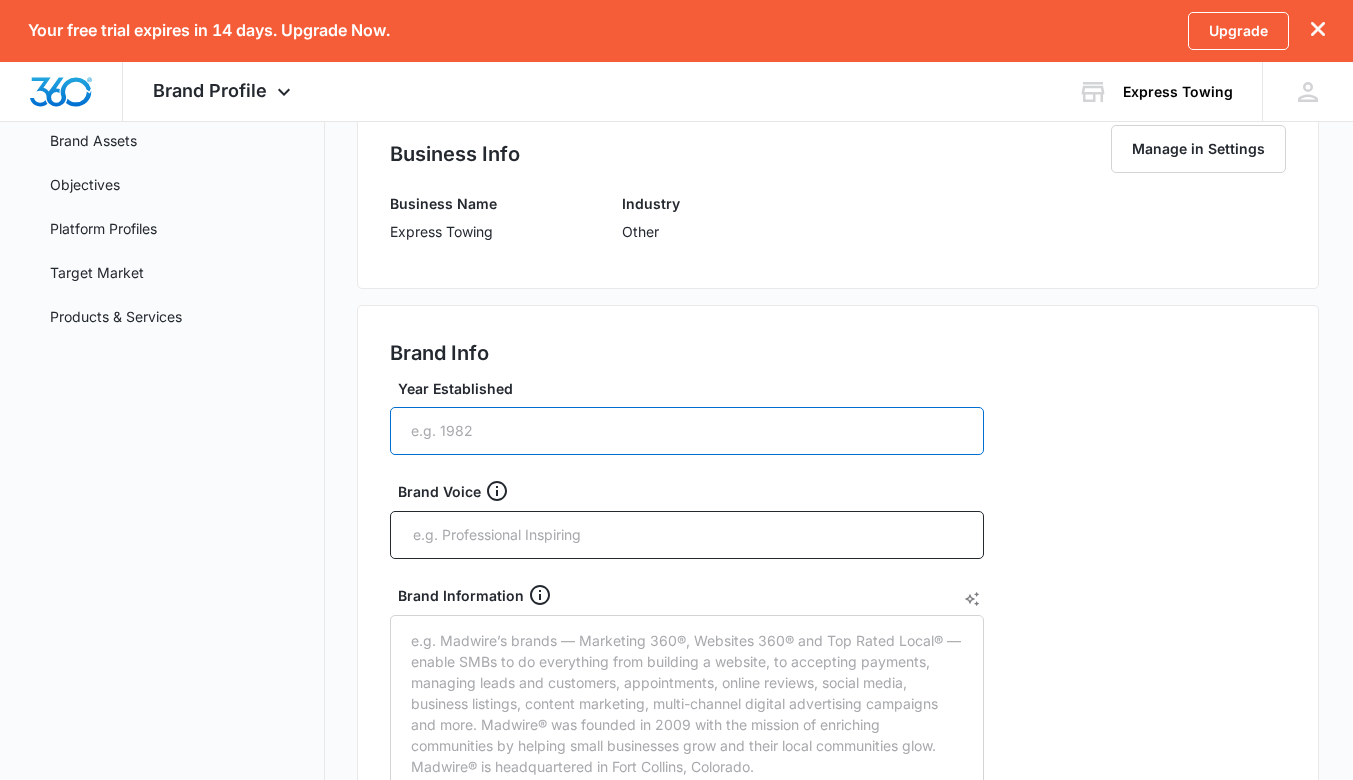 click on "Year Established" at bounding box center (687, 431) 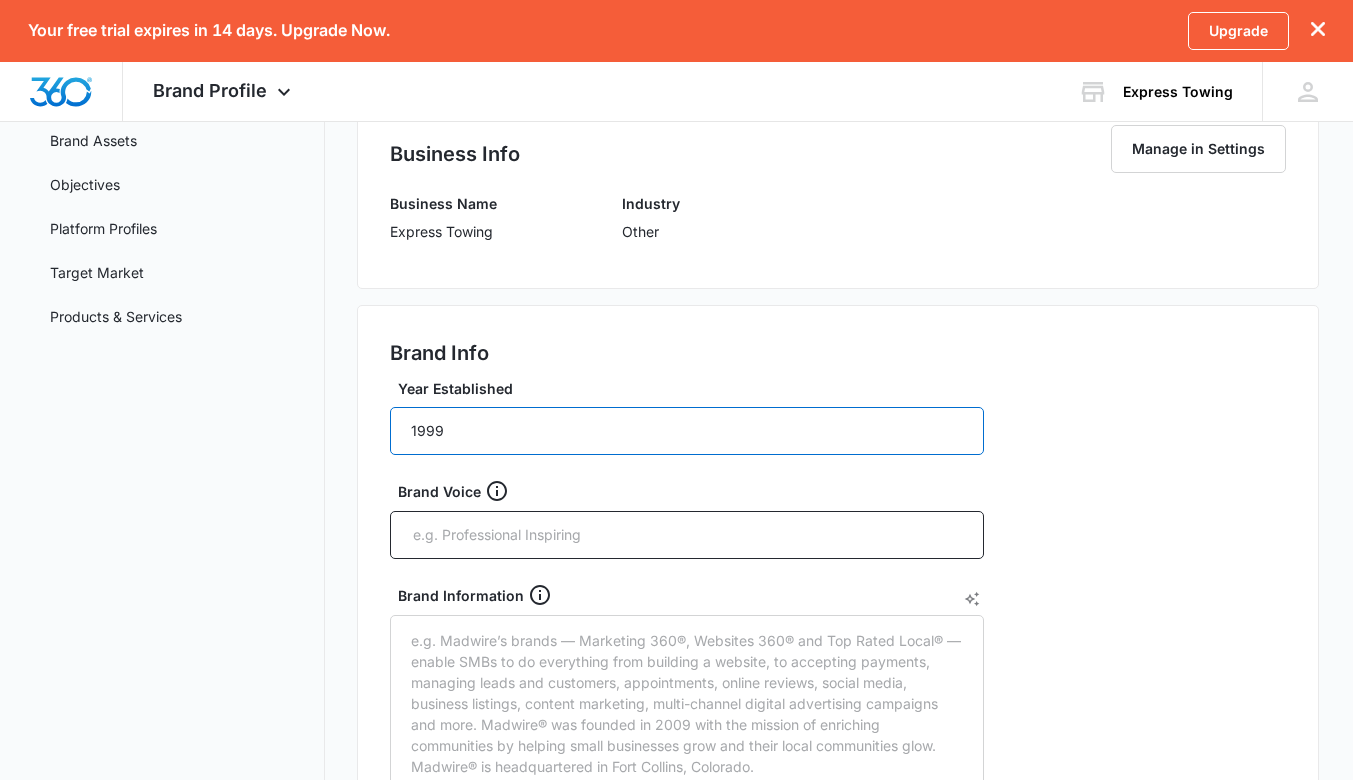 type on "1999" 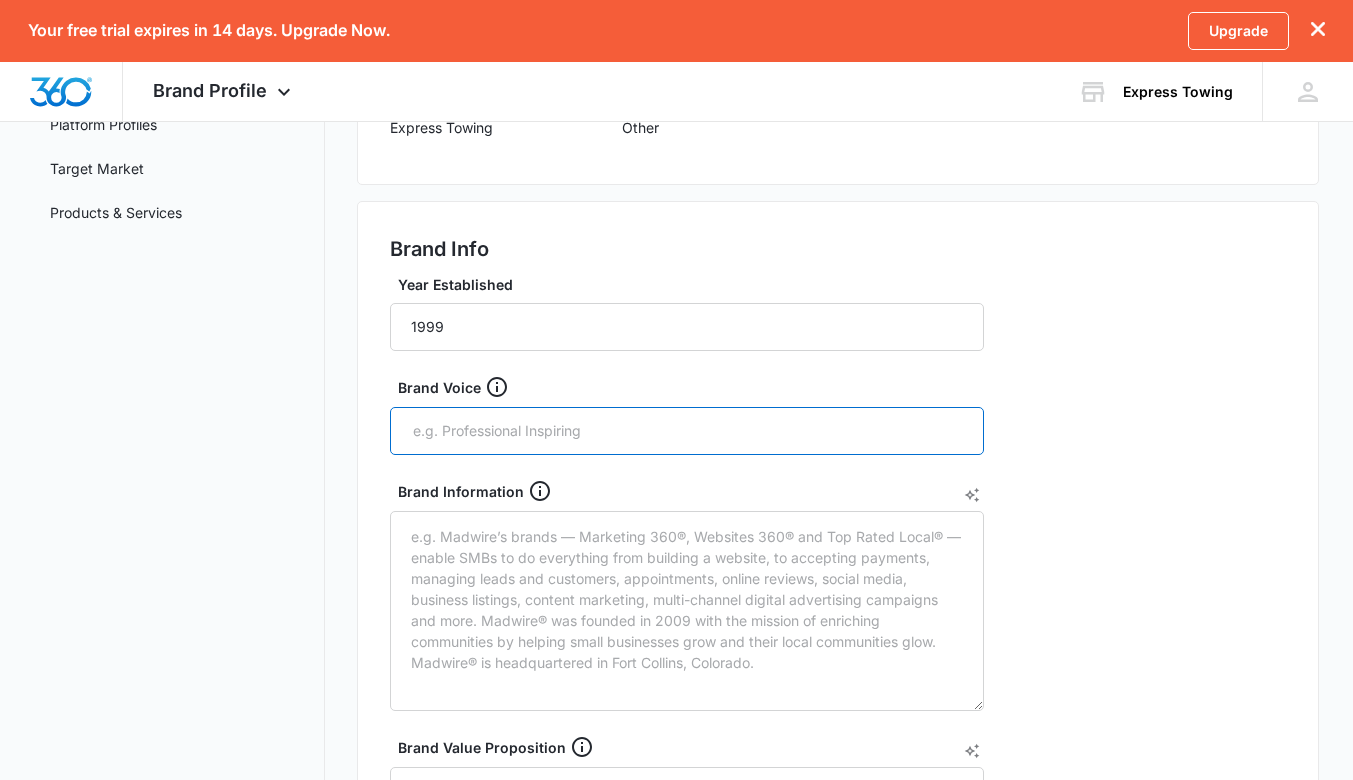 scroll, scrollTop: 500, scrollLeft: 0, axis: vertical 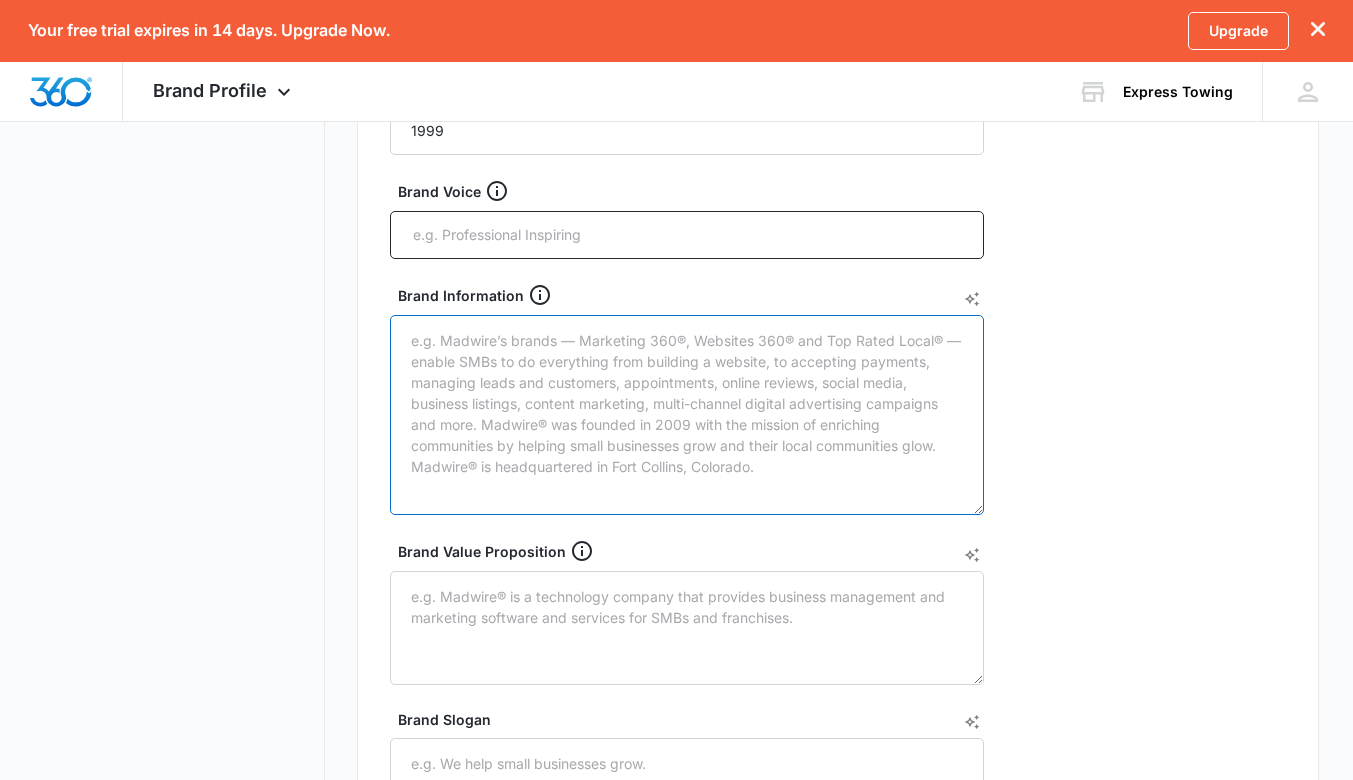 click on "Brand Information" at bounding box center [687, 415] 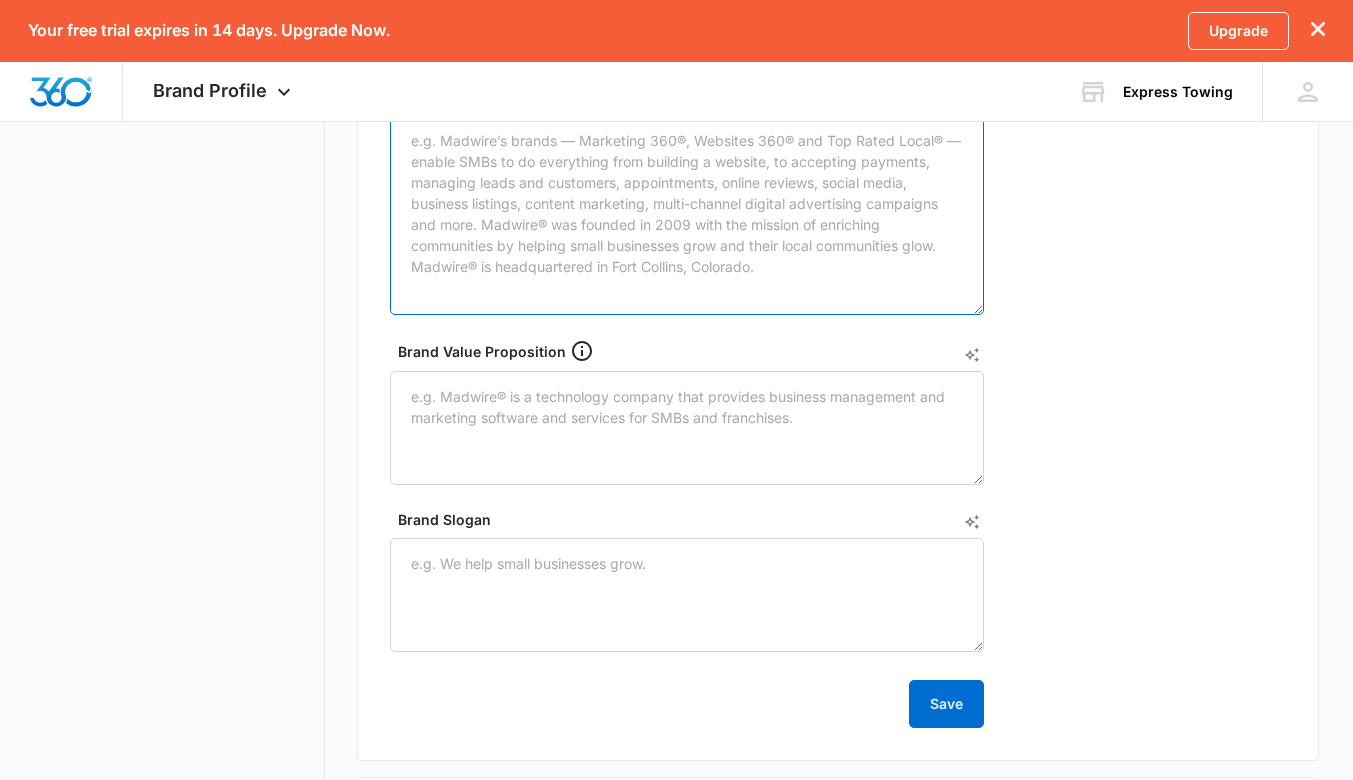 scroll, scrollTop: 922, scrollLeft: 0, axis: vertical 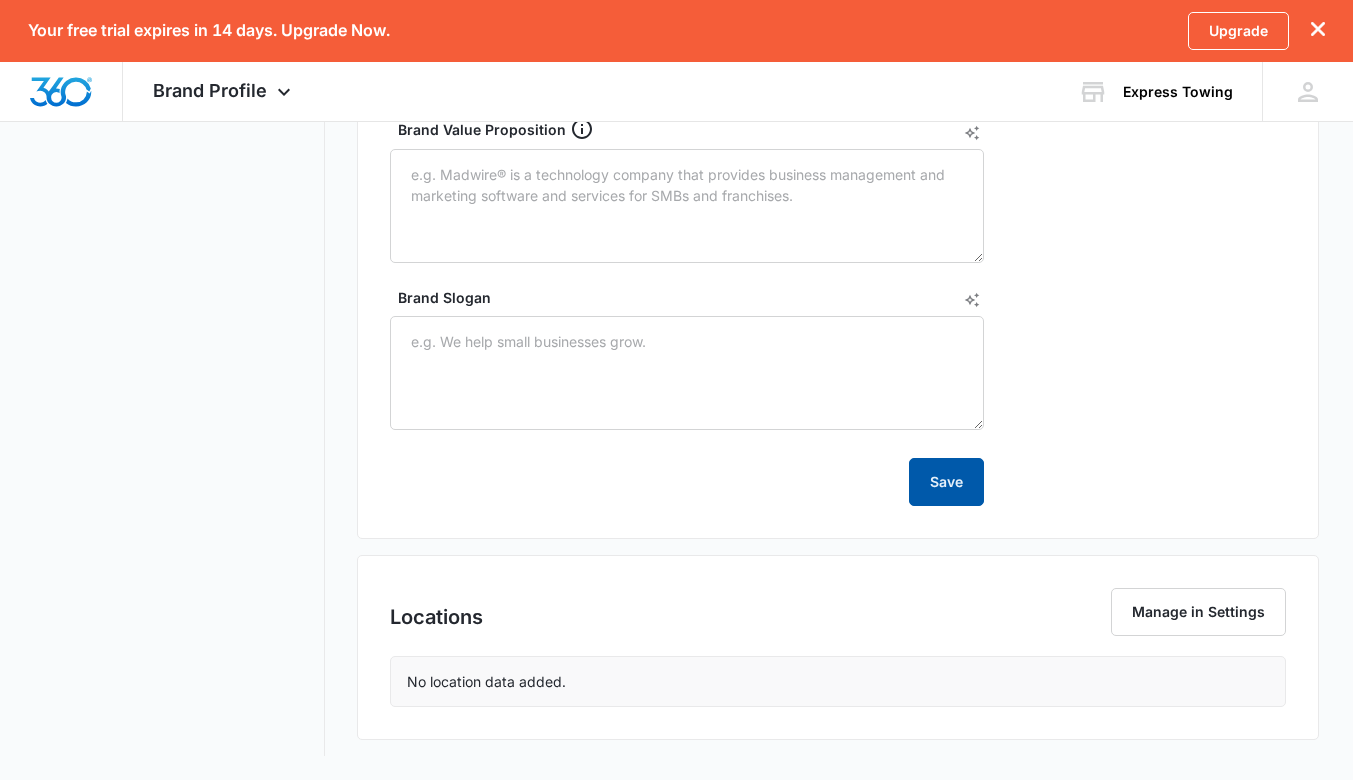 click on "Save" at bounding box center (946, 482) 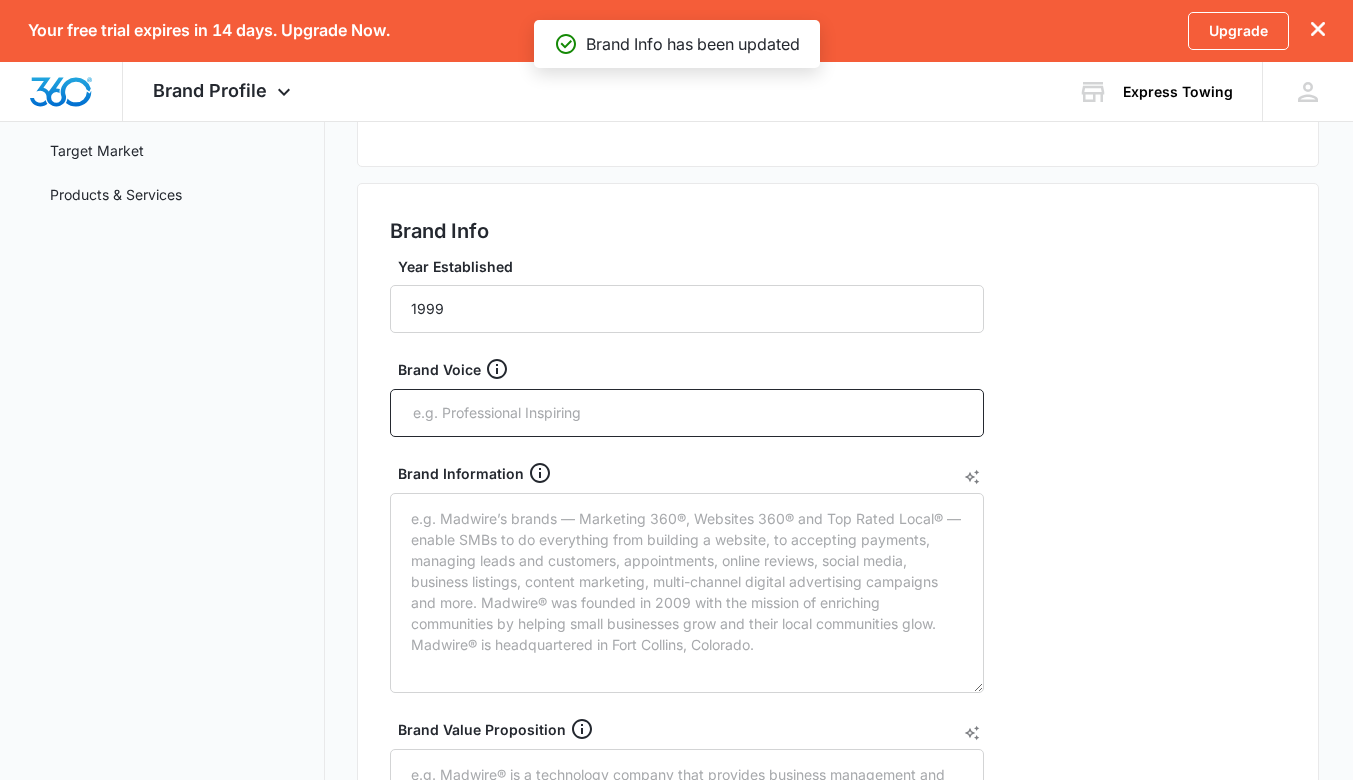 scroll, scrollTop: 0, scrollLeft: 0, axis: both 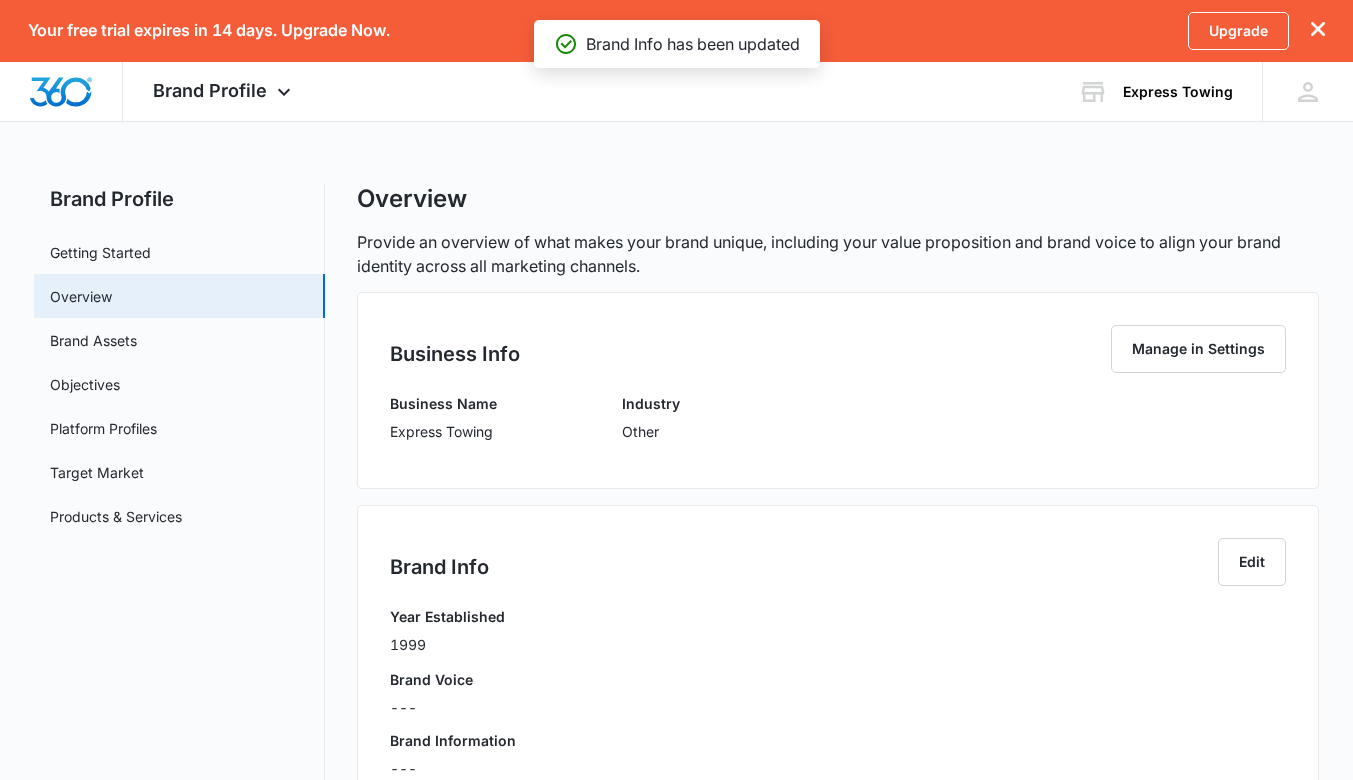click on "Brand Assets" at bounding box center (93, 340) 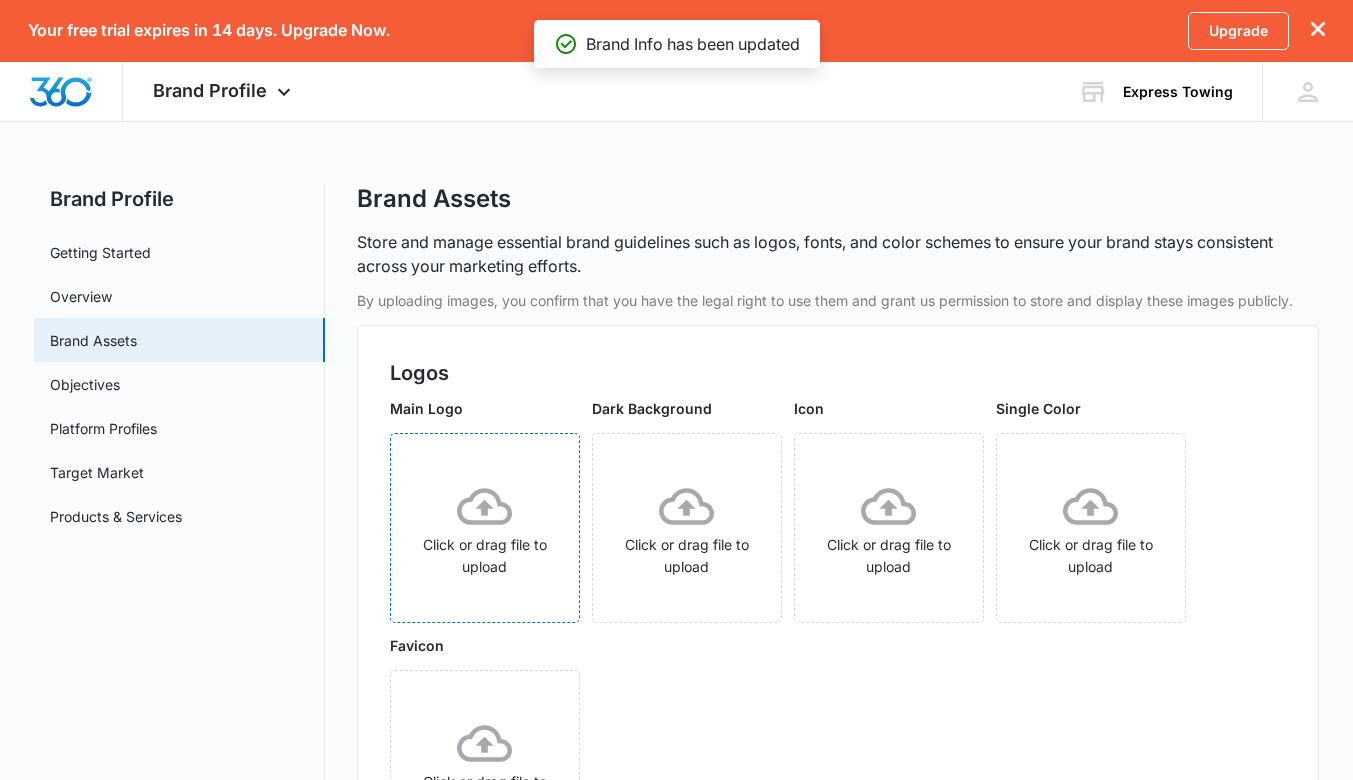 click on "Click or drag file to upload" at bounding box center [485, 528] 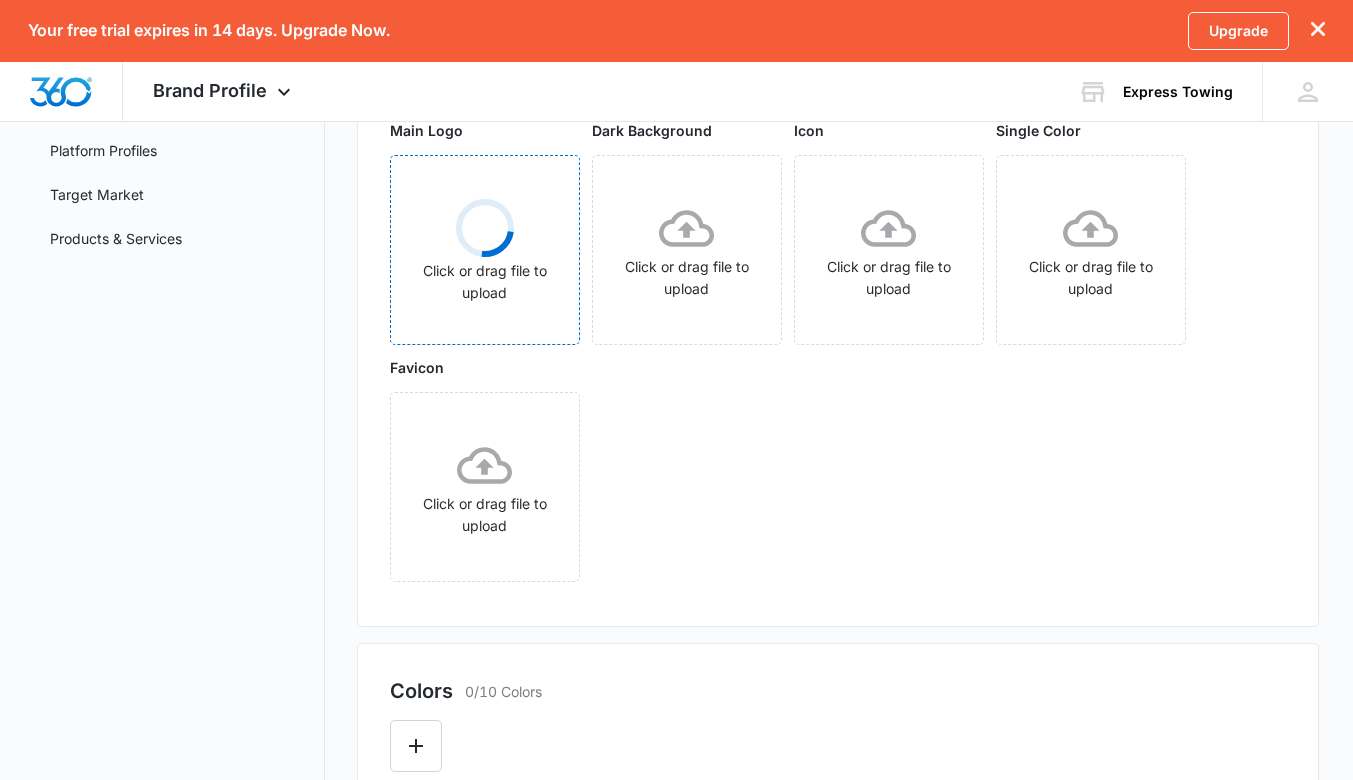 scroll, scrollTop: 300, scrollLeft: 0, axis: vertical 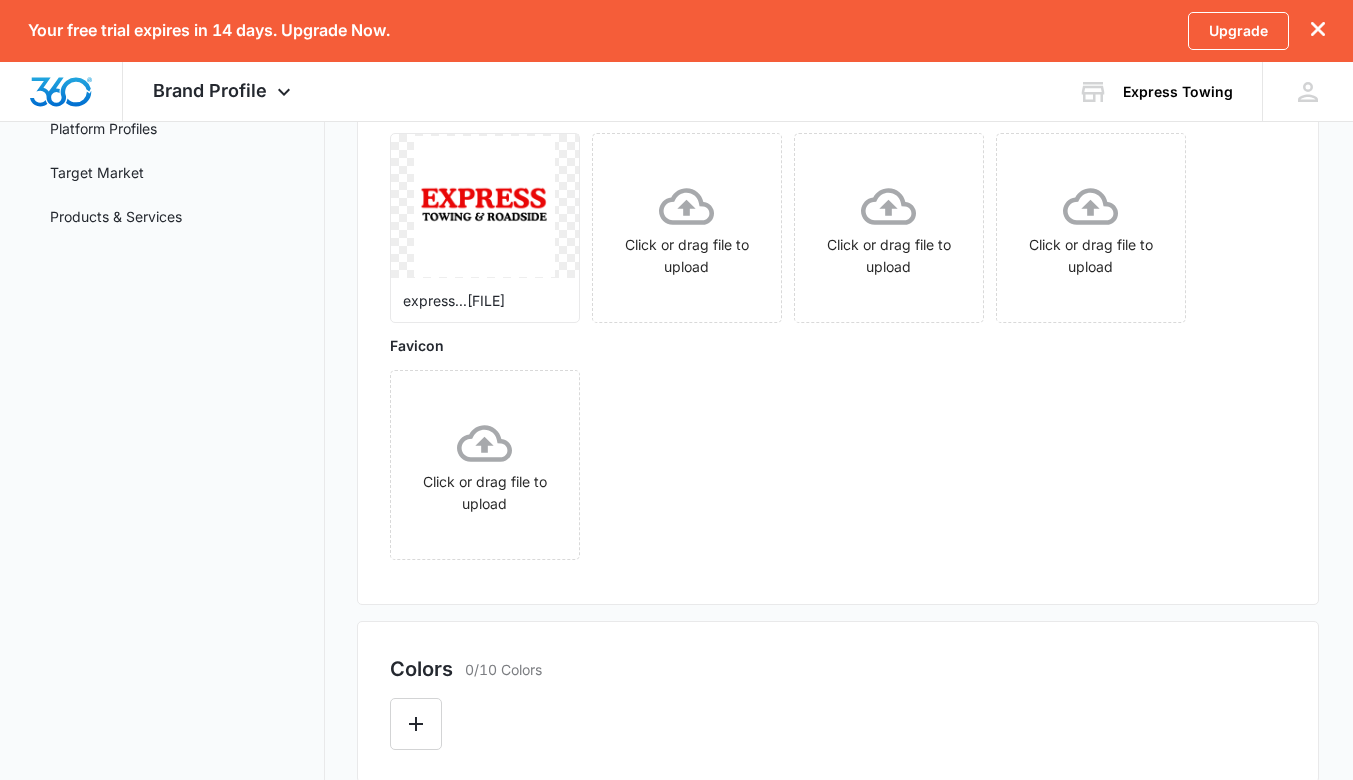click on "Main Logo express...ruck.png Dark Background Click or drag file to upload Icon Click or drag file to upload Single Color Click or drag file to upload Favicon Click or drag file to upload" at bounding box center [838, 335] 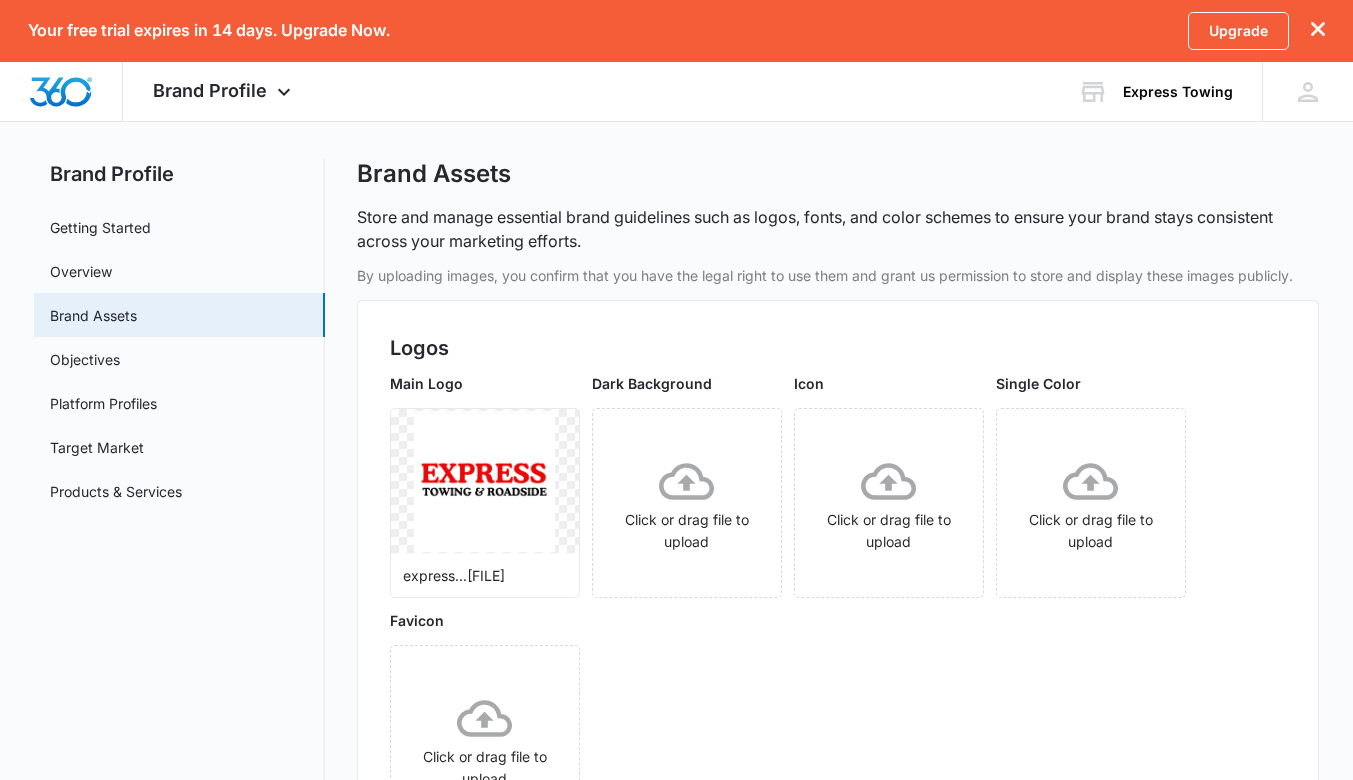 scroll, scrollTop: 0, scrollLeft: 0, axis: both 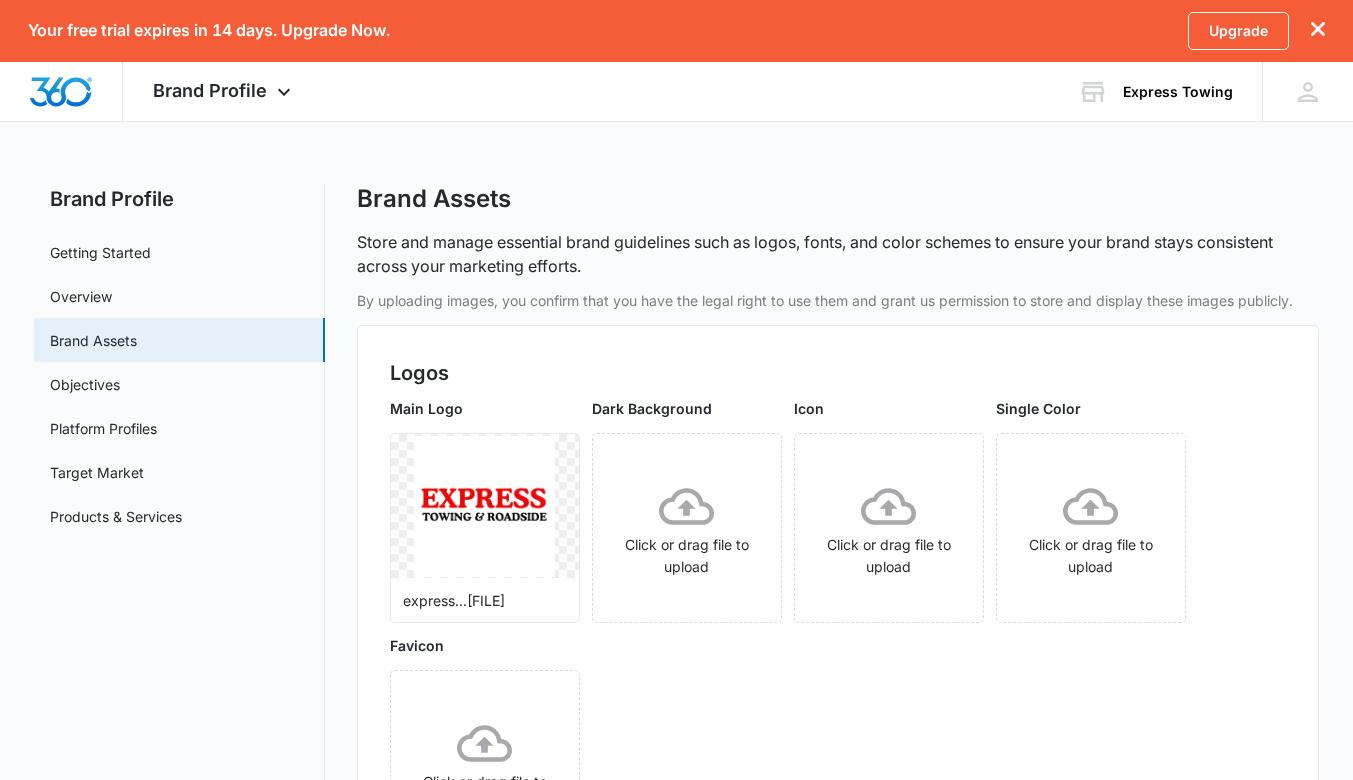 click on "Express Towing" at bounding box center [1178, 92] 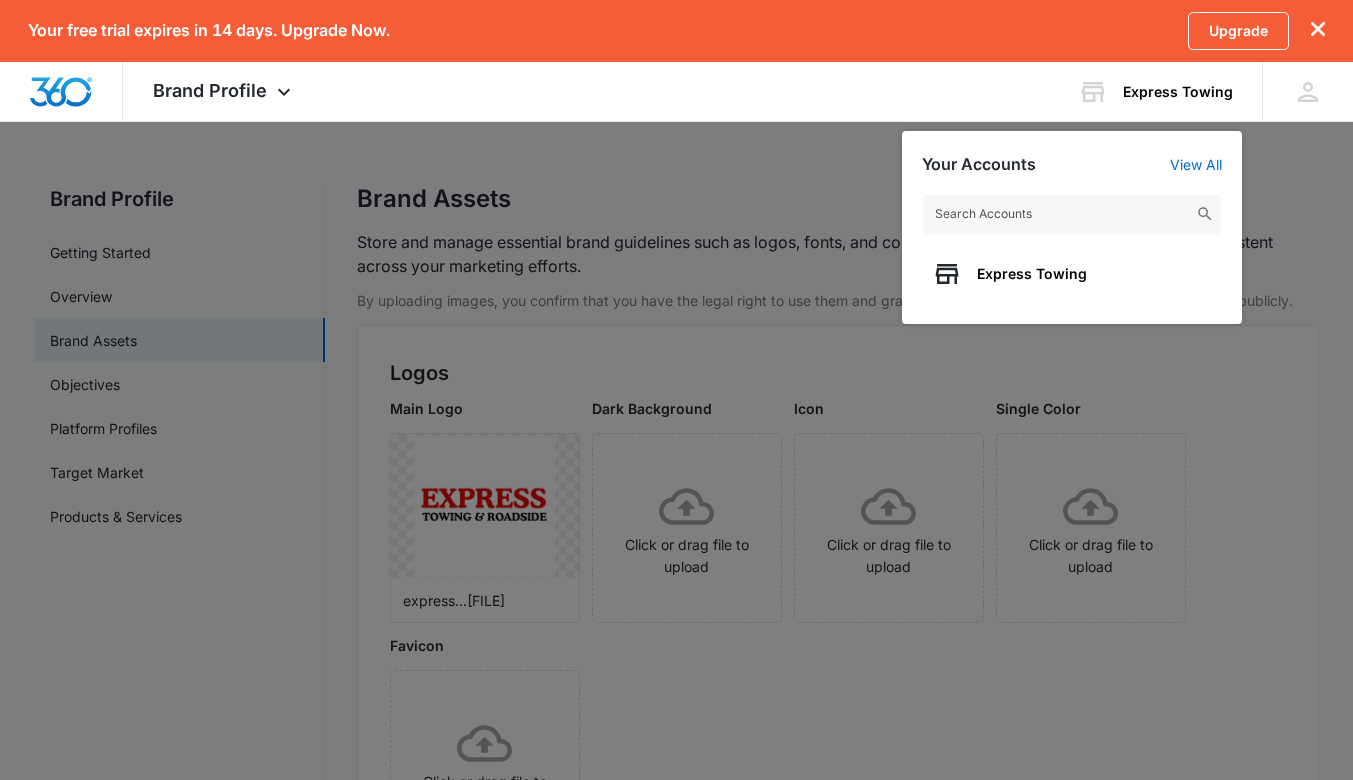 click on "Express Towing" at bounding box center [1032, 274] 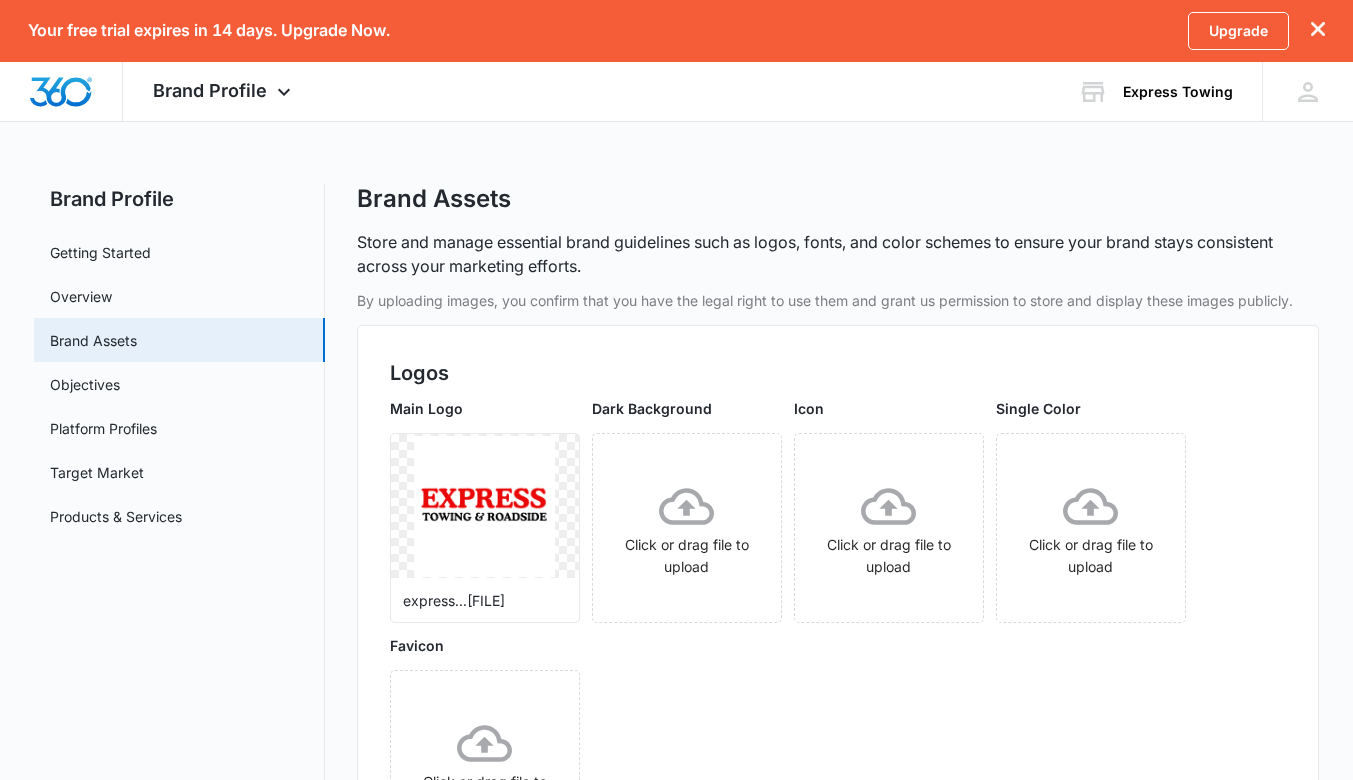 click on "Objectives" at bounding box center (85, 384) 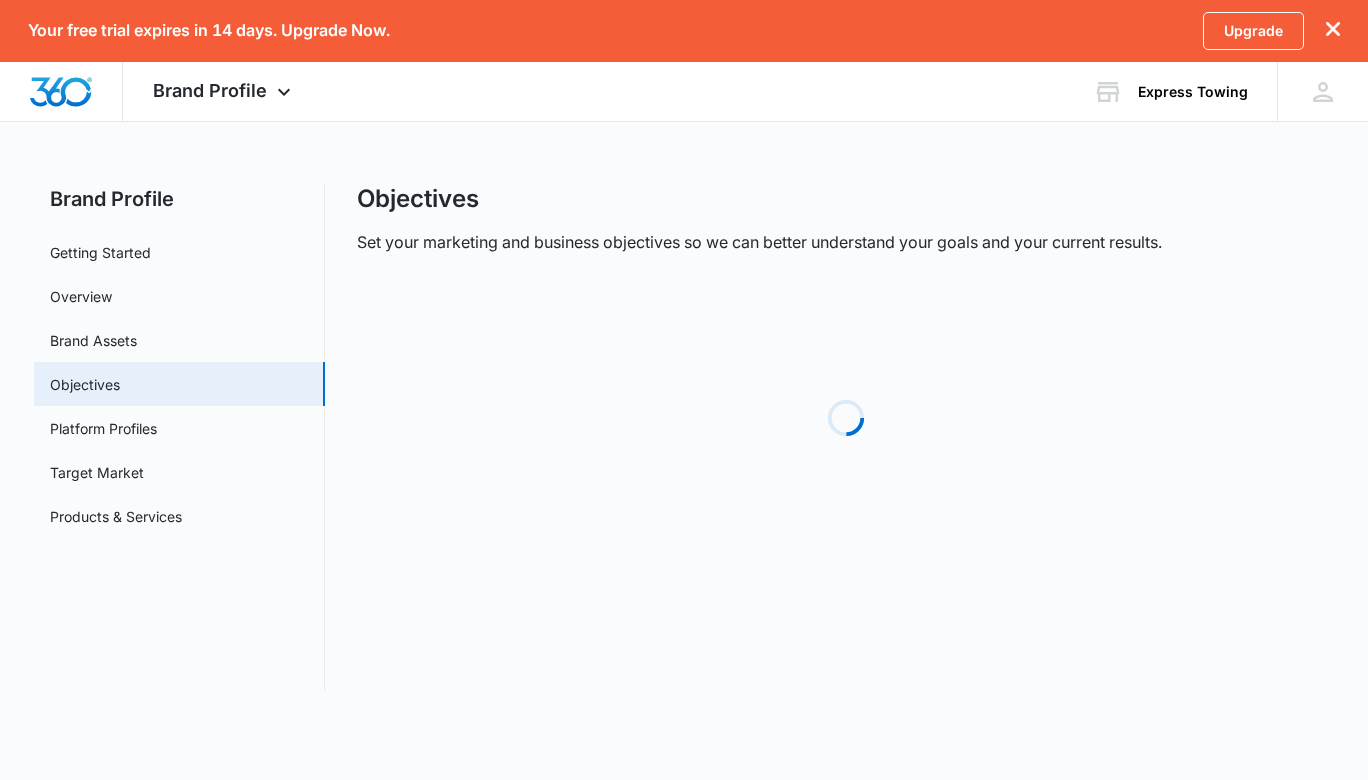 click on "Platform Profiles" at bounding box center [103, 428] 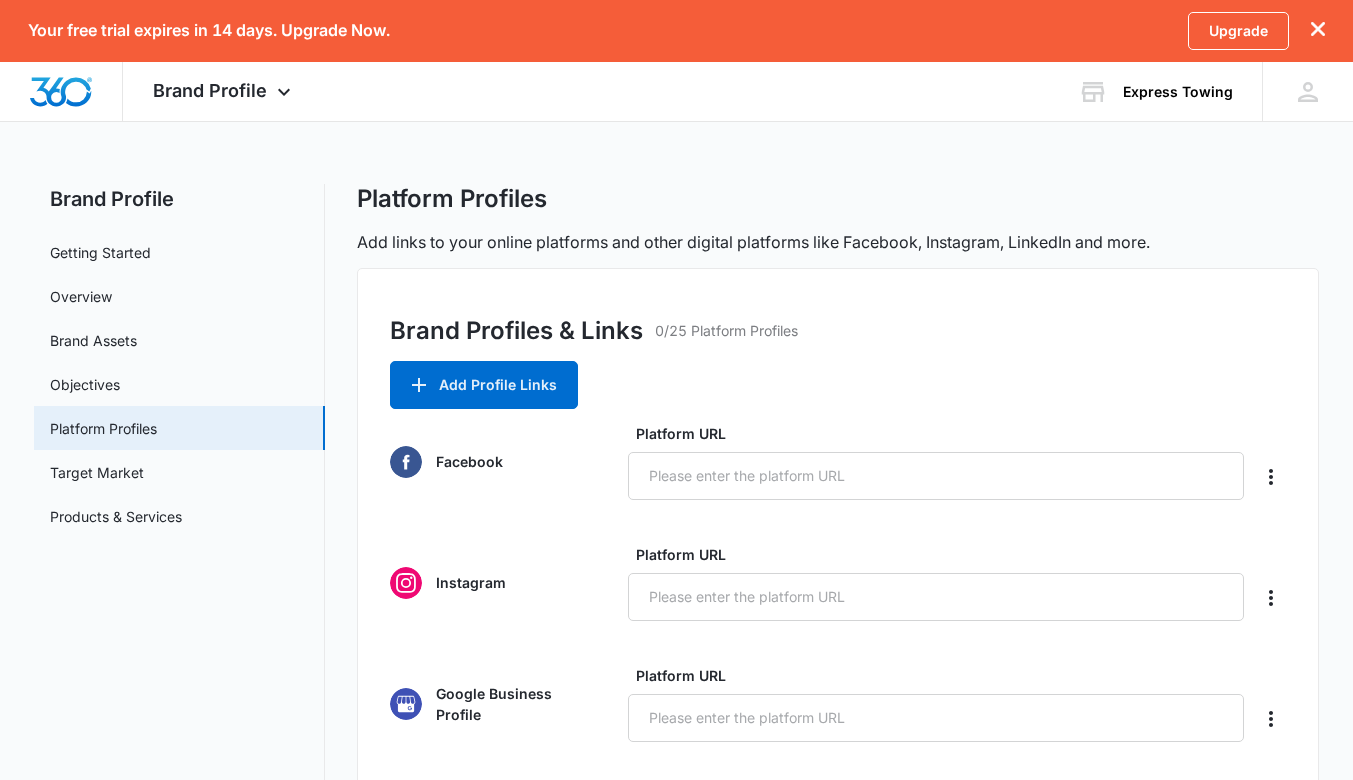 click on "Facebook Platform URL" at bounding box center [838, 461] 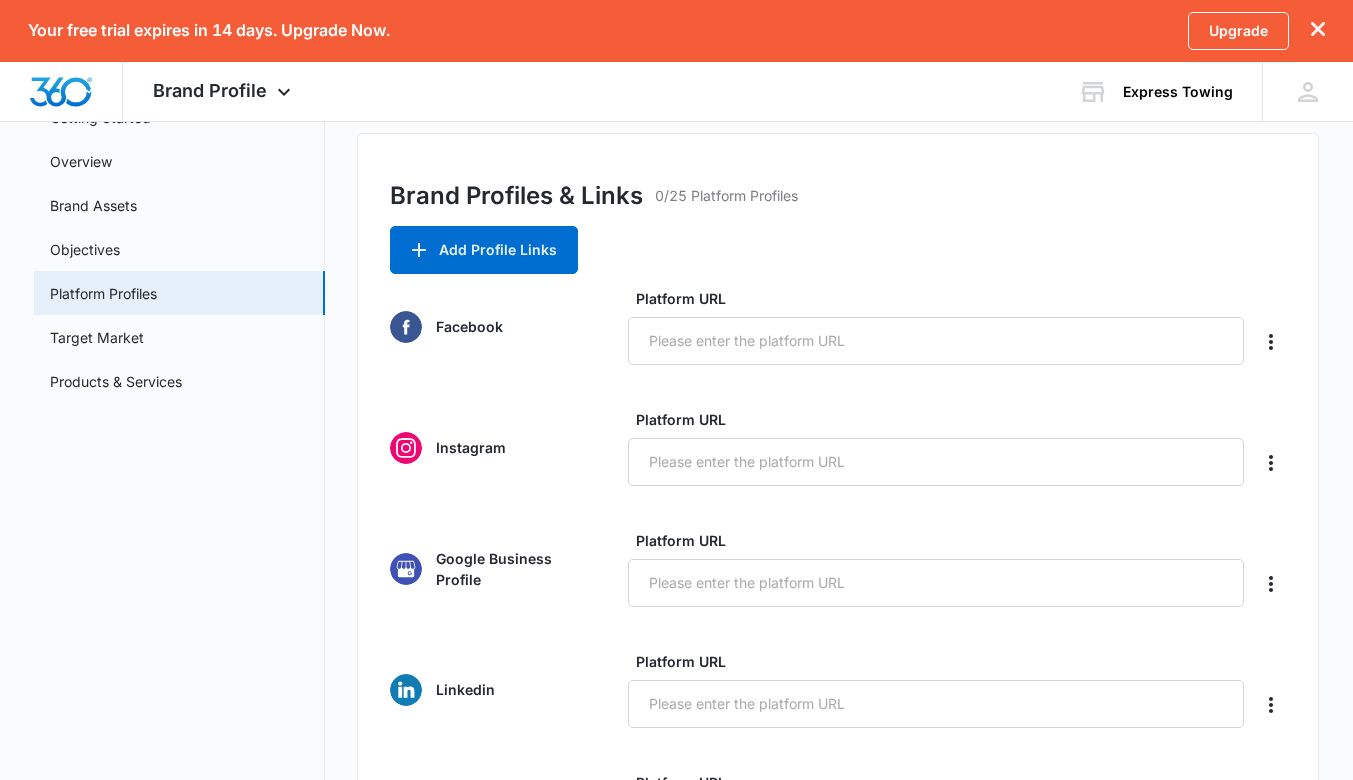 scroll, scrollTop: 0, scrollLeft: 0, axis: both 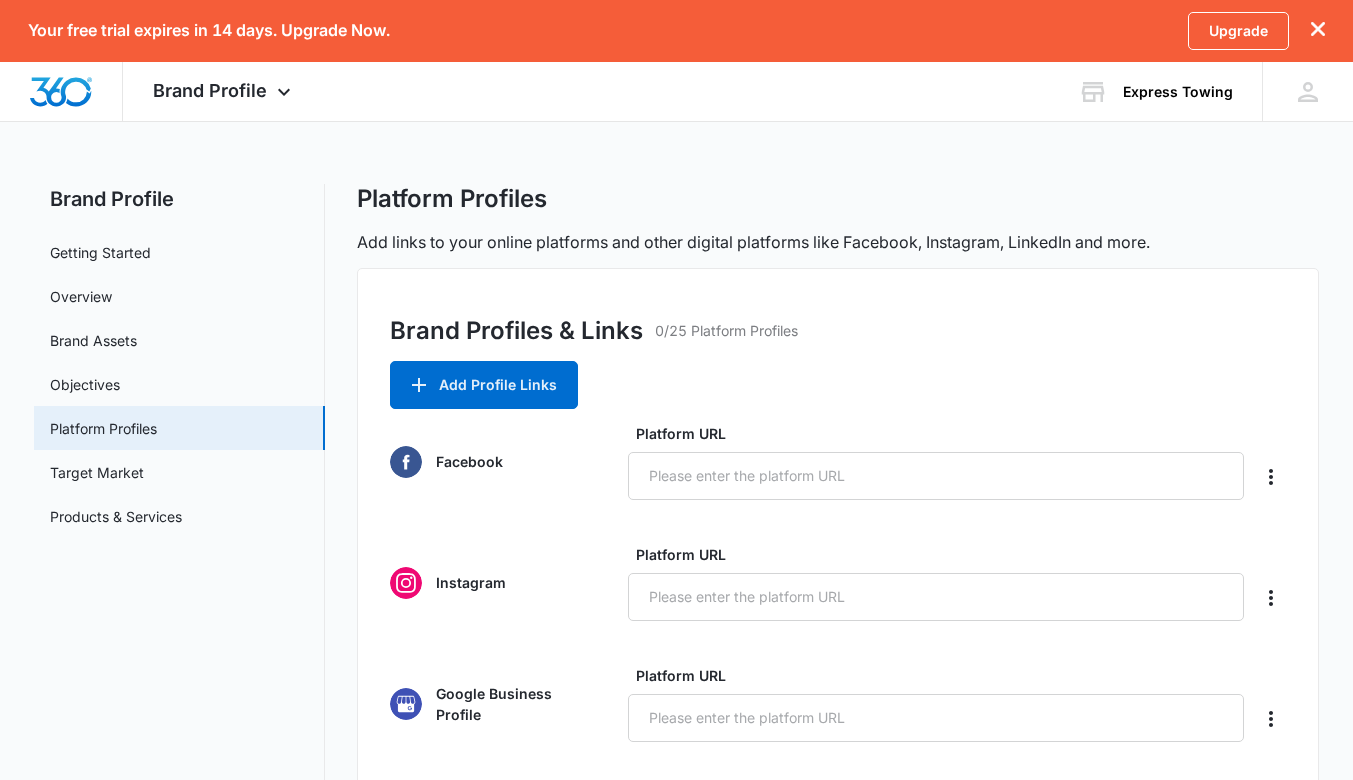 click 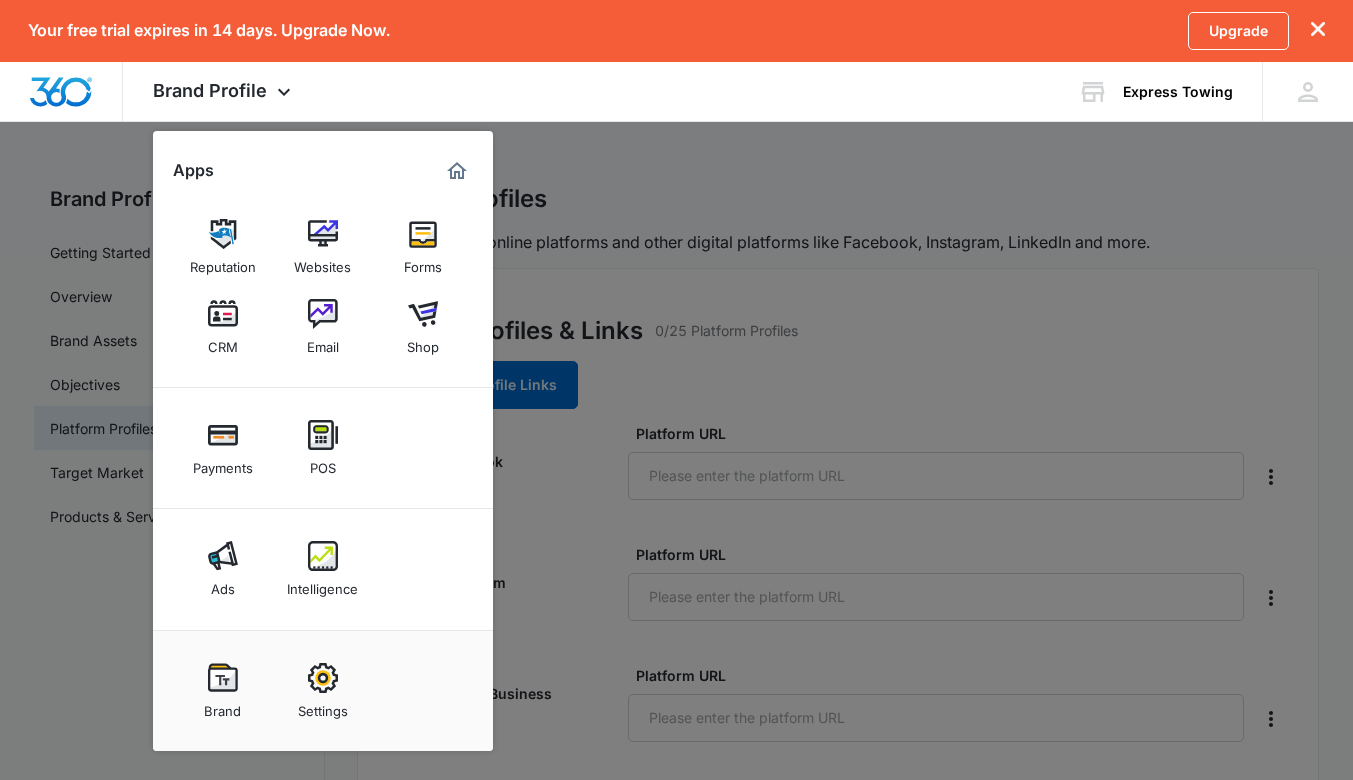 click on "ET Express Towing marketingexpresstowing@gmail.com My Profile Notifications Support Logout Terms & Conditions   •   Privacy Policy" at bounding box center [1307, 91] 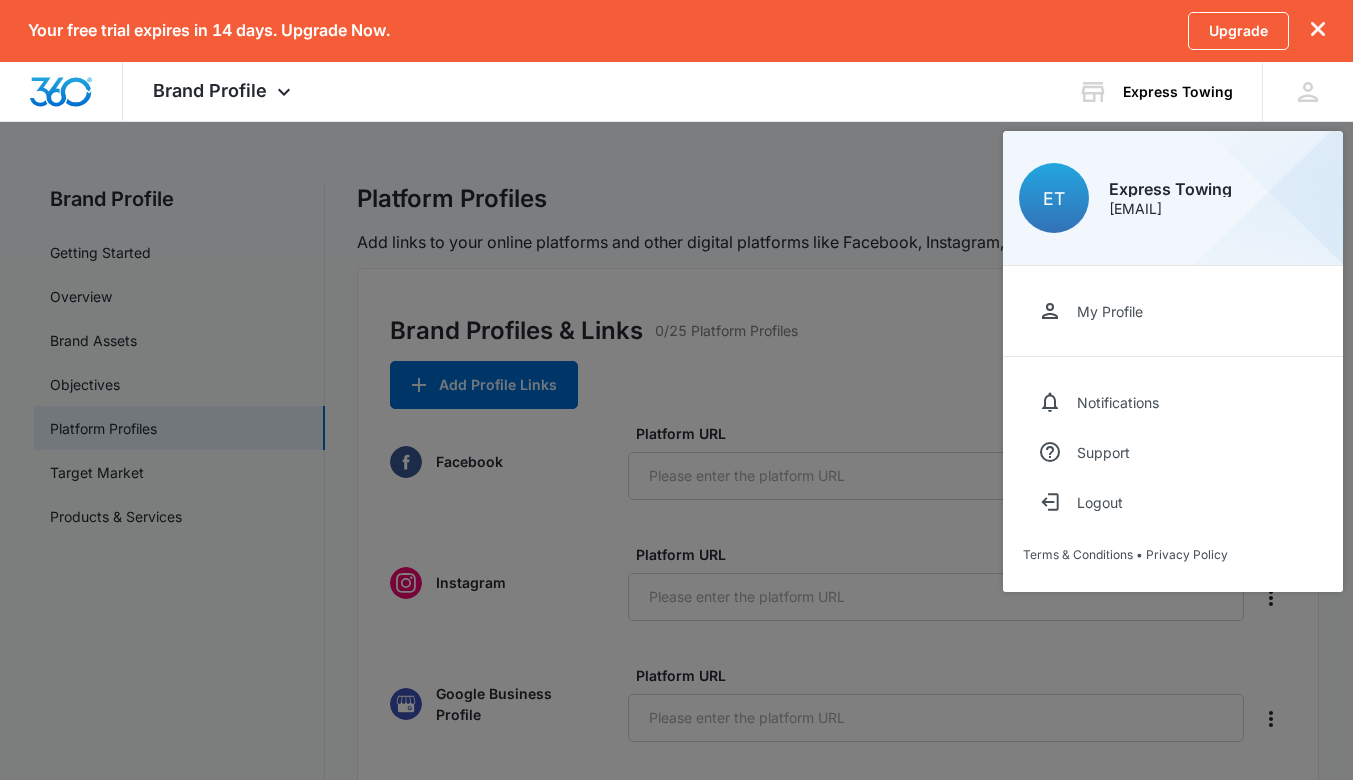 click at bounding box center (676, 390) 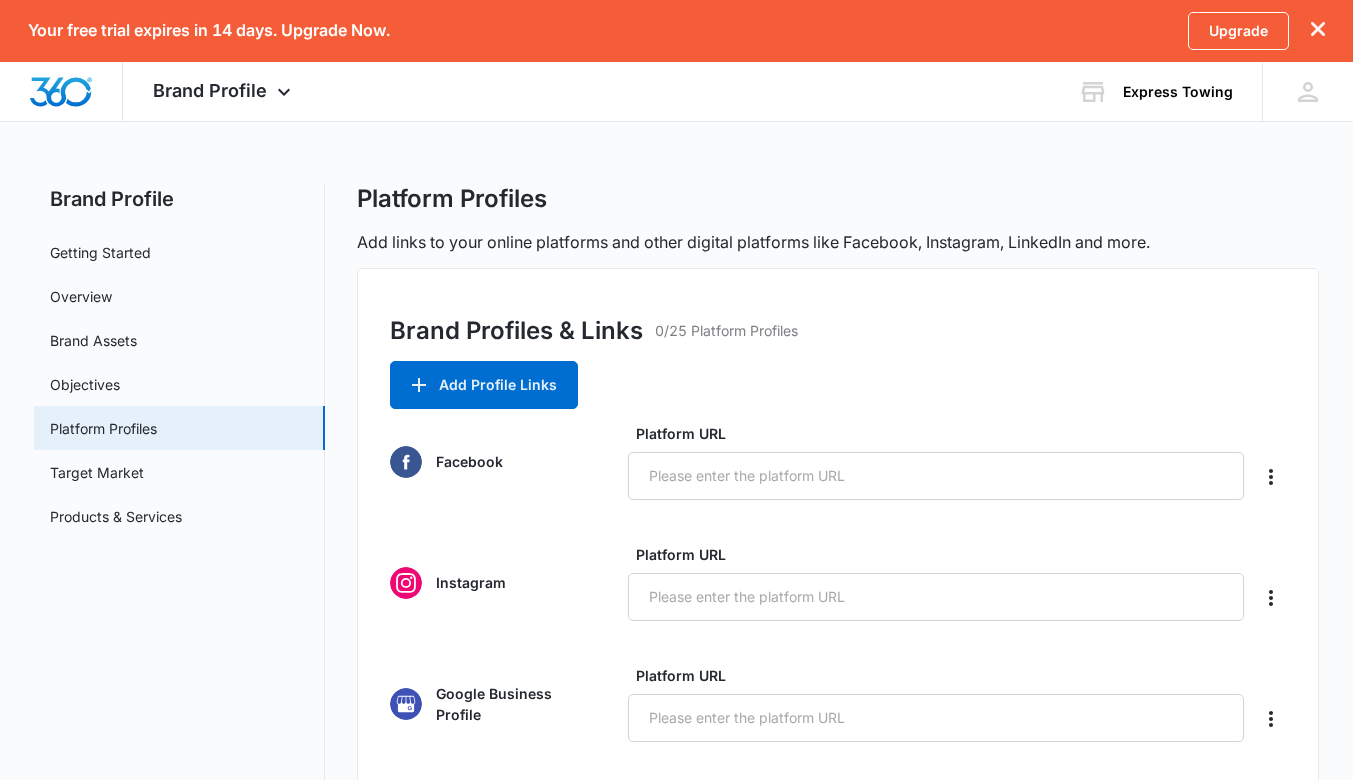 click 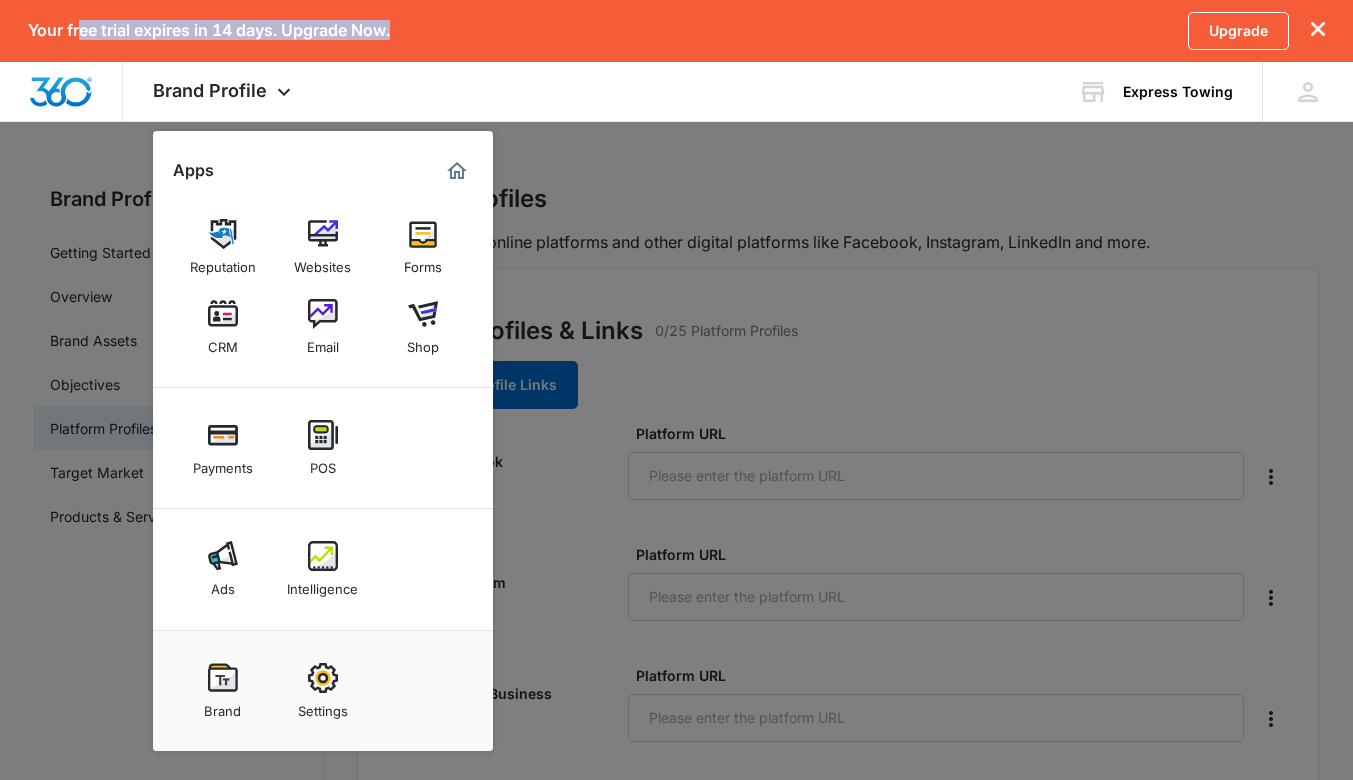 drag, startPoint x: 81, startPoint y: 26, endPoint x: 406, endPoint y: 25, distance: 325.00153 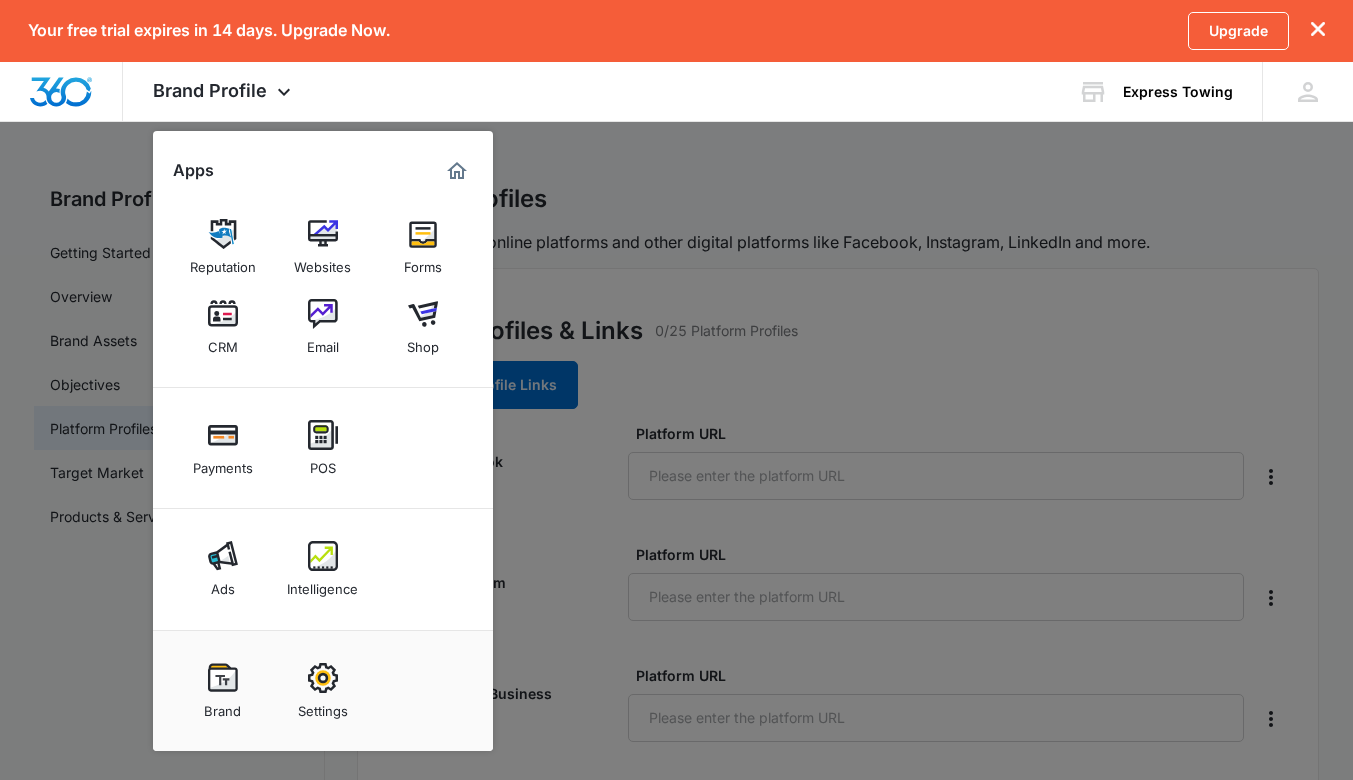 click at bounding box center [323, 678] 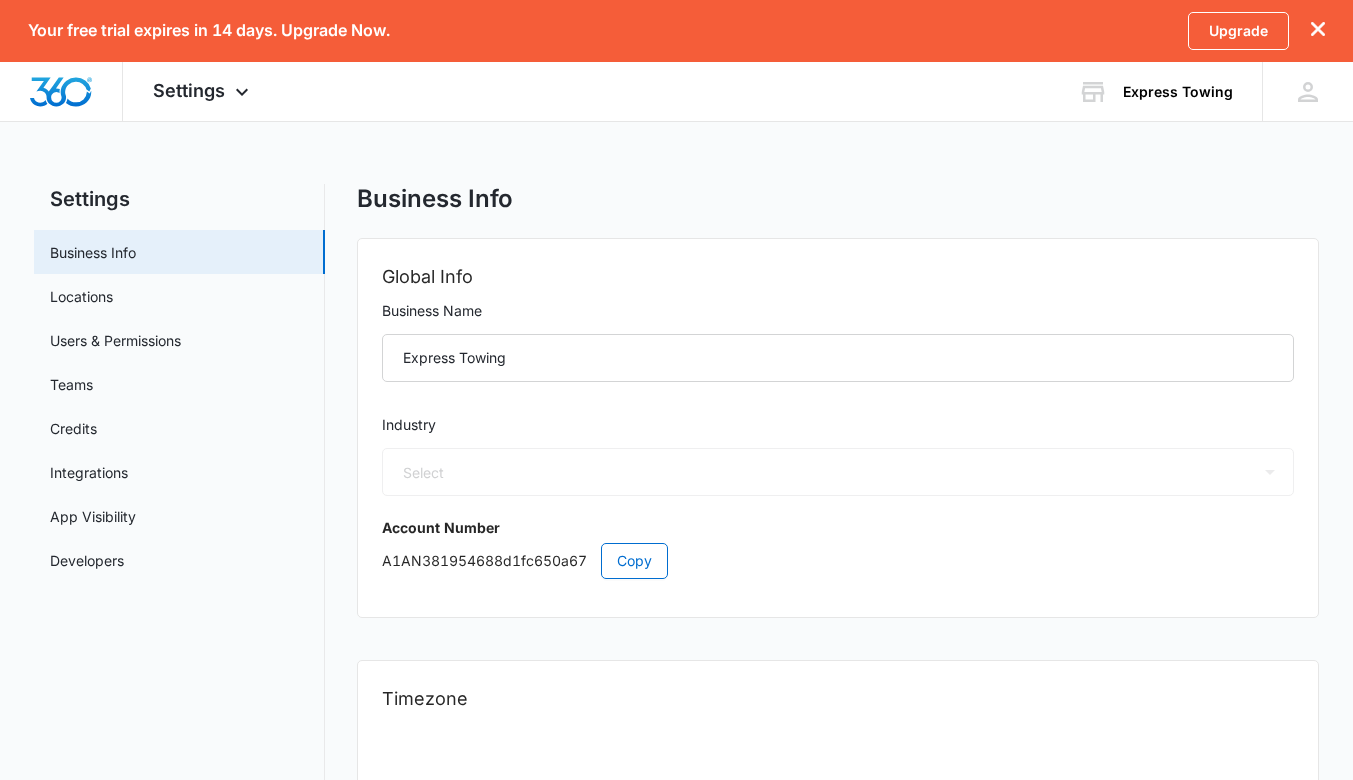 select on "52" 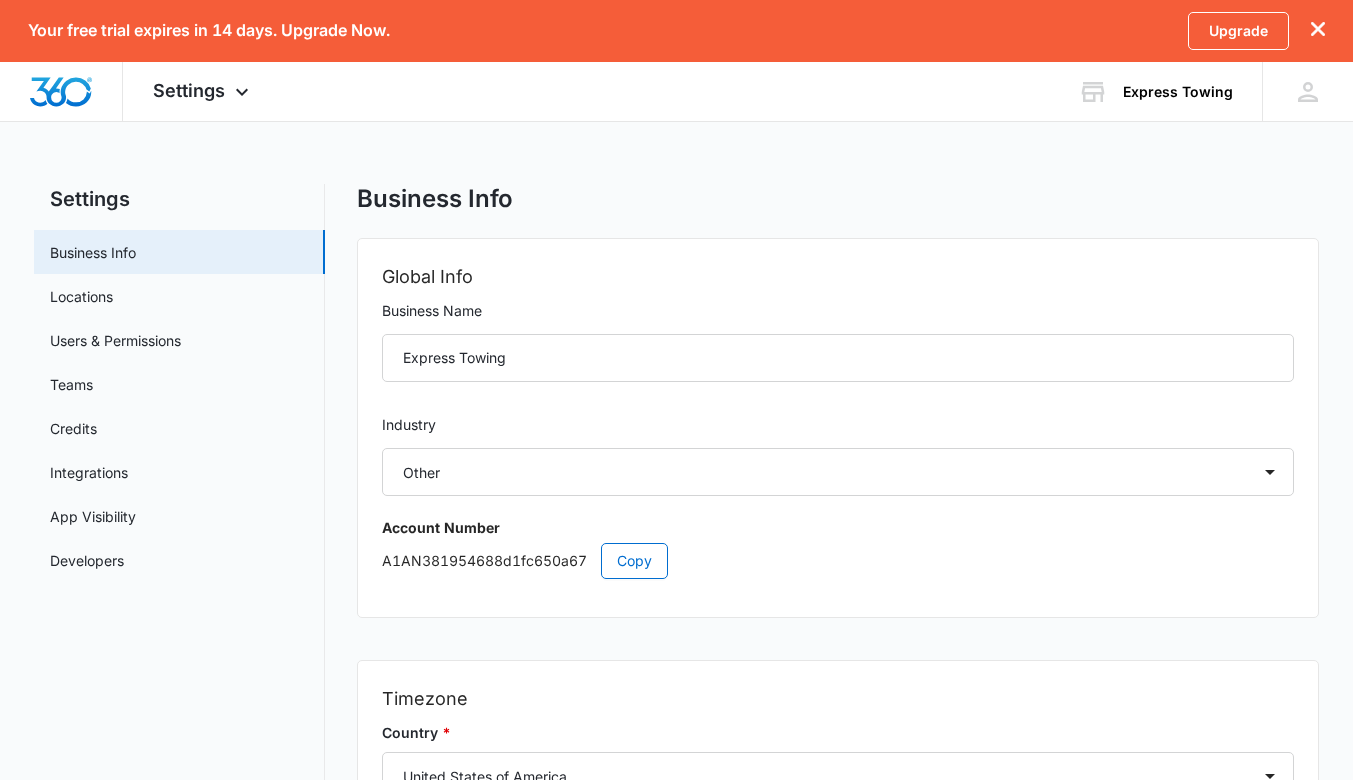 click on "Business Info" at bounding box center [435, 199] 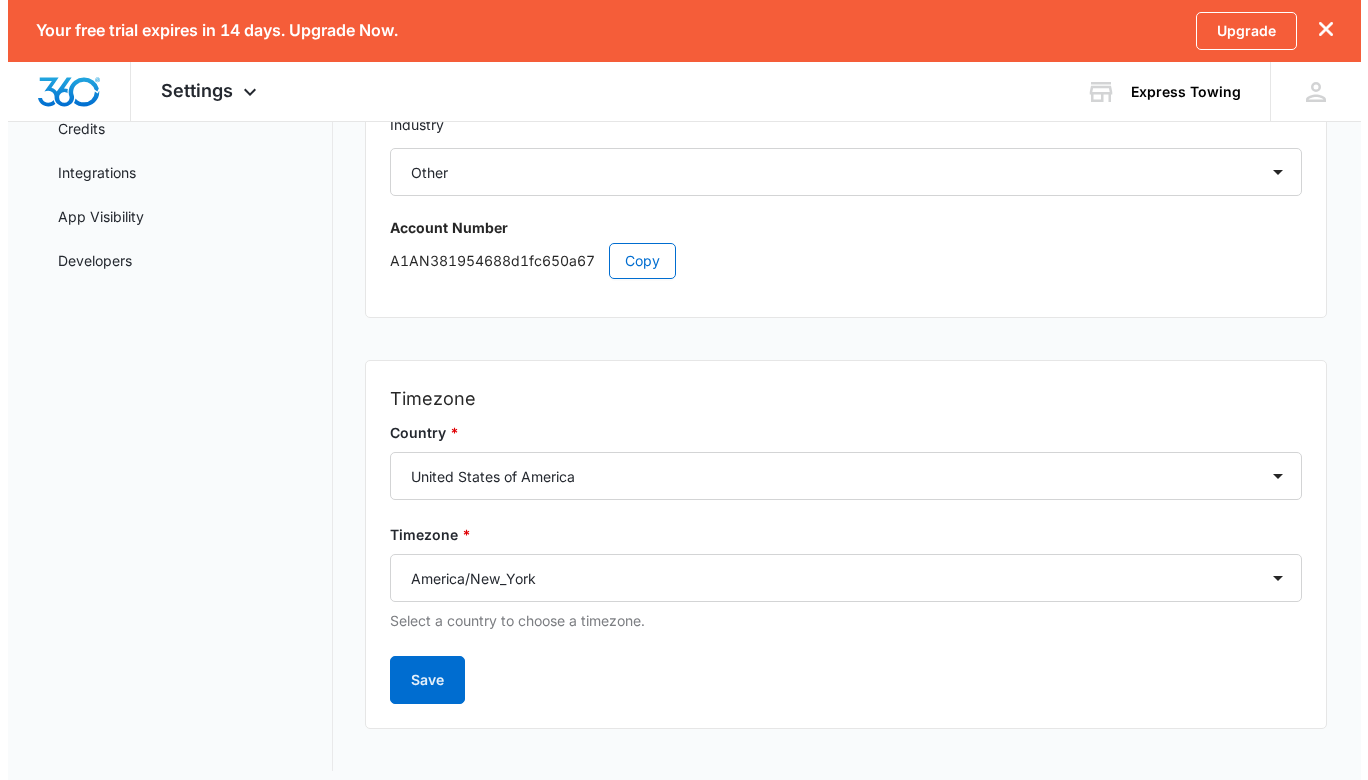 scroll, scrollTop: 0, scrollLeft: 0, axis: both 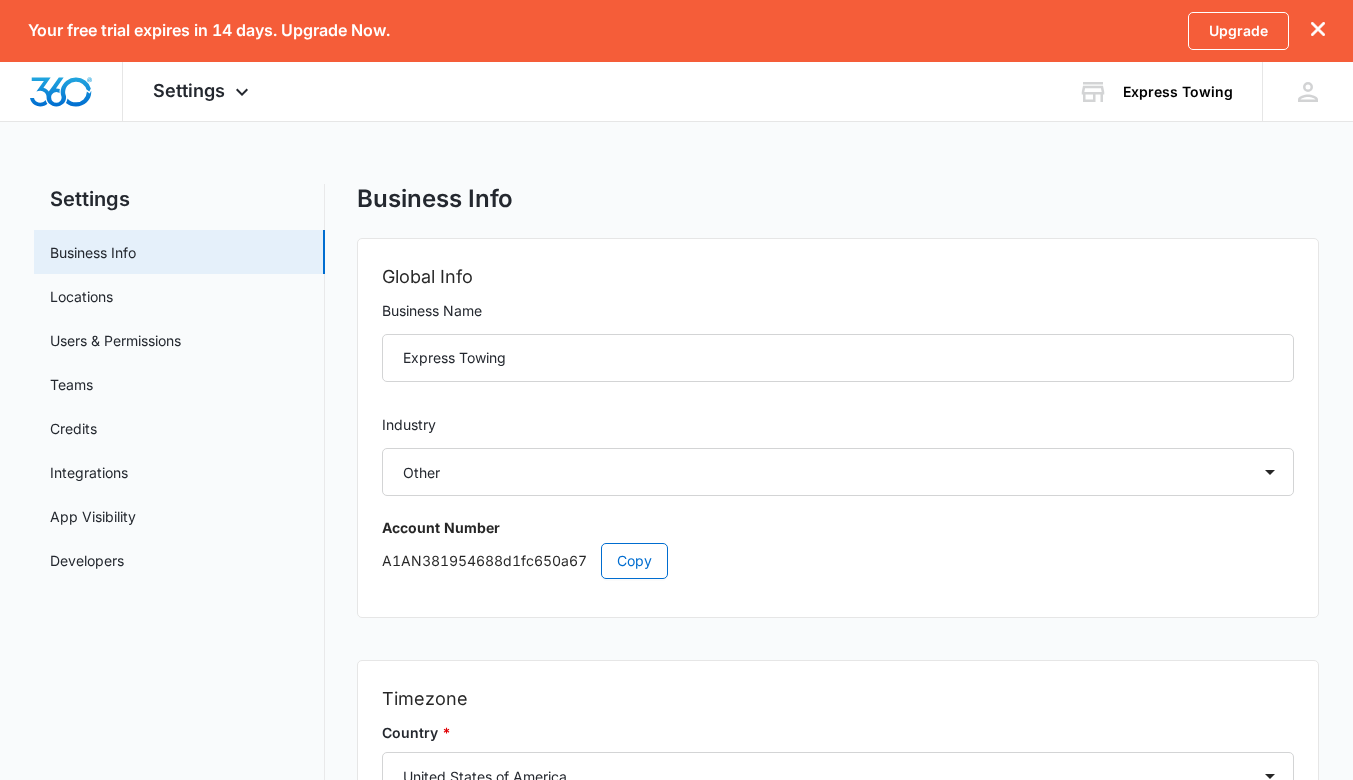 click on "Locations" at bounding box center (81, 296) 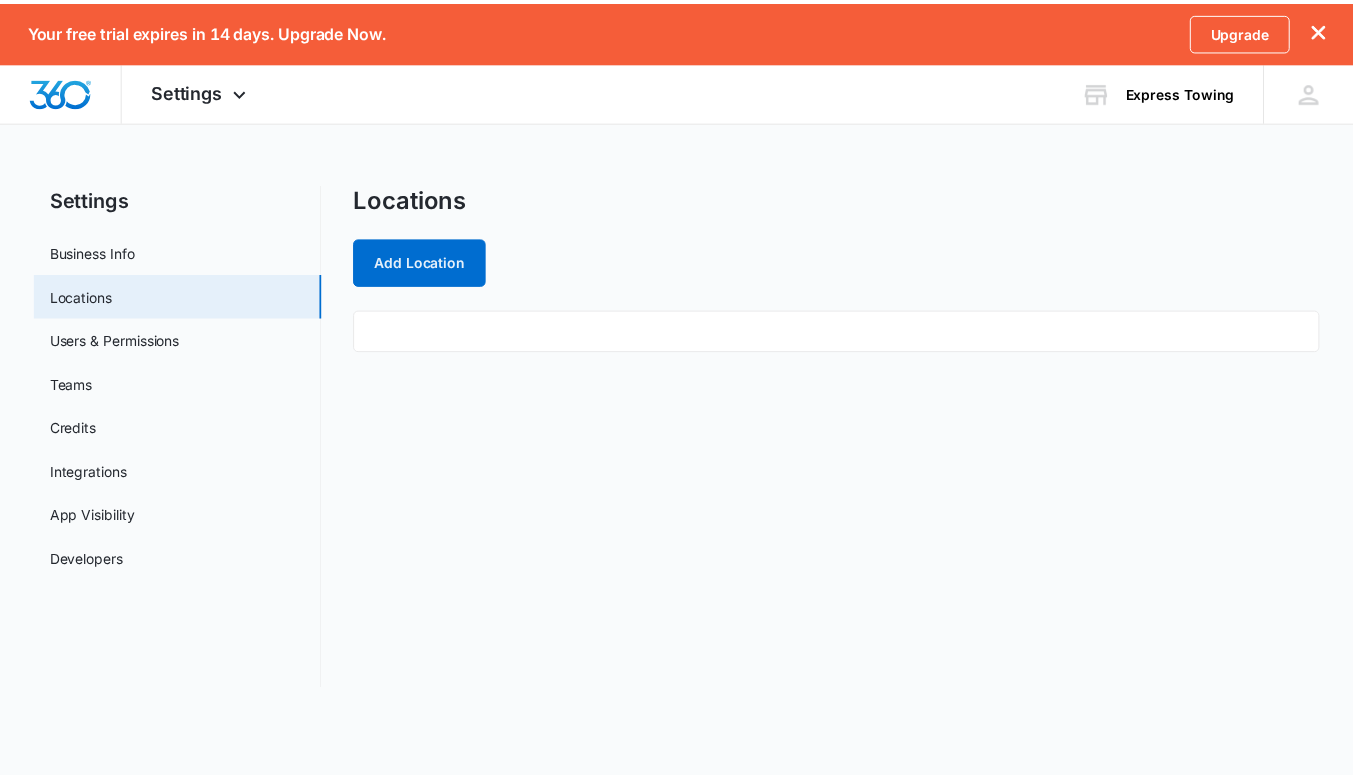 scroll, scrollTop: 0, scrollLeft: 0, axis: both 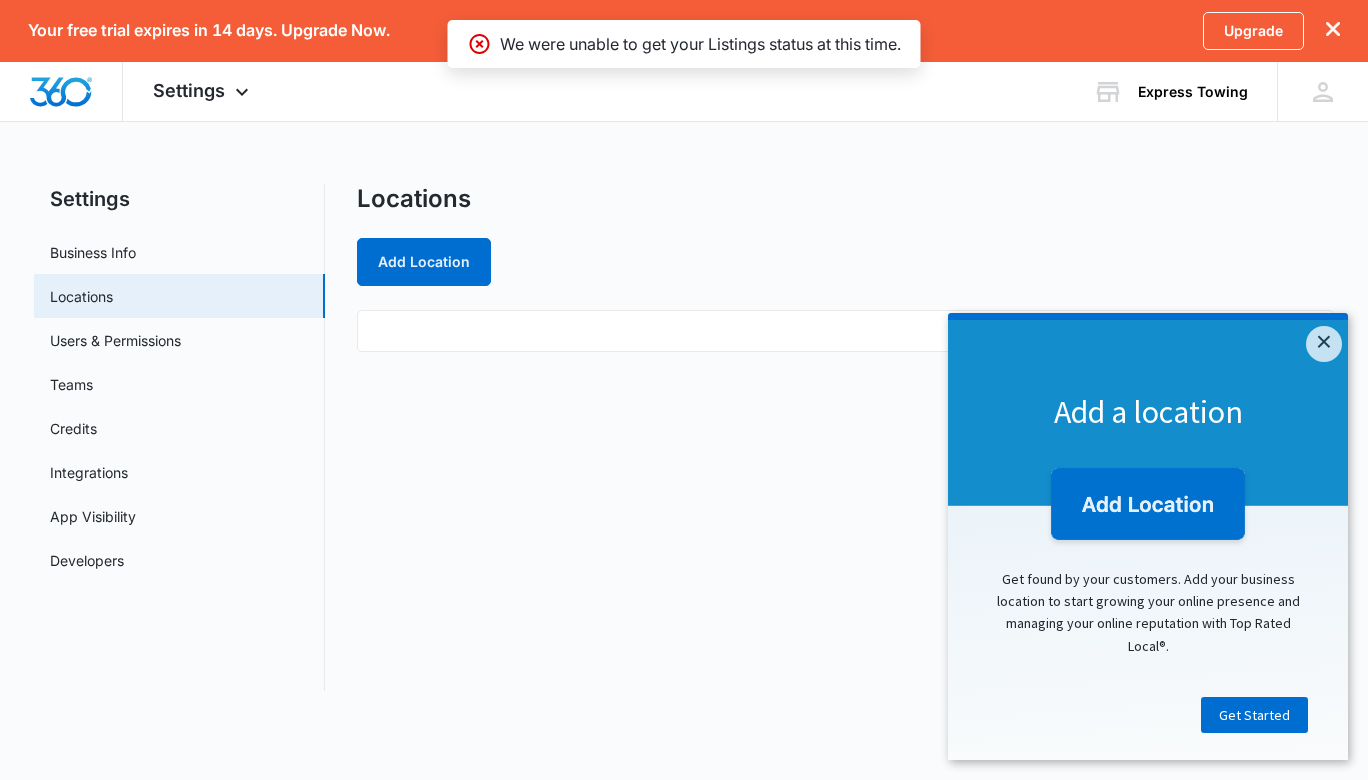 drag, startPoint x: 1311, startPoint y: 346, endPoint x: 1248, endPoint y: 327, distance: 65.802734 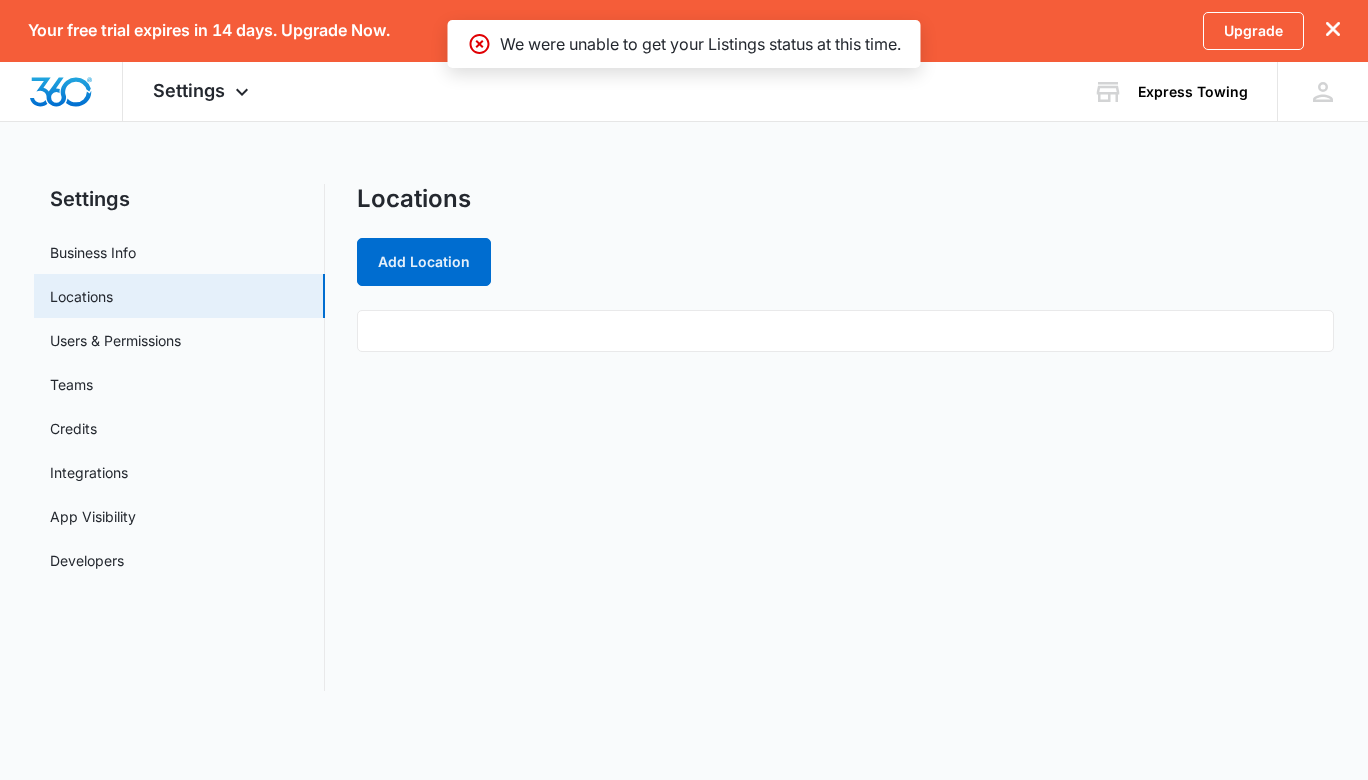 click at bounding box center [845, 331] 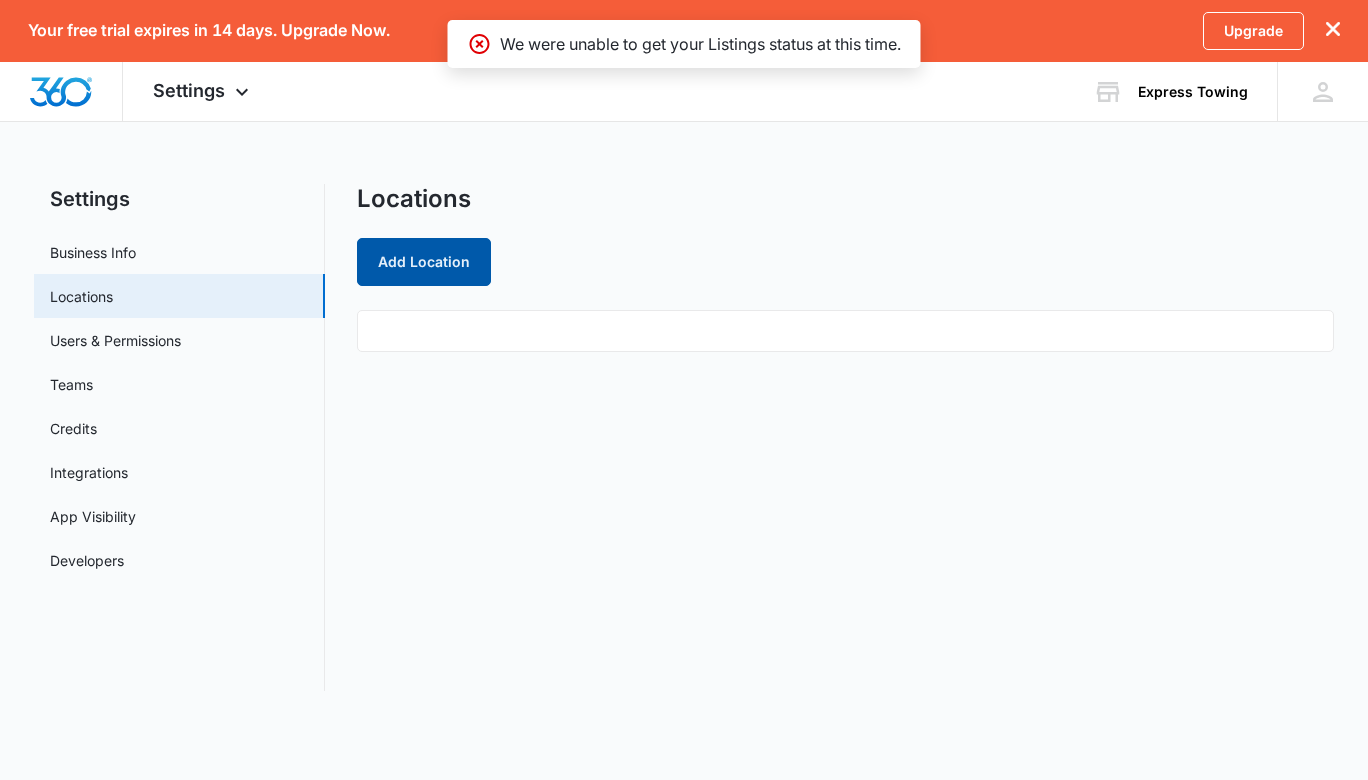 click on "Add Location" at bounding box center [424, 262] 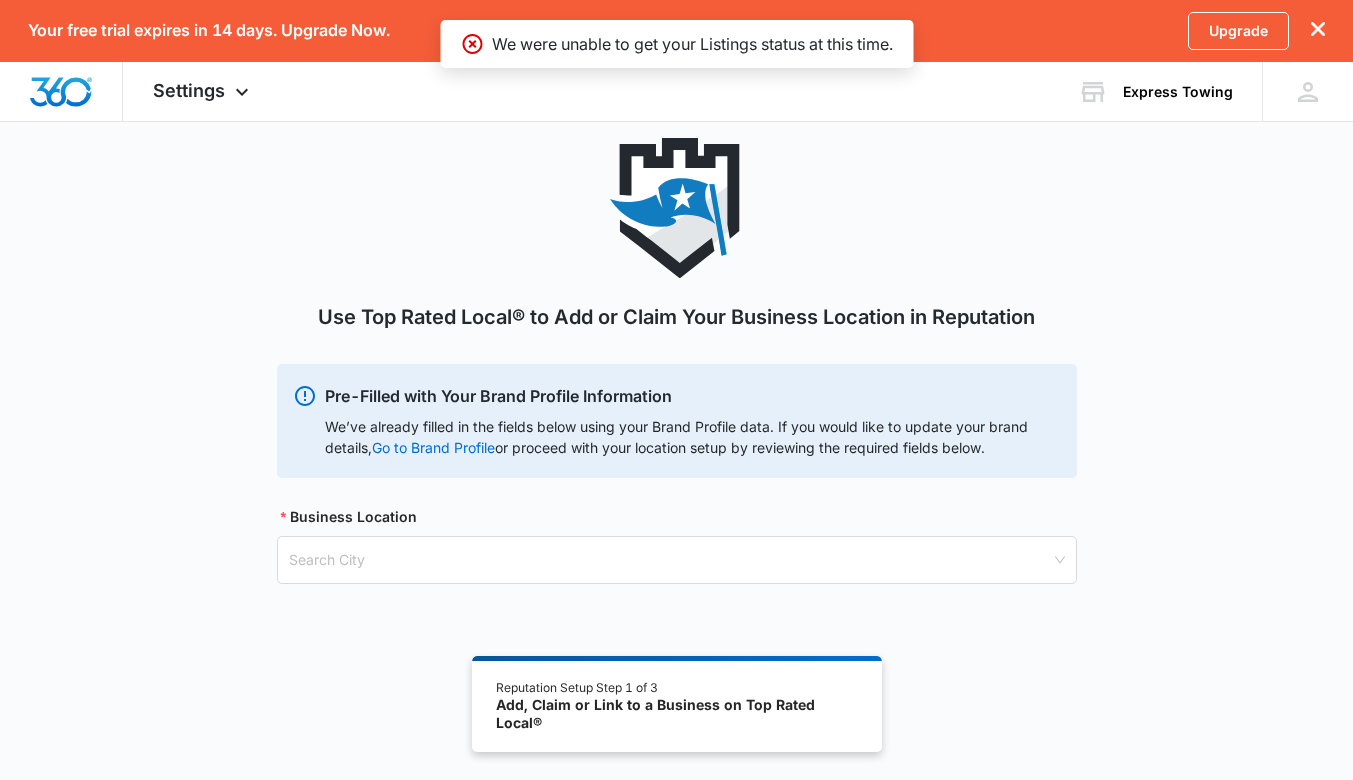 scroll, scrollTop: 0, scrollLeft: 0, axis: both 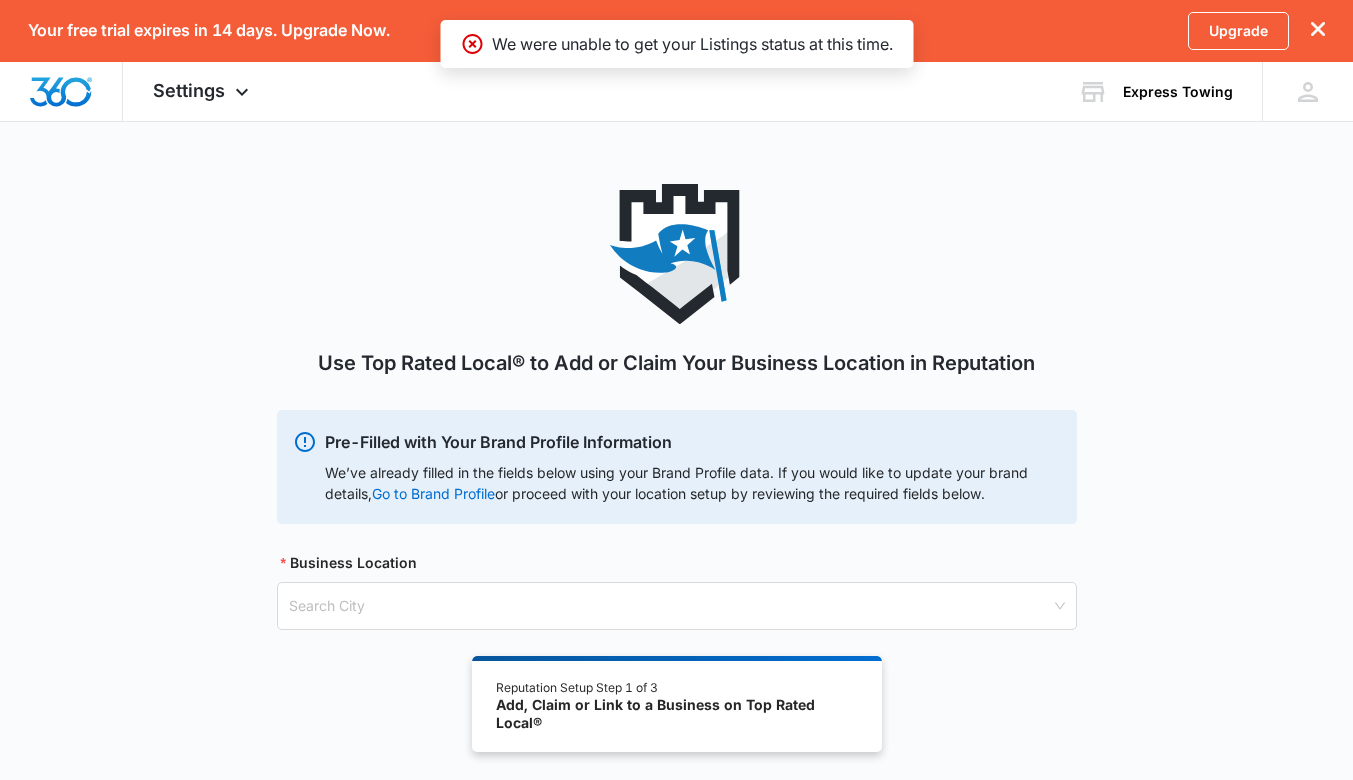 click 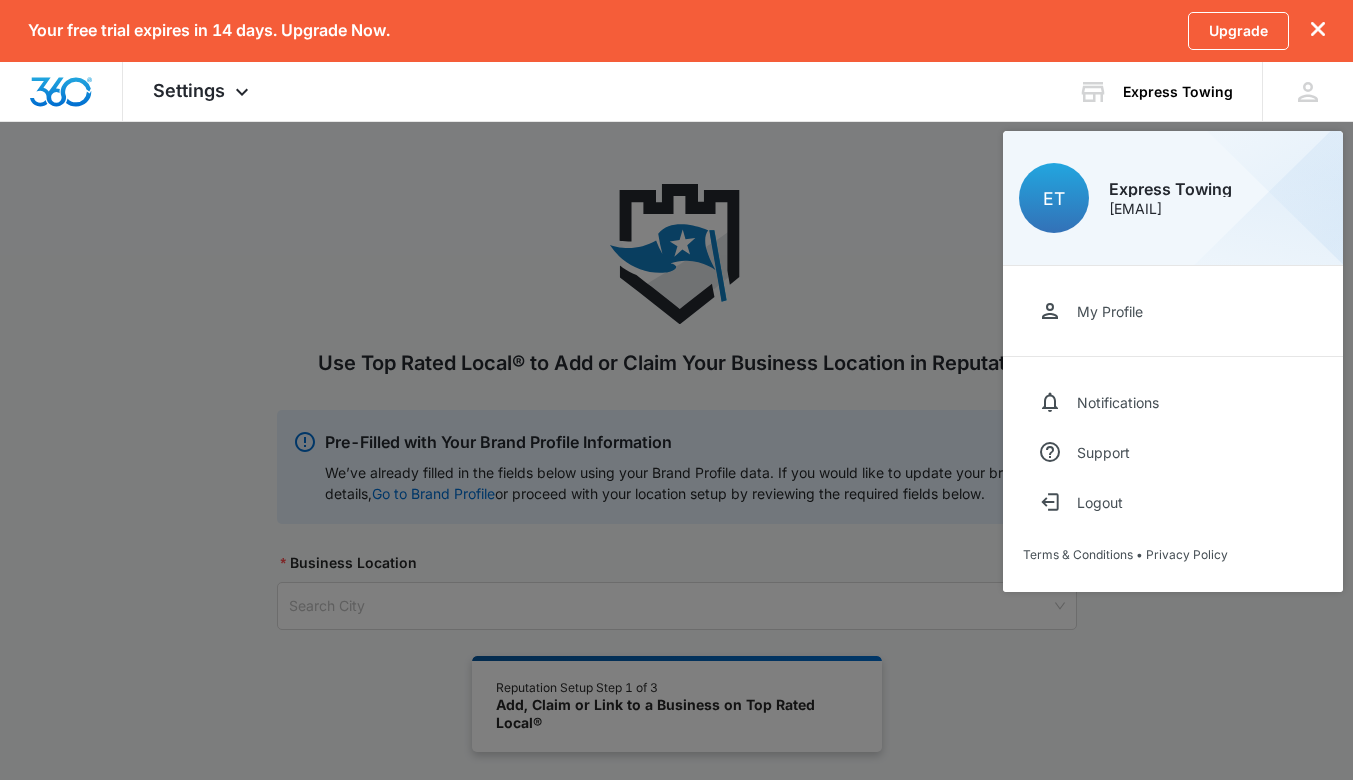 click on "My Profile" at bounding box center (1110, 311) 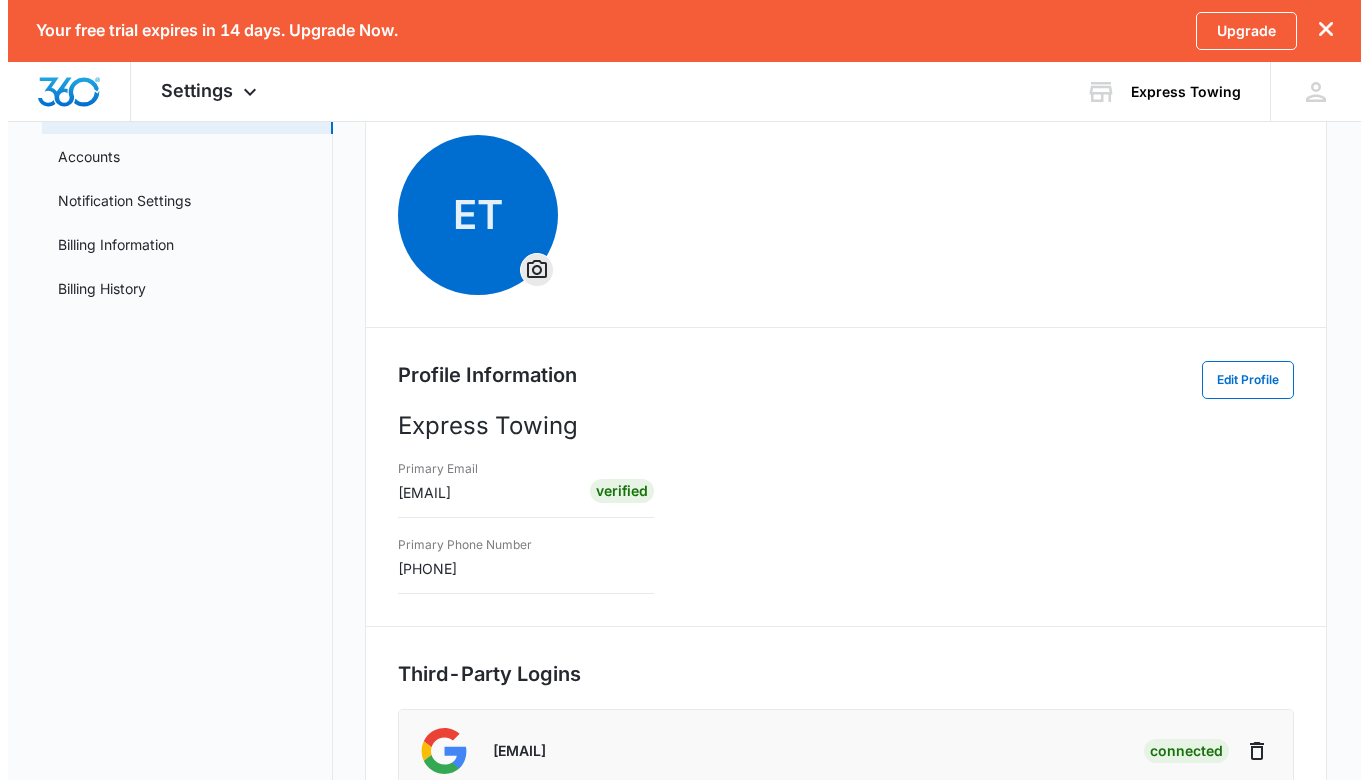 scroll, scrollTop: 0, scrollLeft: 0, axis: both 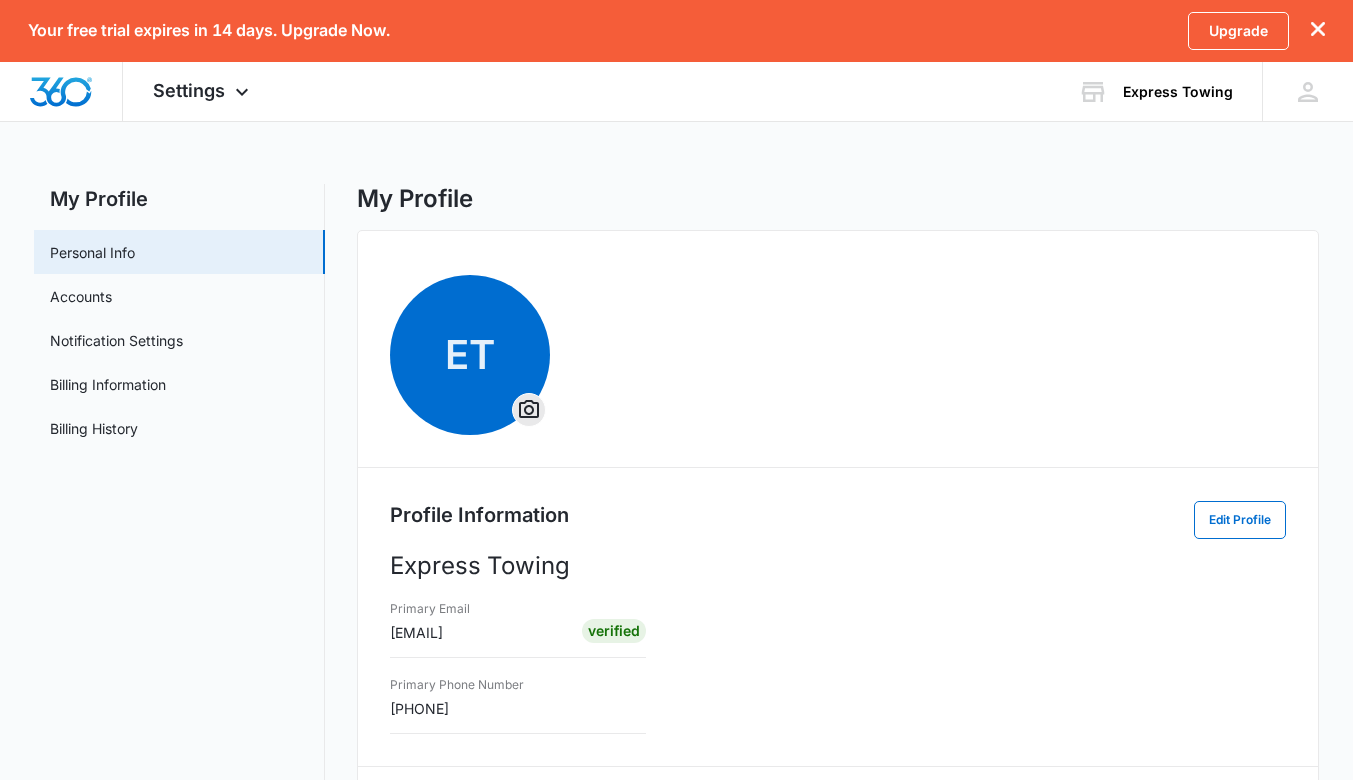 click on "Accounts" at bounding box center [81, 296] 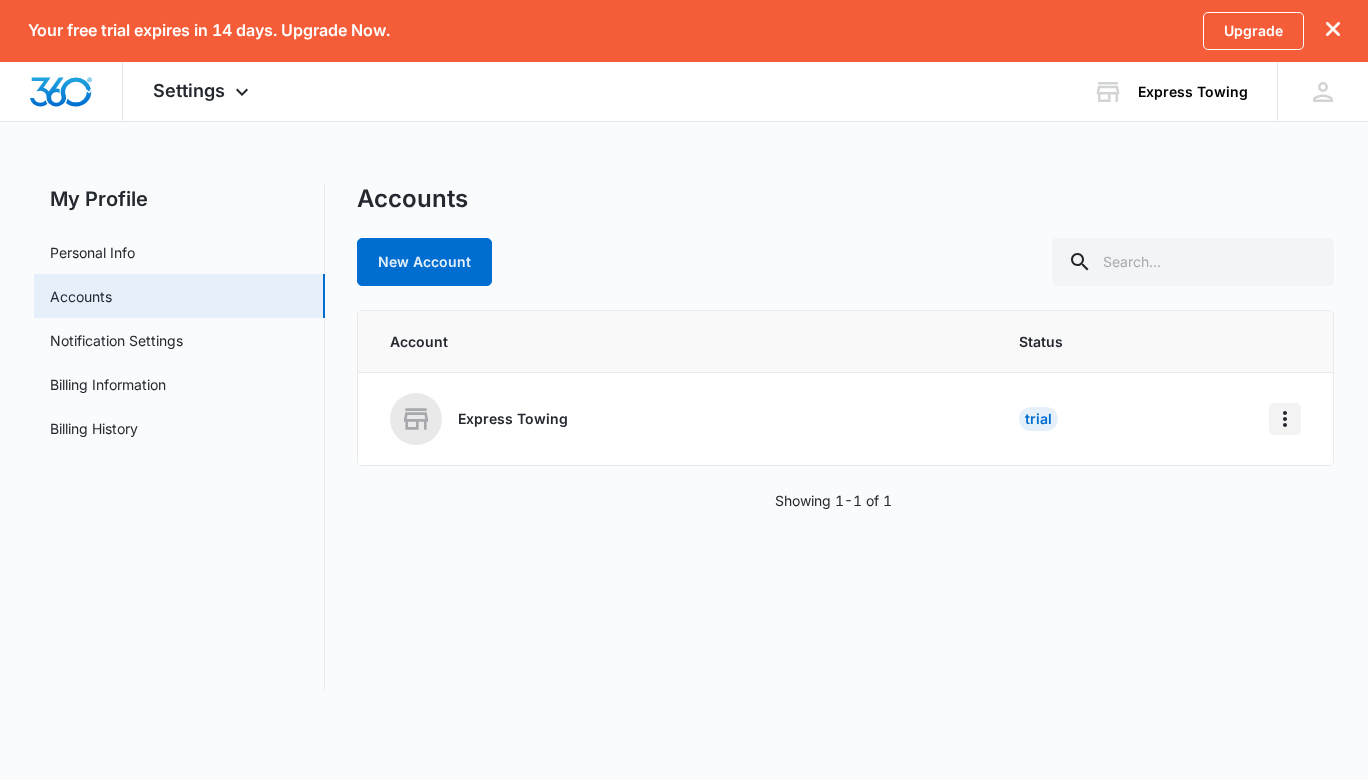 click 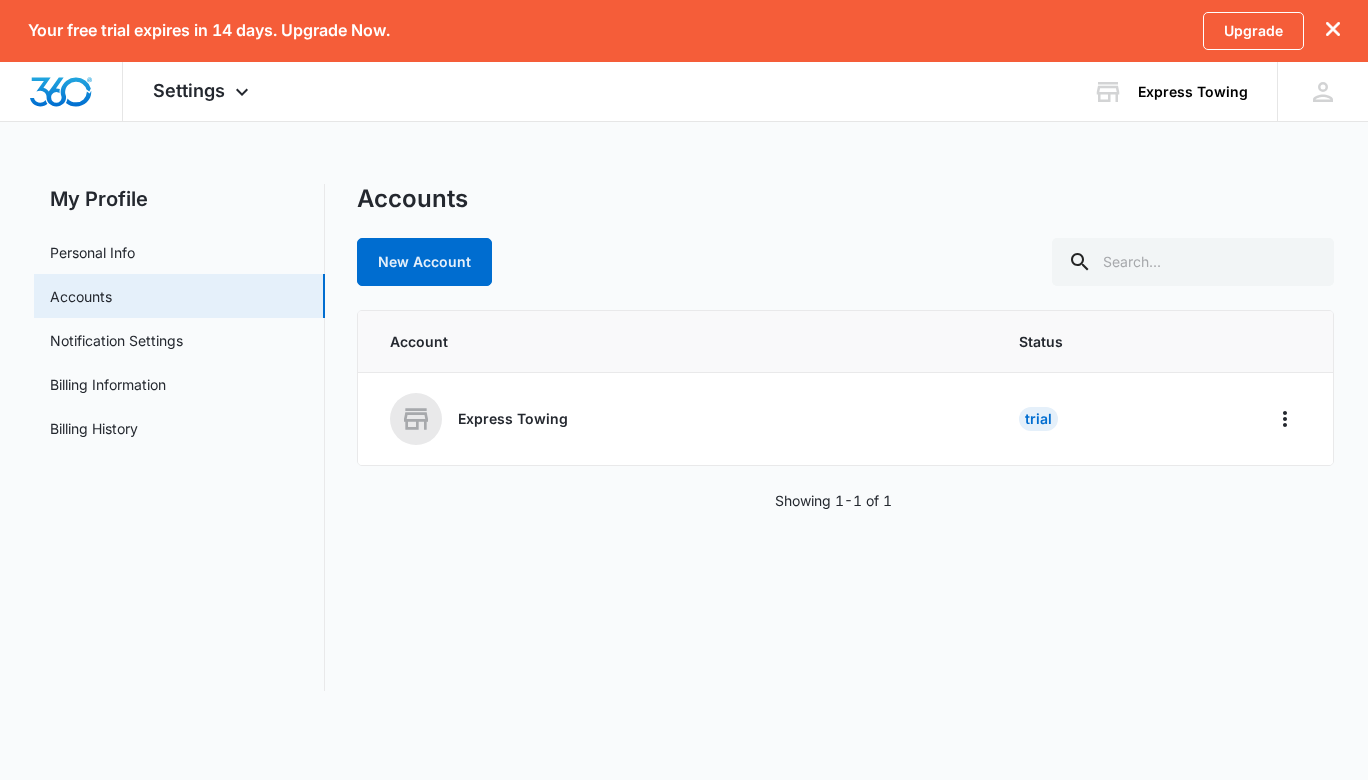 click on "Accounts" at bounding box center [845, 199] 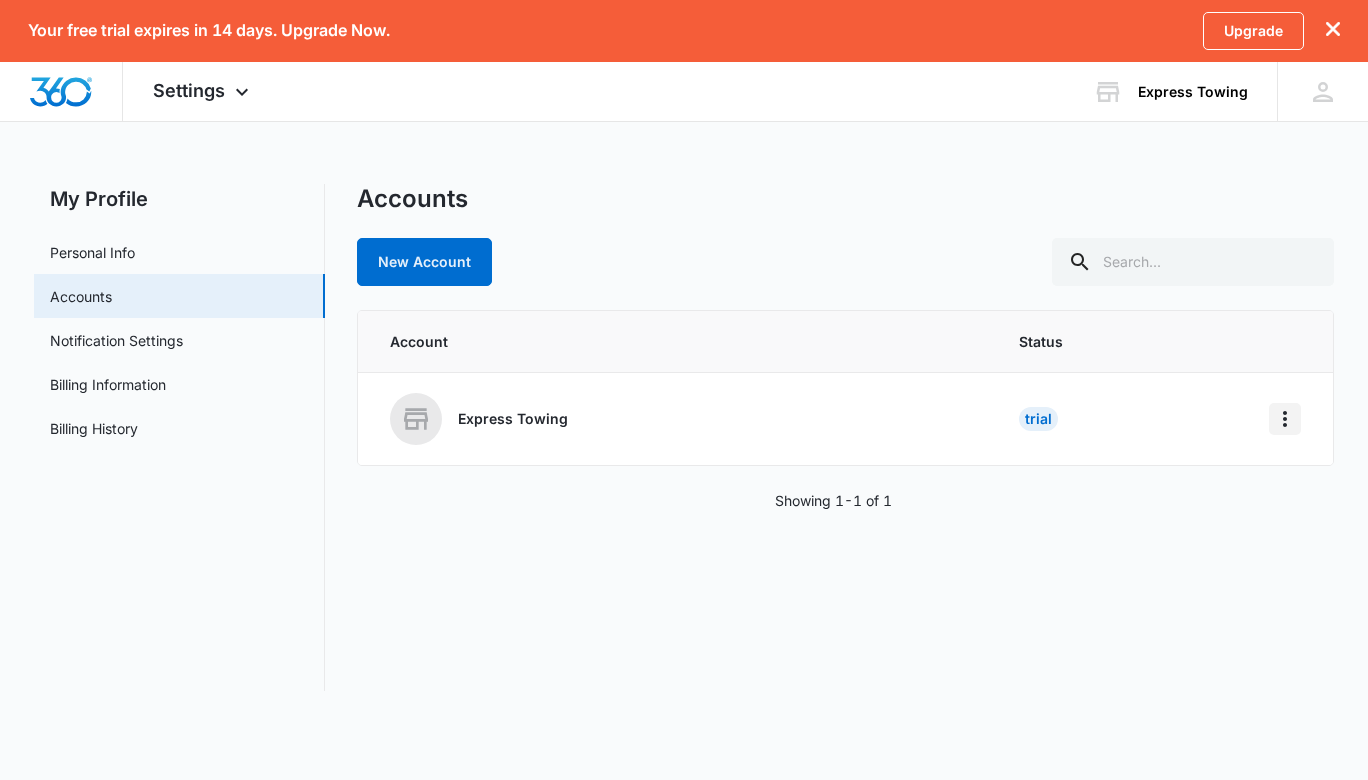 click 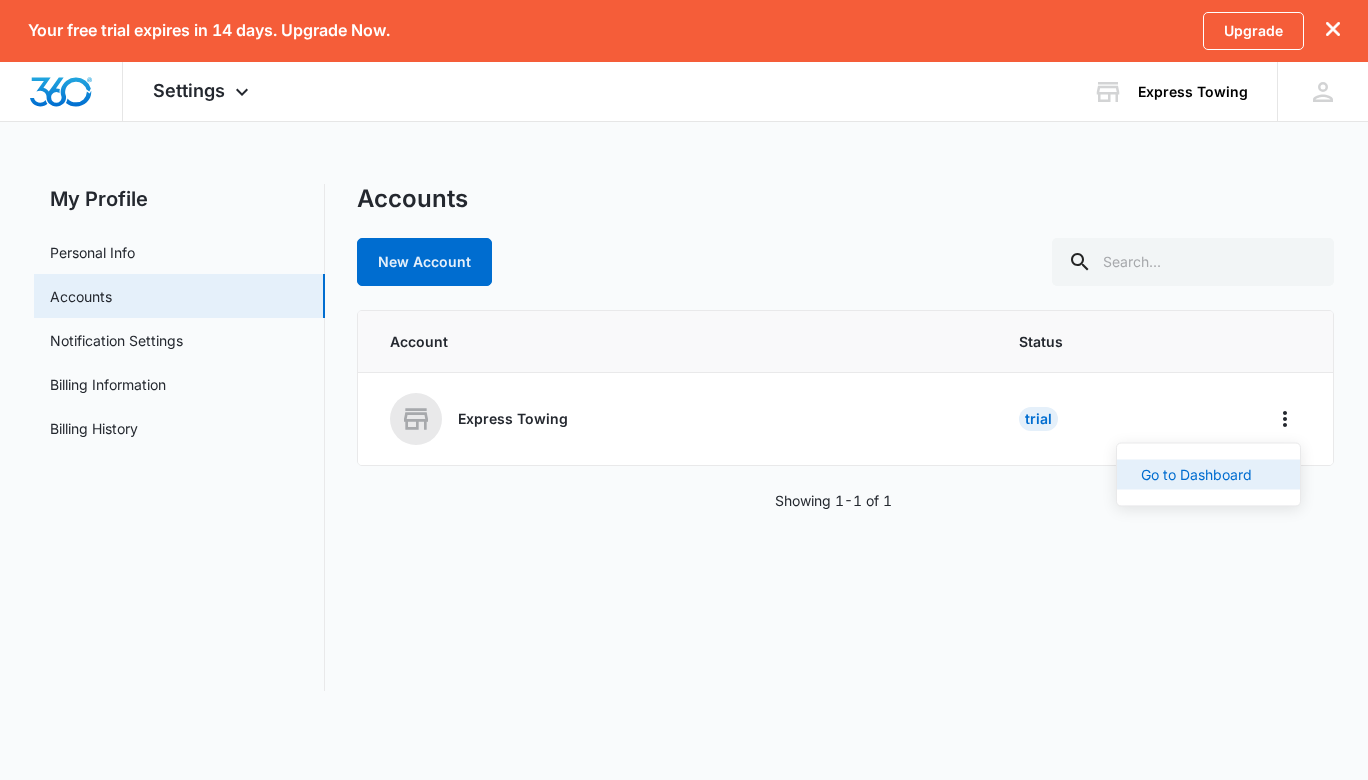 click on "Go to Dashboard" at bounding box center (1196, 475) 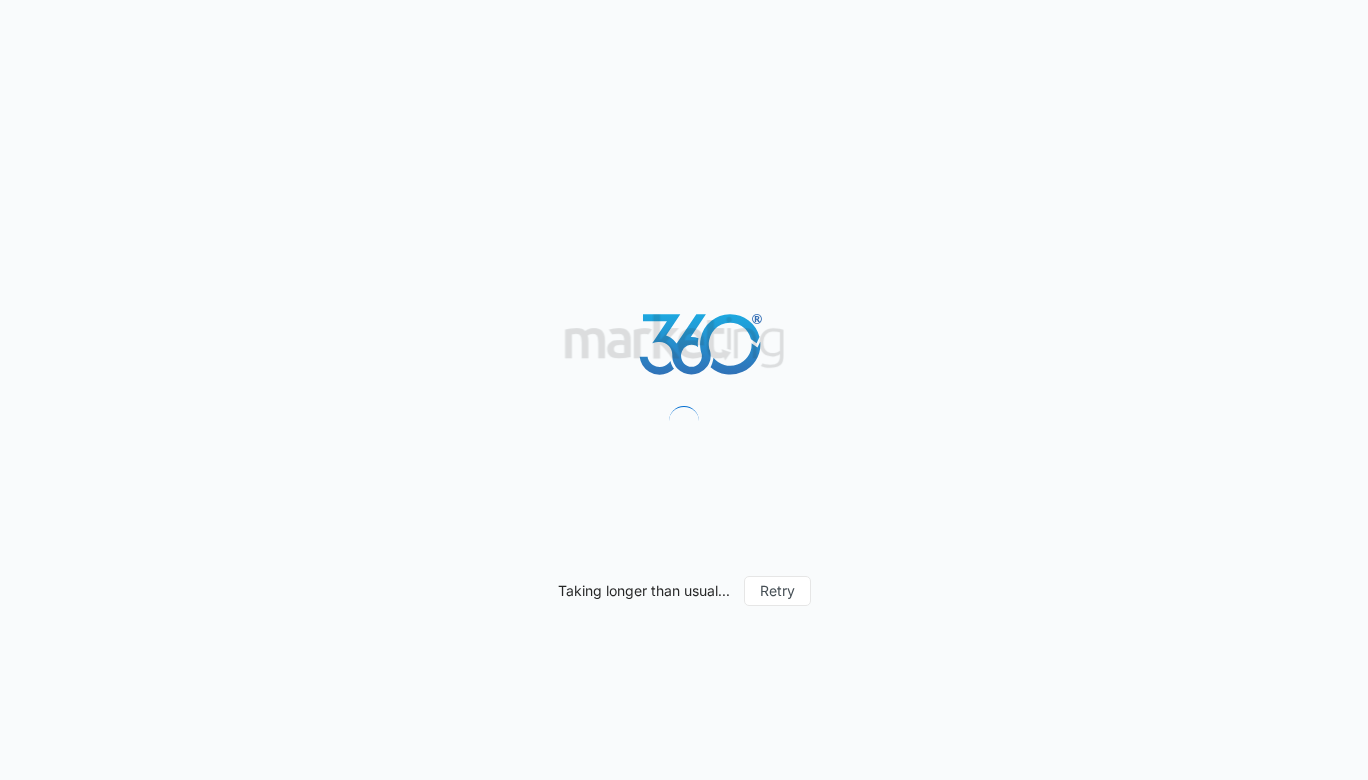 scroll, scrollTop: 0, scrollLeft: 0, axis: both 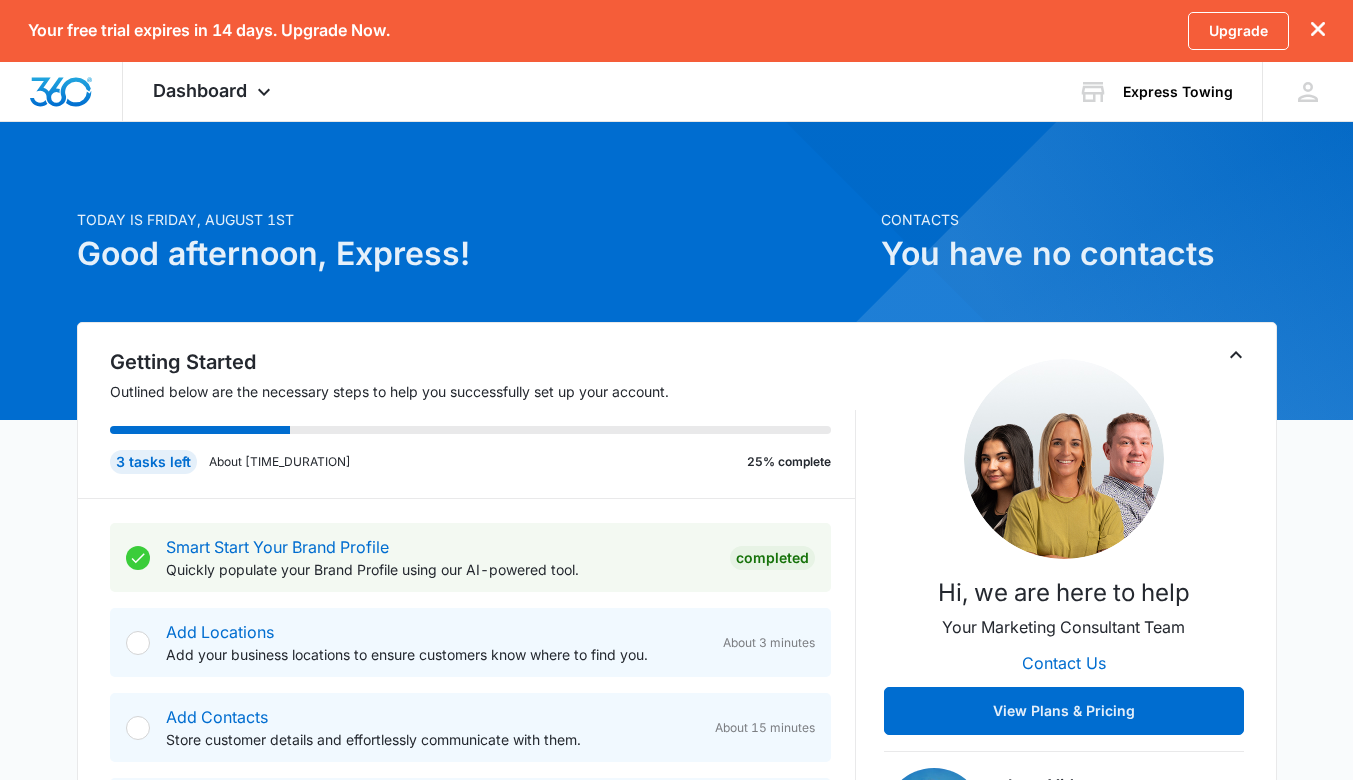 drag, startPoint x: 195, startPoint y: 245, endPoint x: 220, endPoint y: 149, distance: 99.20181 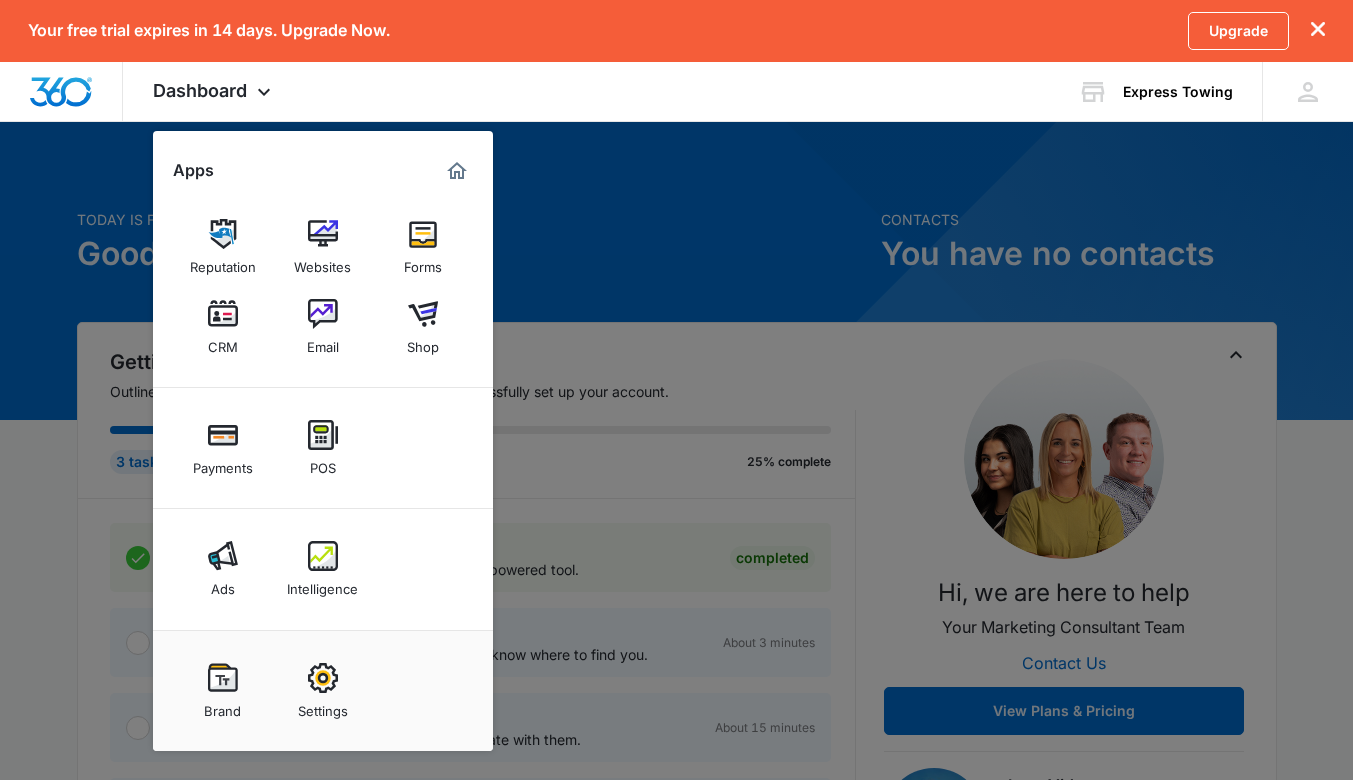 click at bounding box center [323, 678] 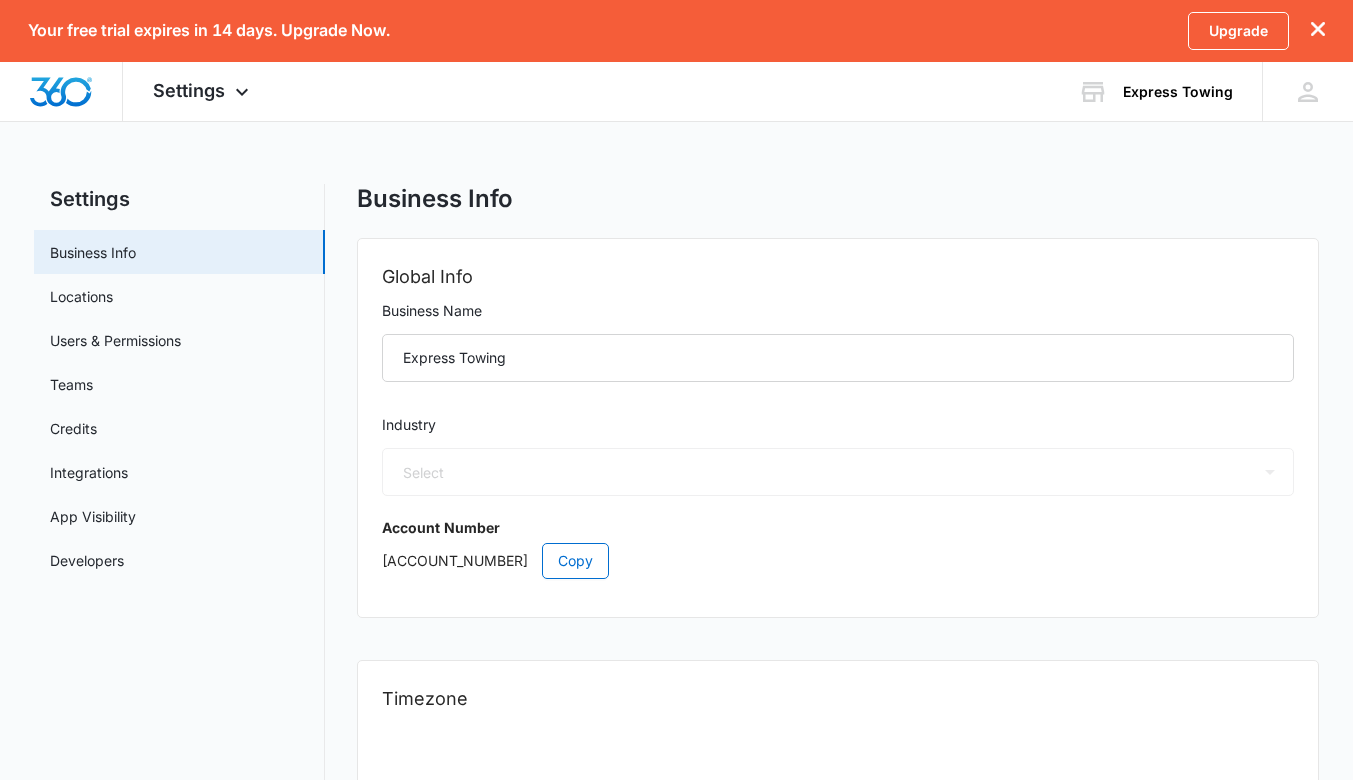 select on "US" 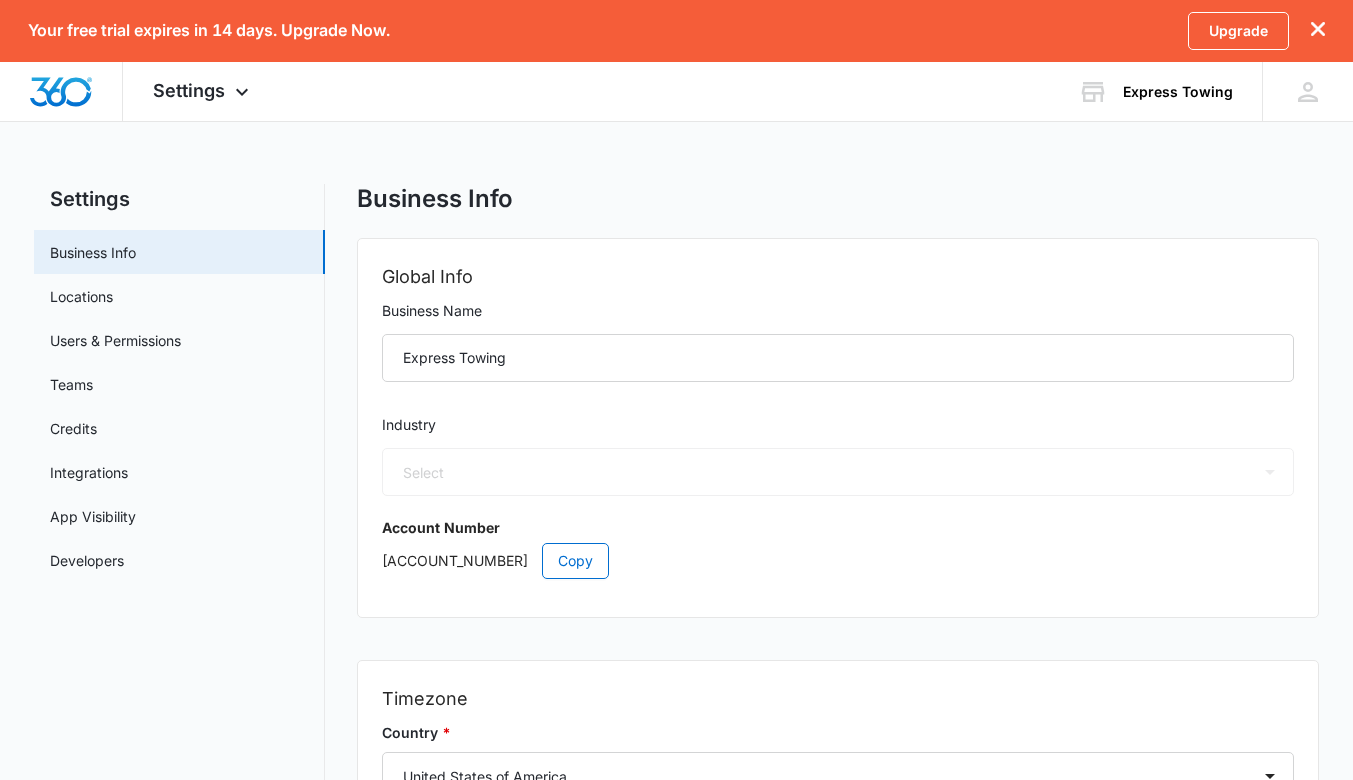 select on "52" 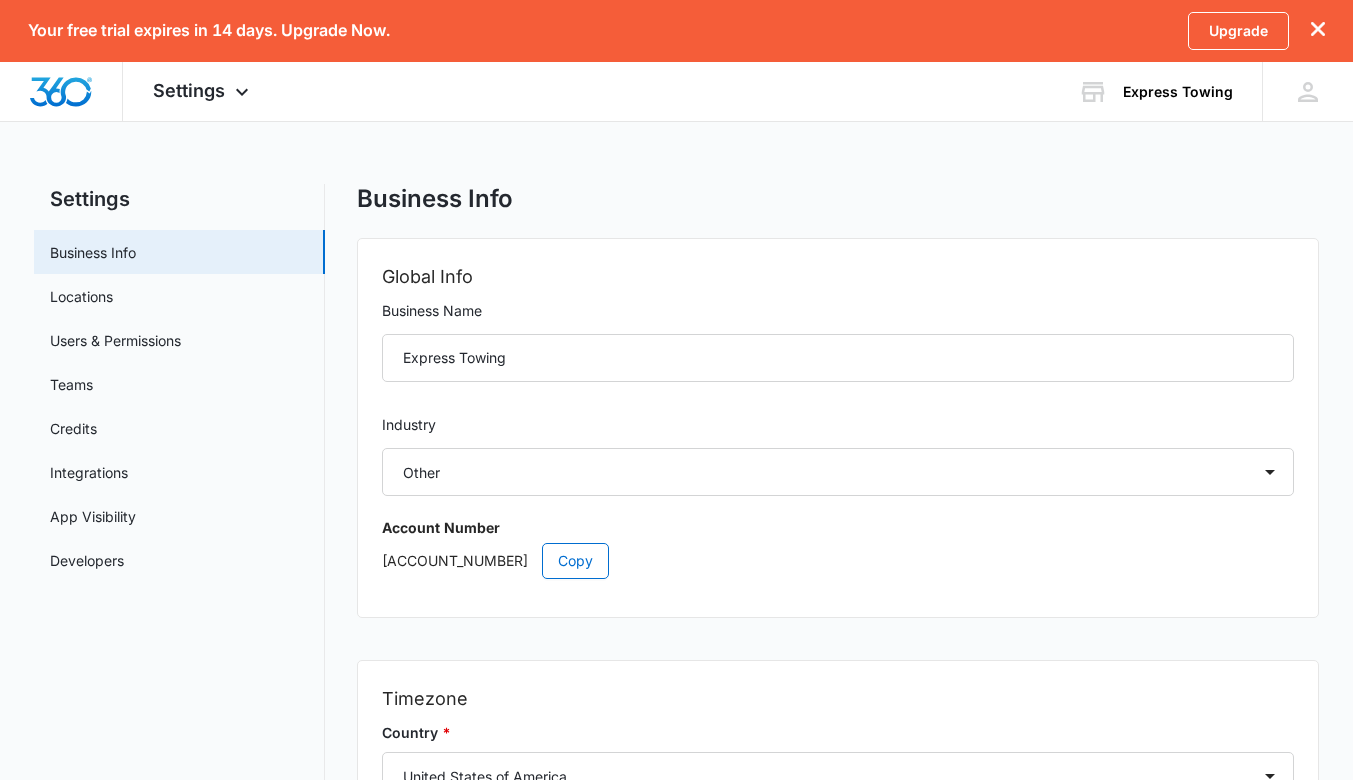 click on "Global Info Business Name Express Towing Industry   Select Accounting / CPA Assisted Living Attorney / Law Firm Auto Repair Carpet Cleaning Child Care Child Care With Education Chiropractor Consultant Contractor Creative Dance Studio Dentist eCommerce Store Electrician Event Planner Financial Fitness / Trainer / Gym Flooring Contractor / Store Franchise Garage Door Contractor Higher Education House Cleaning HVAC Contractor Insurance Landscaping Lawn Care Marketing Agency Med Spa Medical Moving Company Optometrist / Eye Doctor Other Painting Contractor Personal Brand Pest Control Plumbing Contractor Preschools Real Estate Restaurant / Bar Retail Store Roofing Salon / Barber Shop Self Storage Center Spa Therapist Tree Service Venue / Events Veterinarian   Account Number A1AN381954688d1fc650a67 Copy" at bounding box center [838, 428] 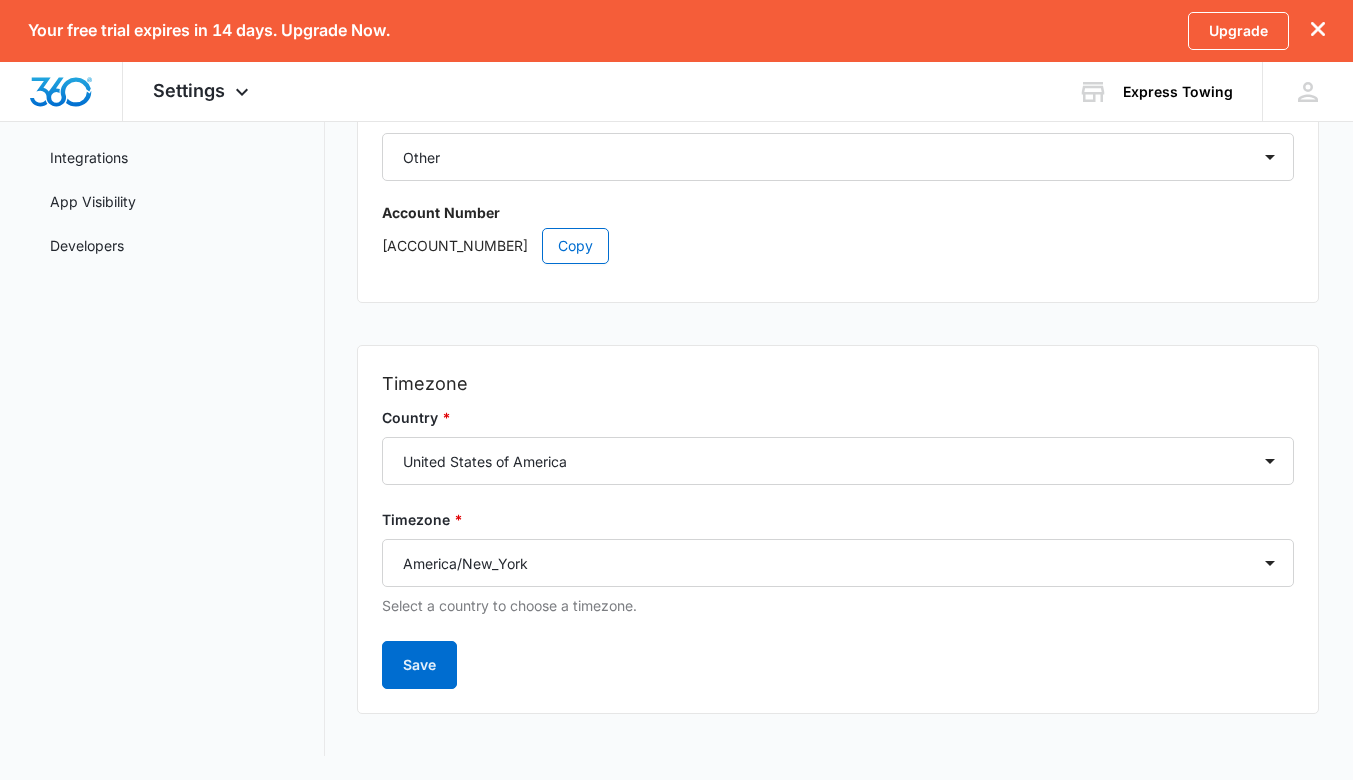 scroll, scrollTop: 0, scrollLeft: 0, axis: both 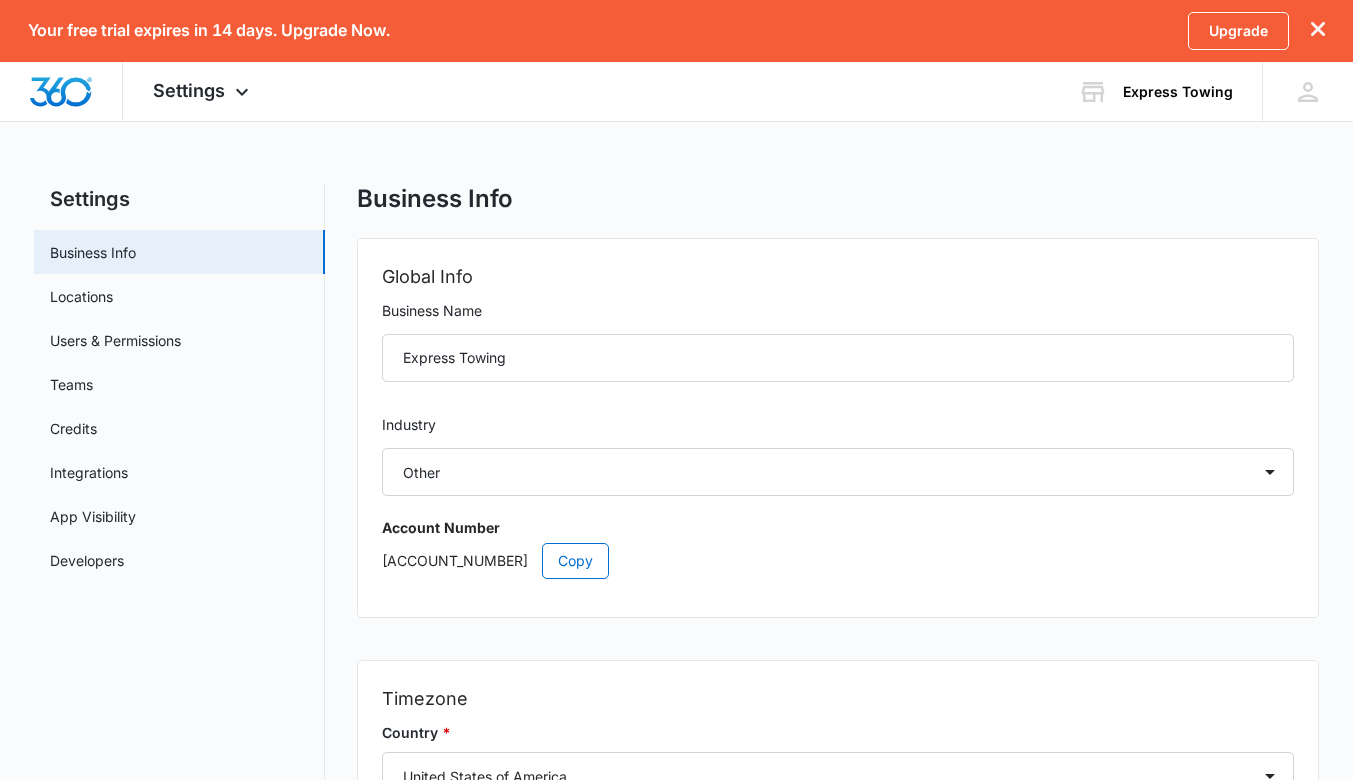click on "Locations" at bounding box center (81, 296) 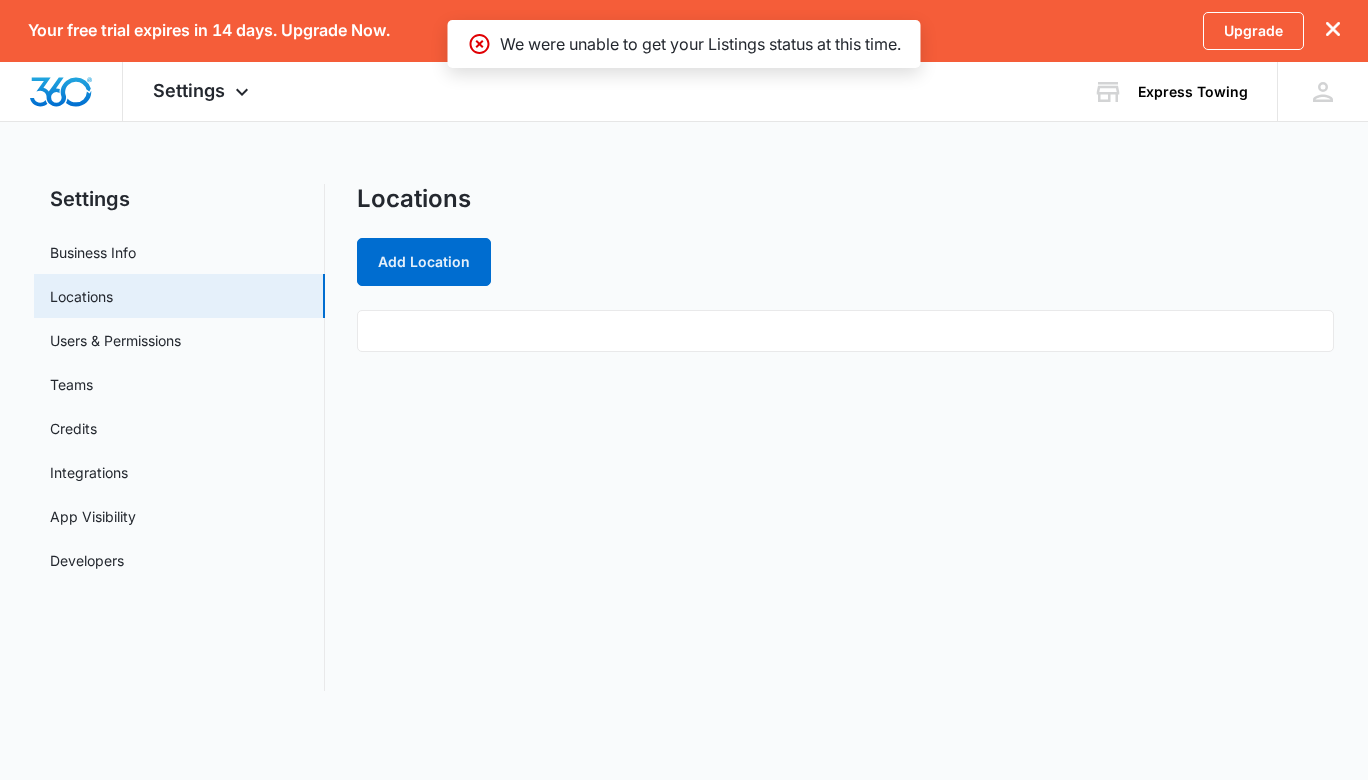 click on "Users & Permissions" at bounding box center [115, 340] 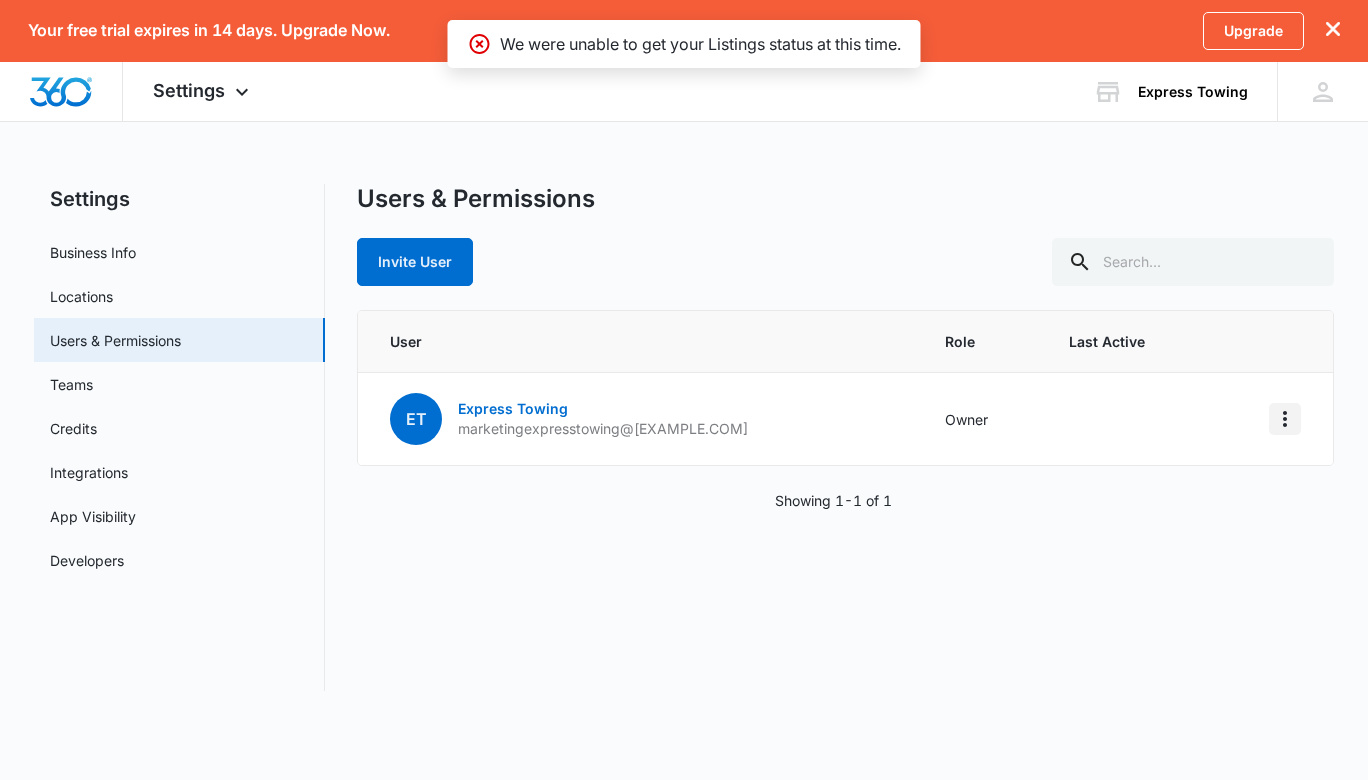click 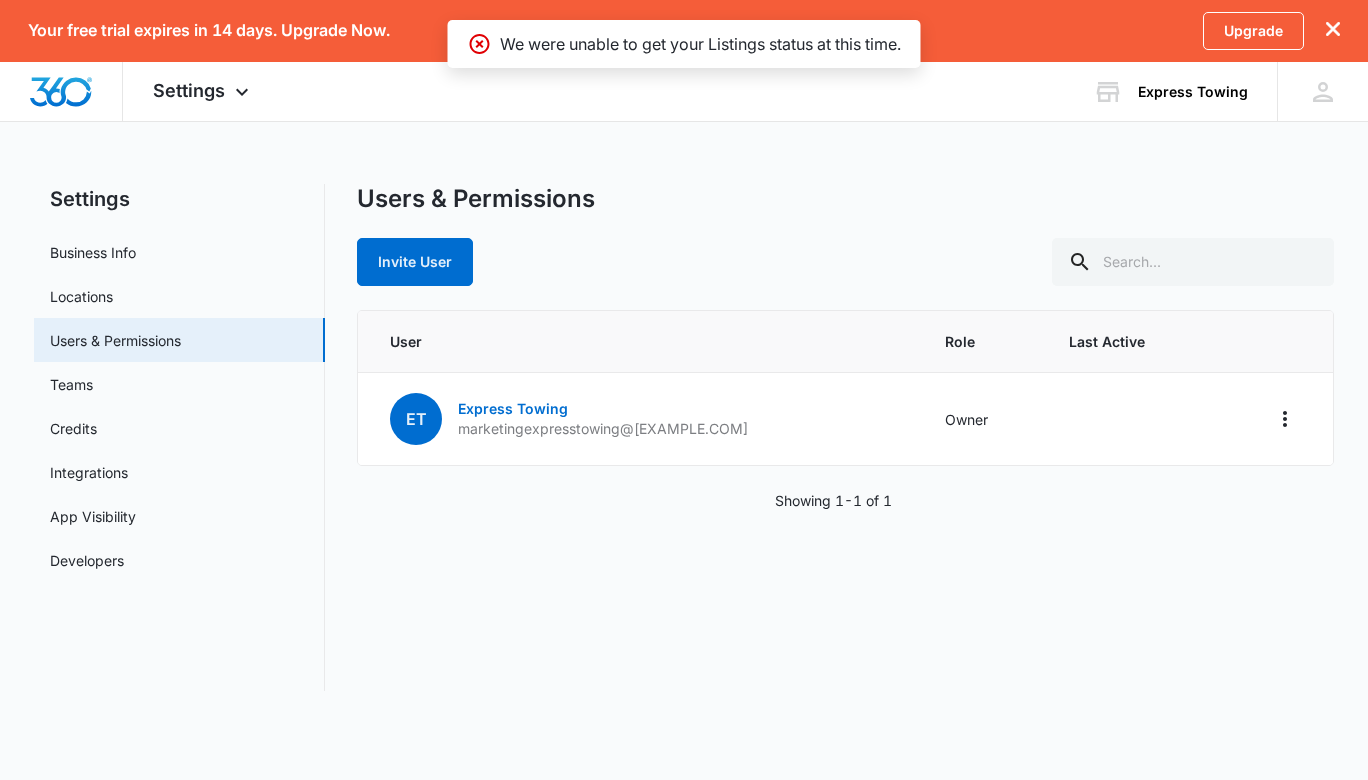 click on "Users & Permissions Invite User" at bounding box center (845, 235) 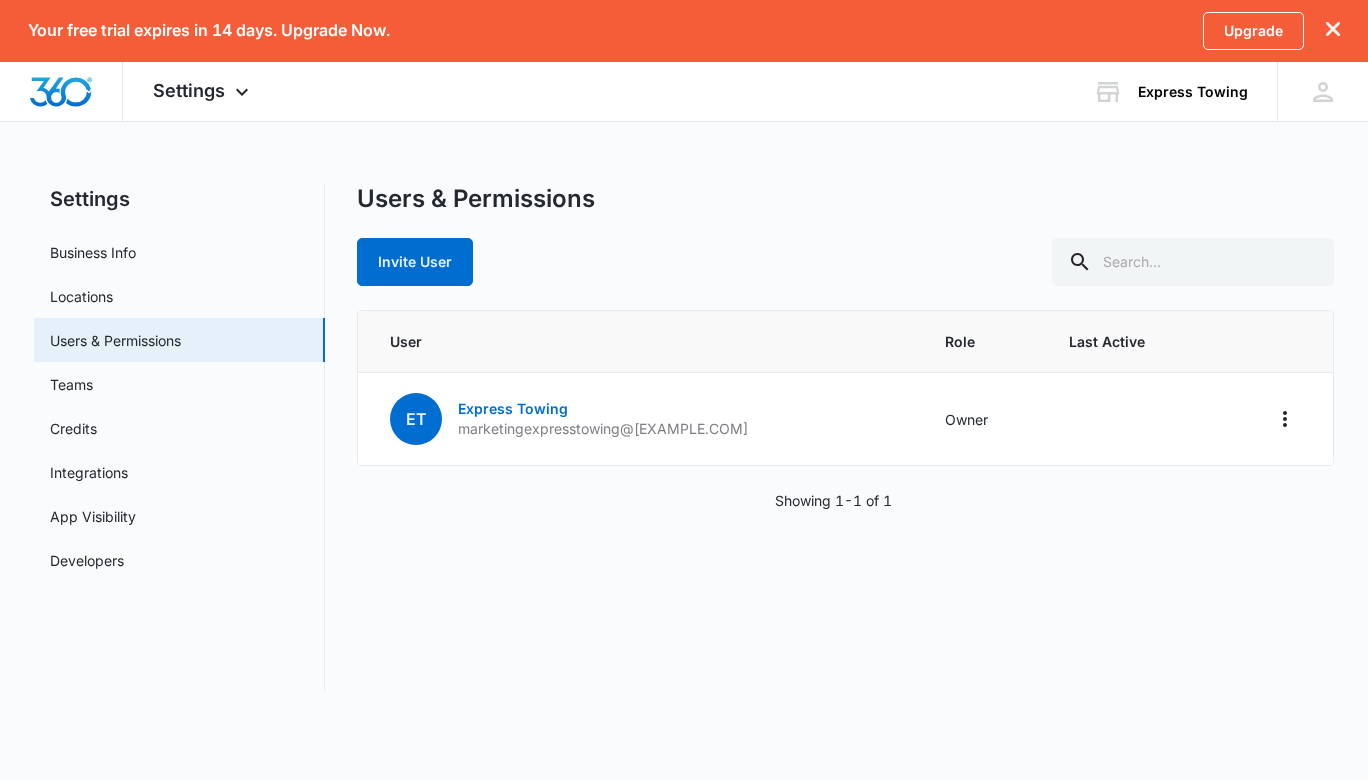 click 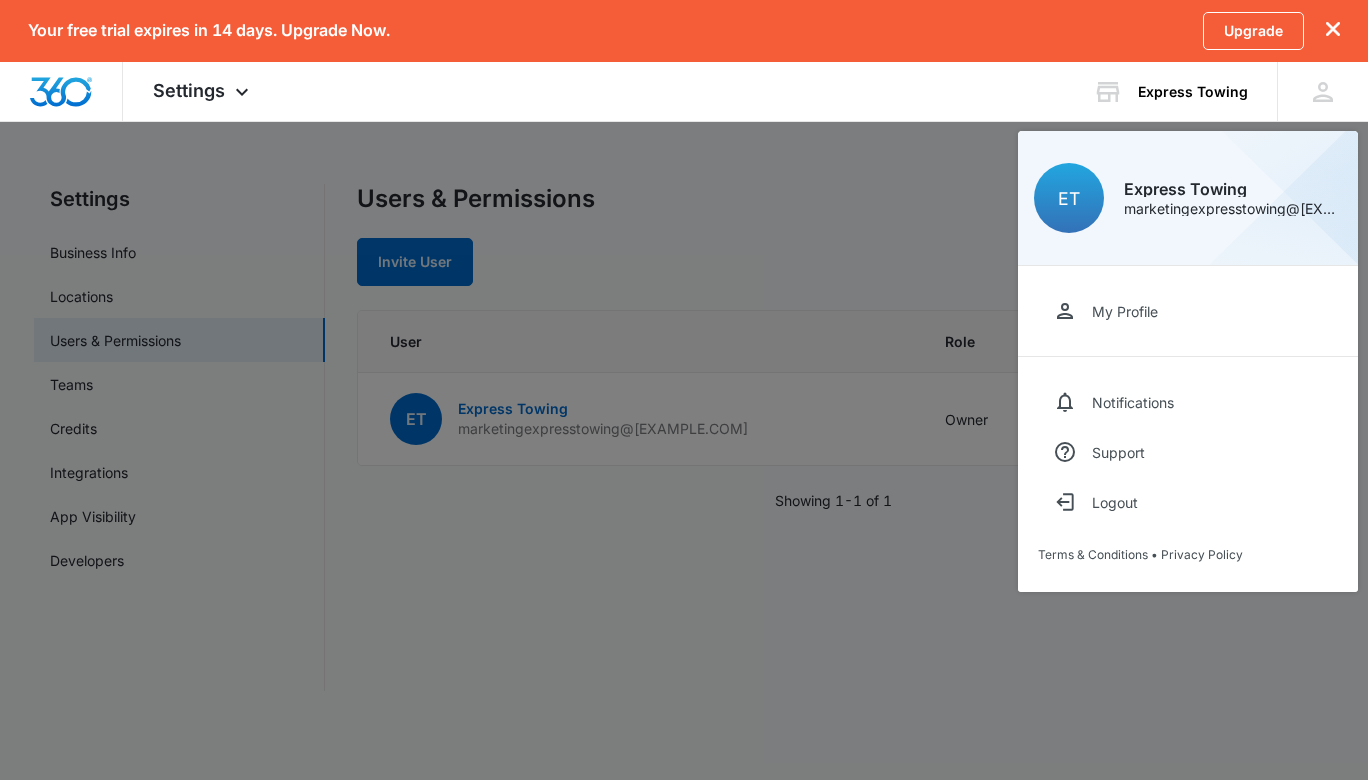 click on "My Profile" at bounding box center (1188, 311) 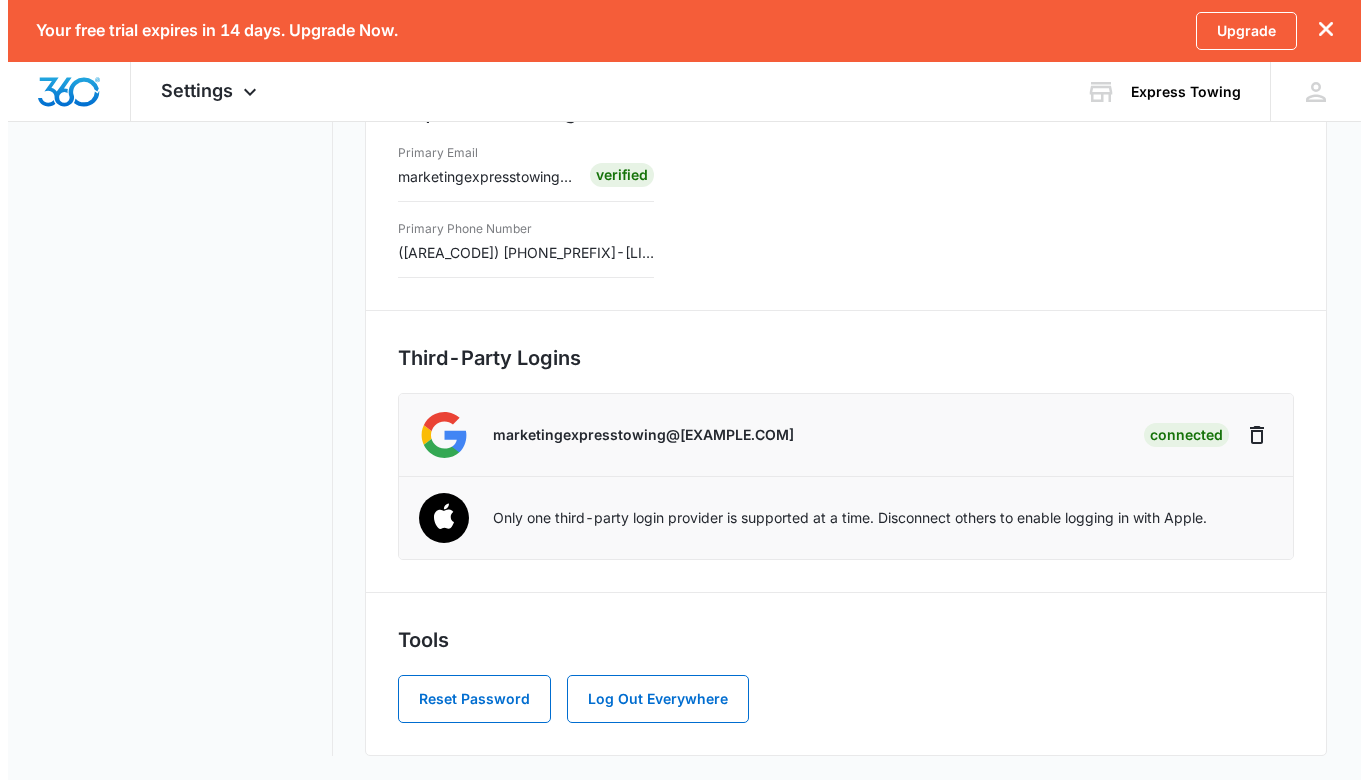 scroll, scrollTop: 0, scrollLeft: 0, axis: both 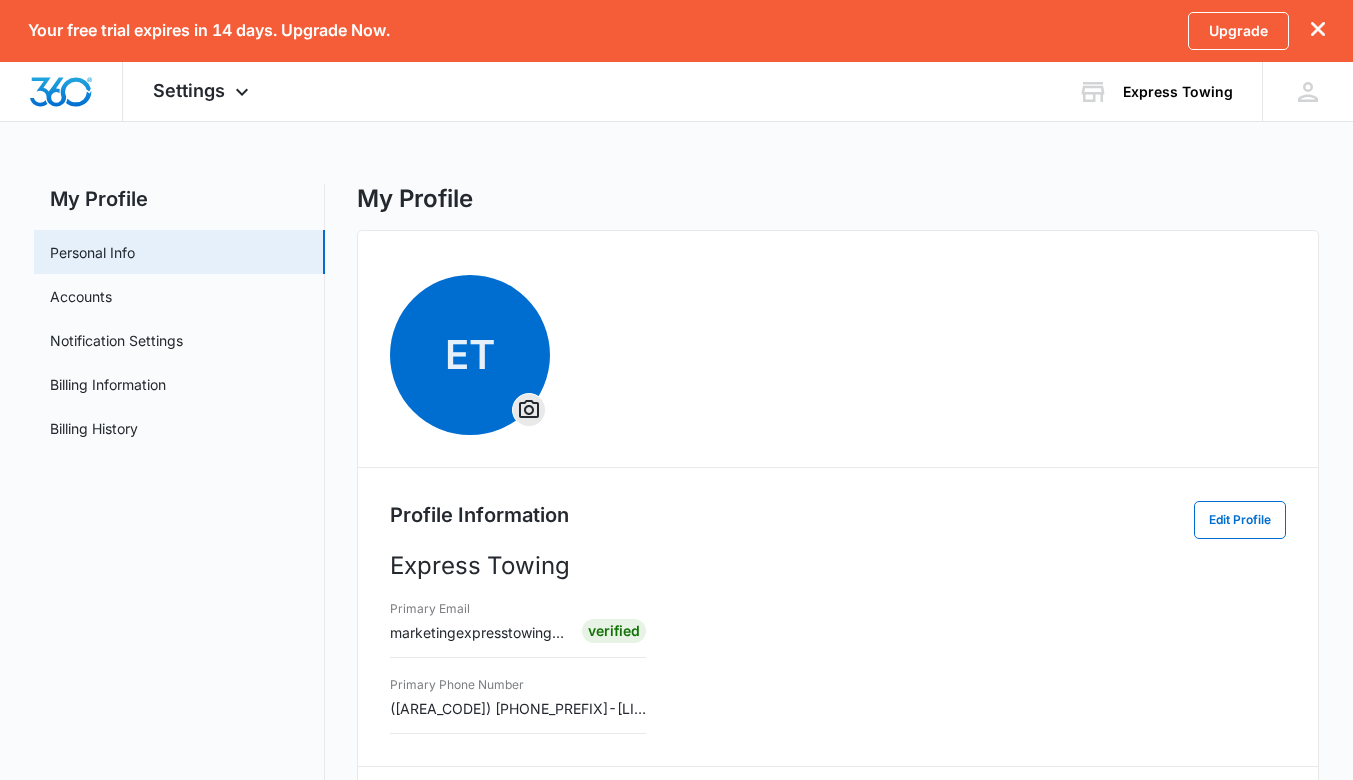 click on "Accounts" at bounding box center (81, 296) 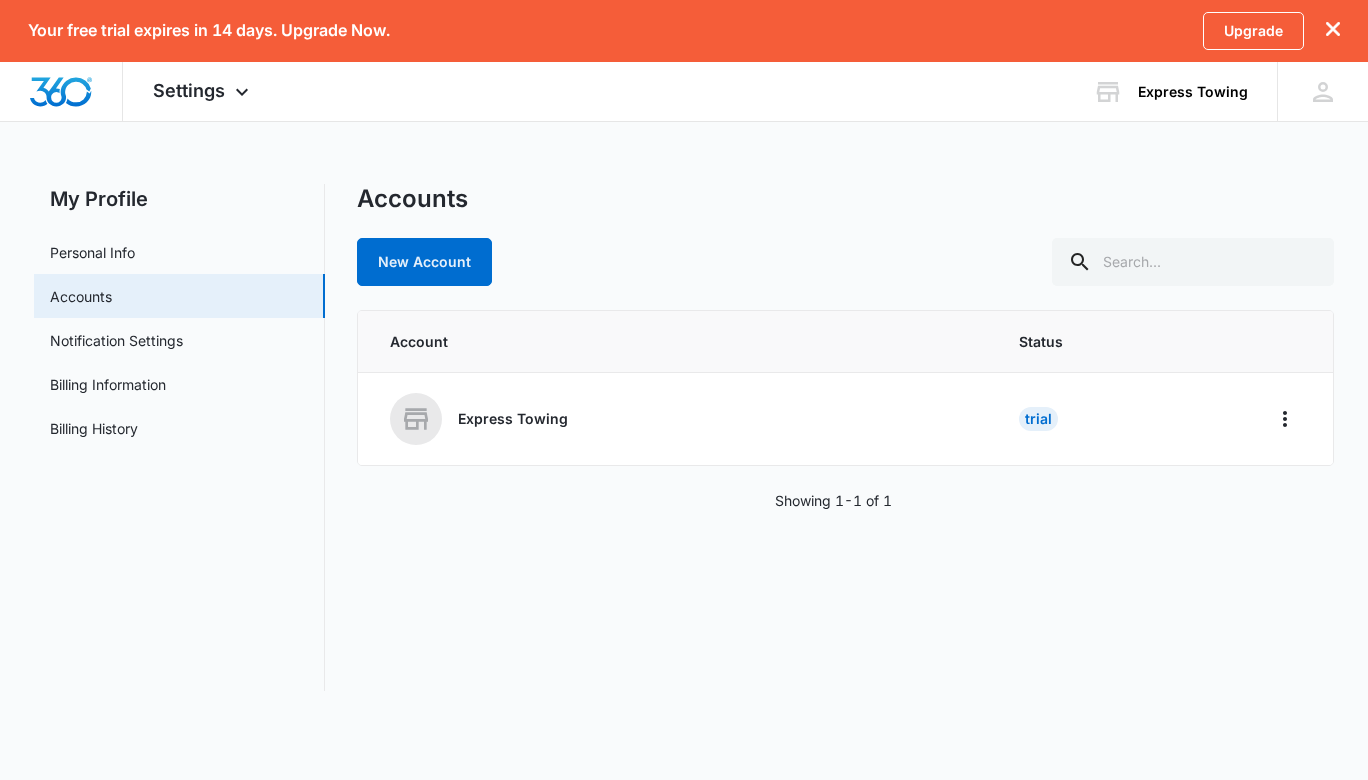 click on "Express Towing" at bounding box center (513, 419) 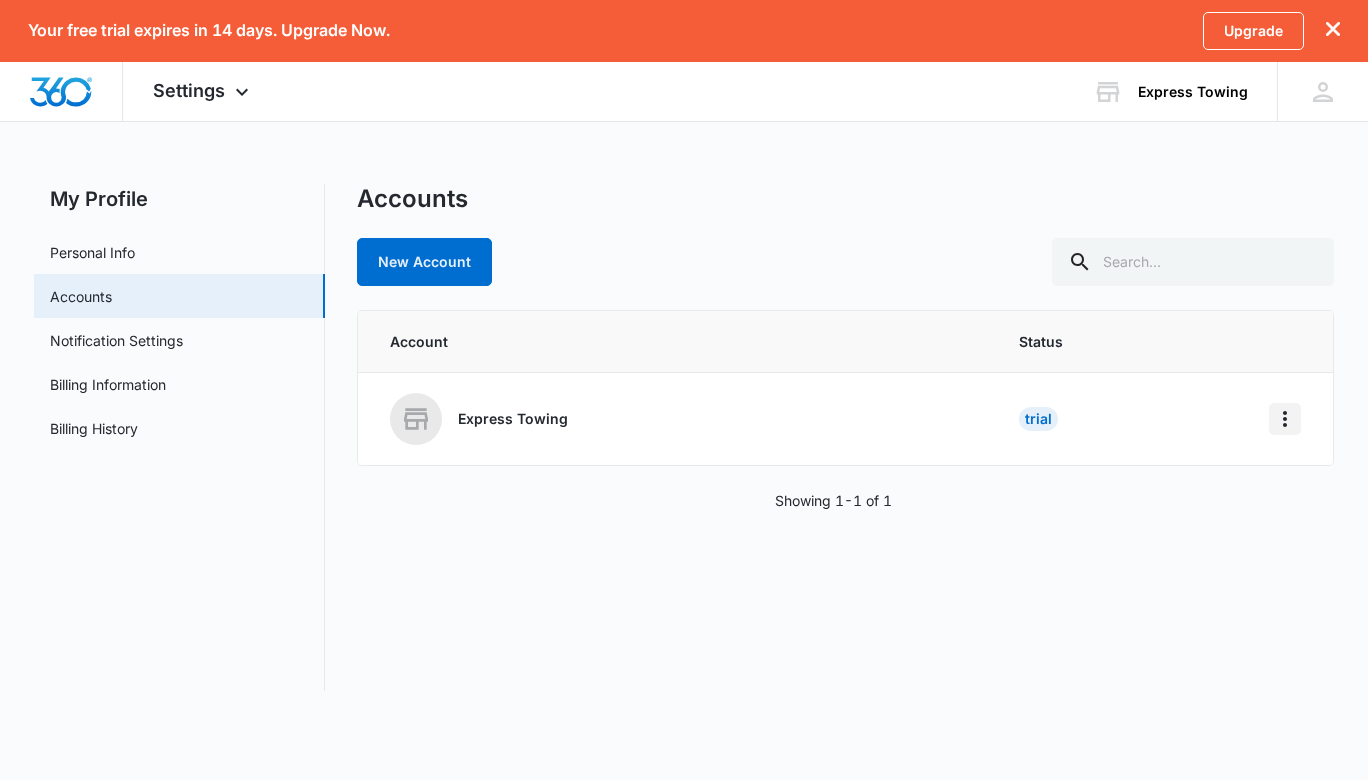 click 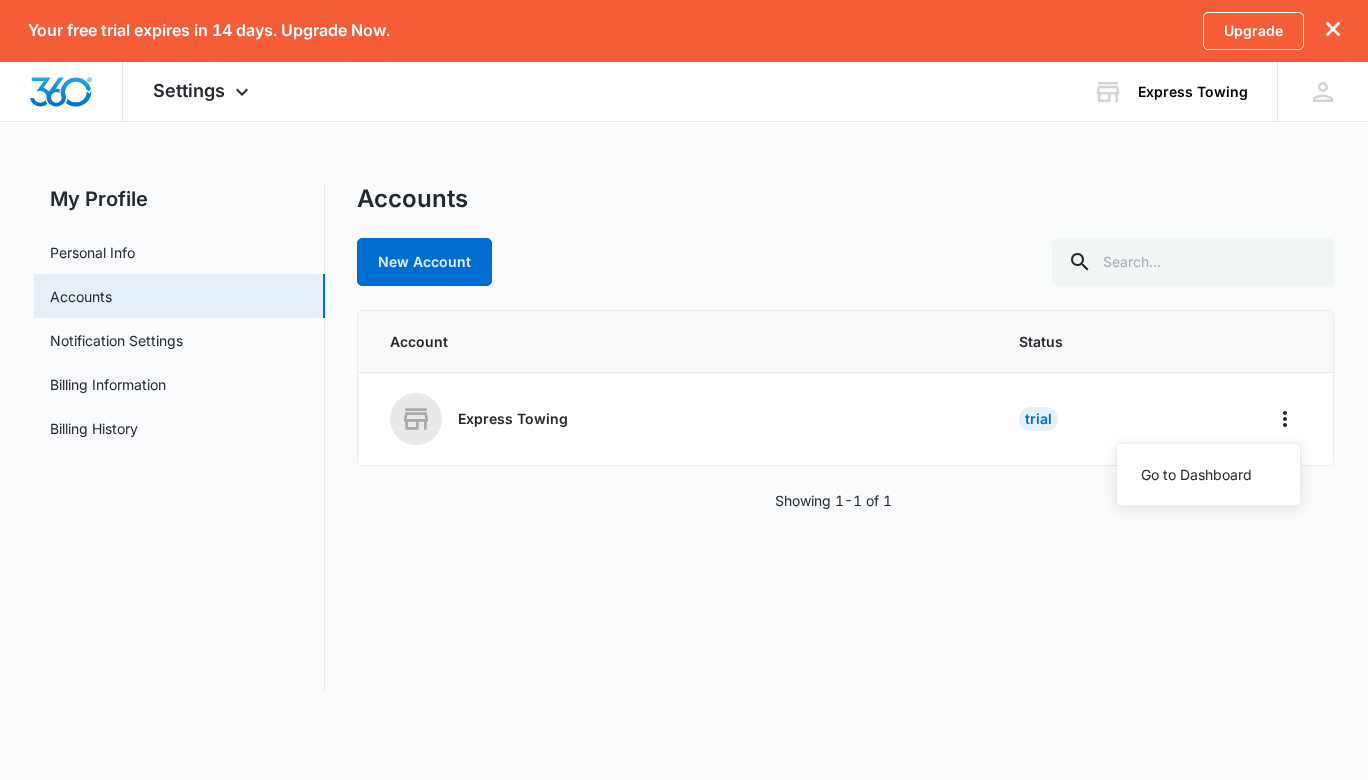 drag, startPoint x: 811, startPoint y: 520, endPoint x: 57, endPoint y: 392, distance: 764.78754 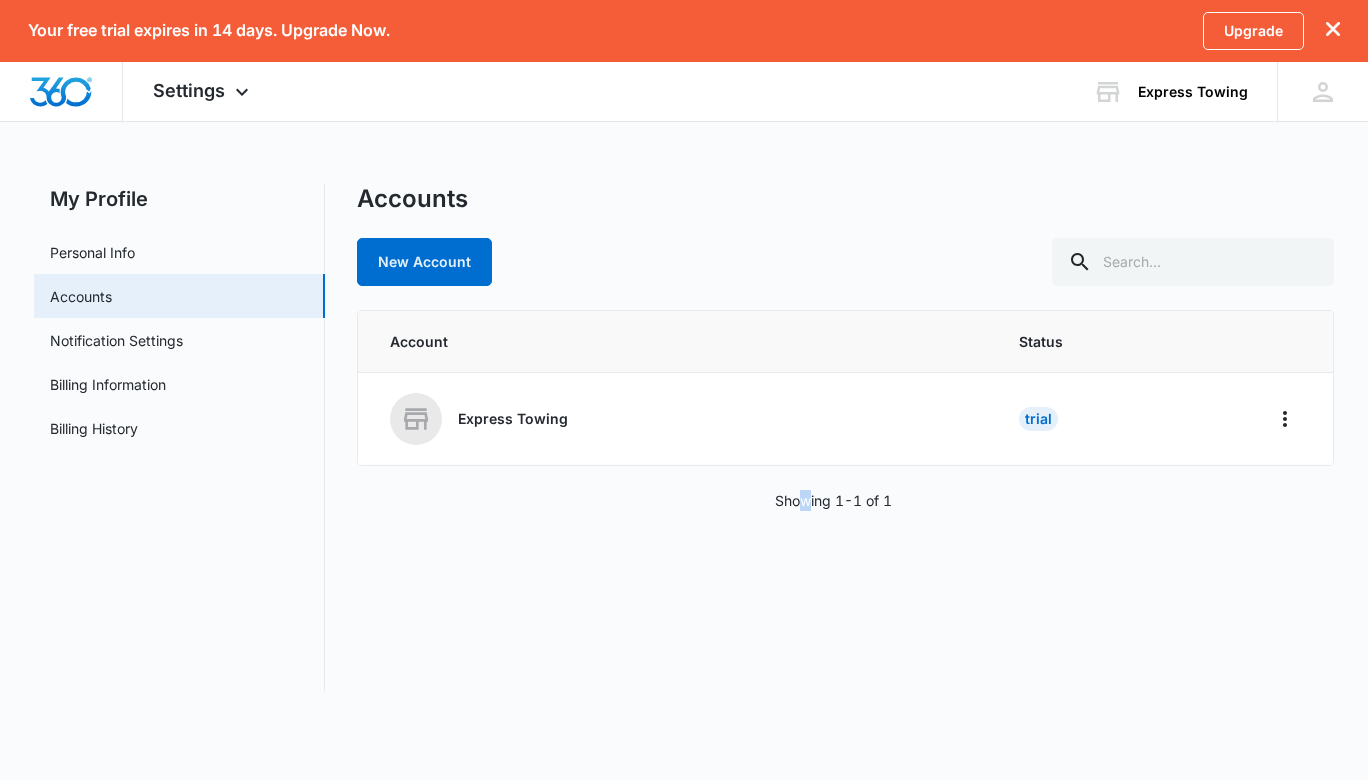 click on "Notification Settings" at bounding box center [116, 340] 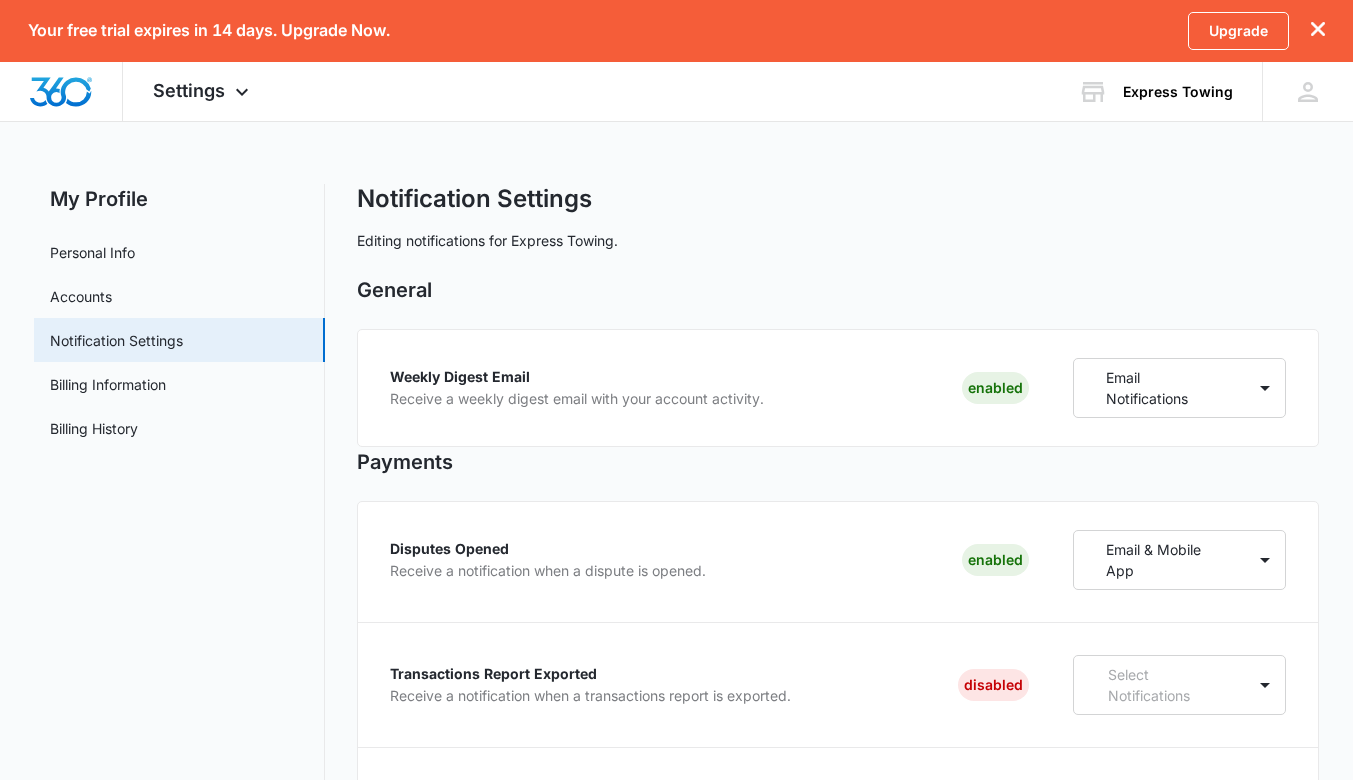 click on "Billing History" at bounding box center (94, 428) 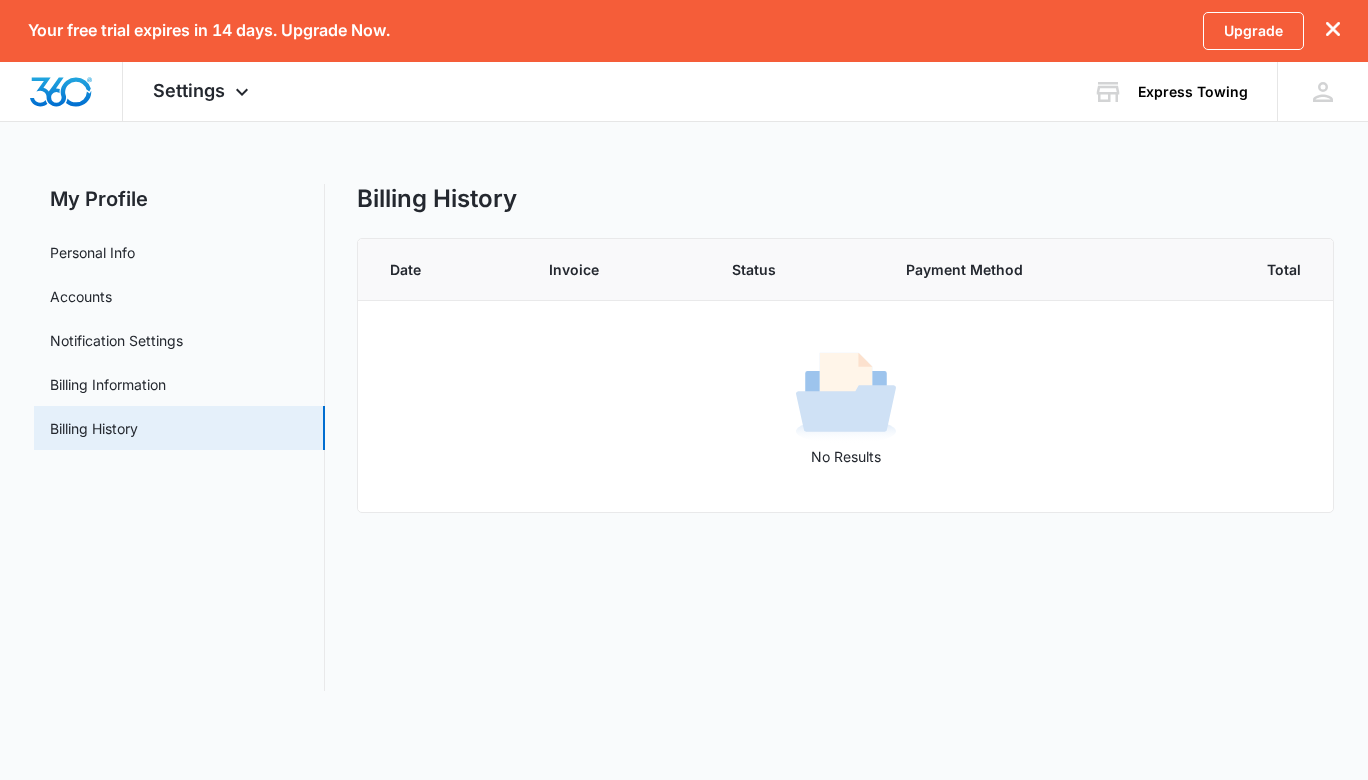 click 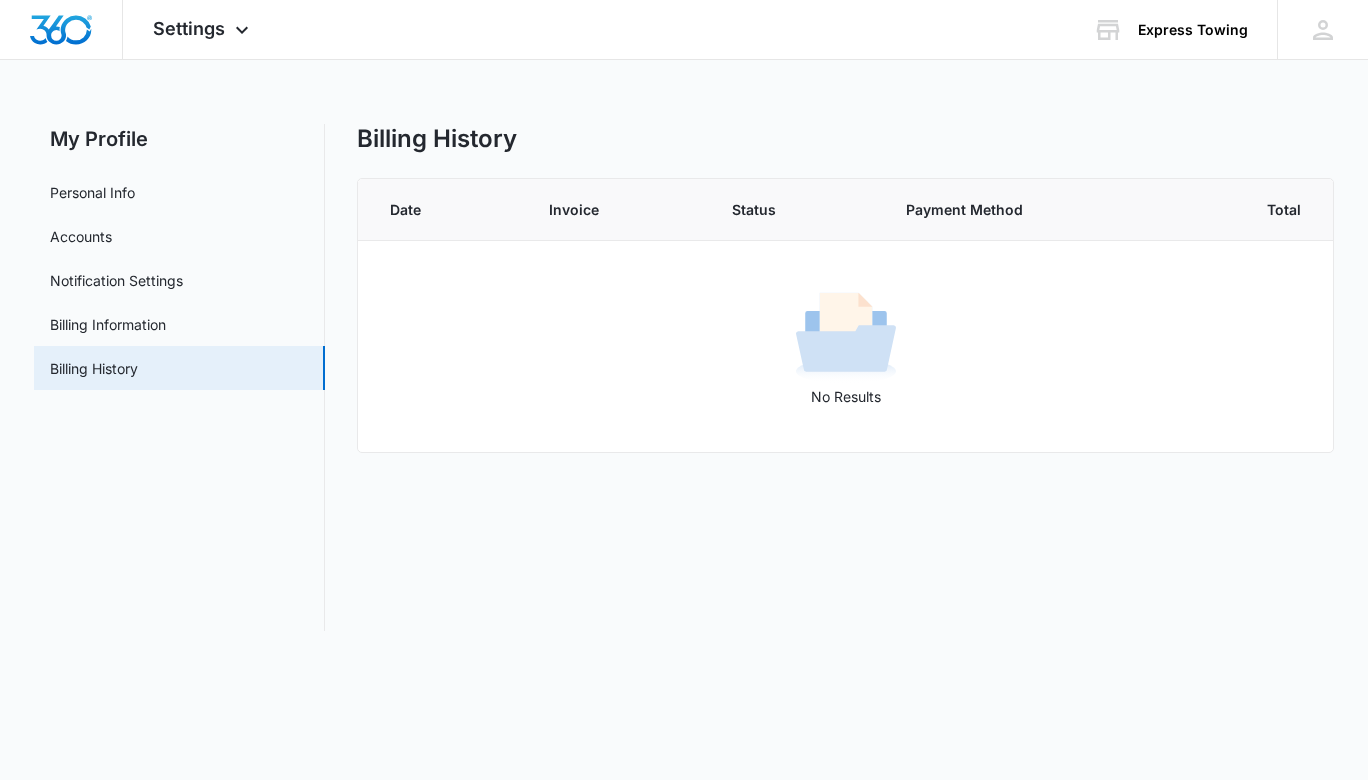 click 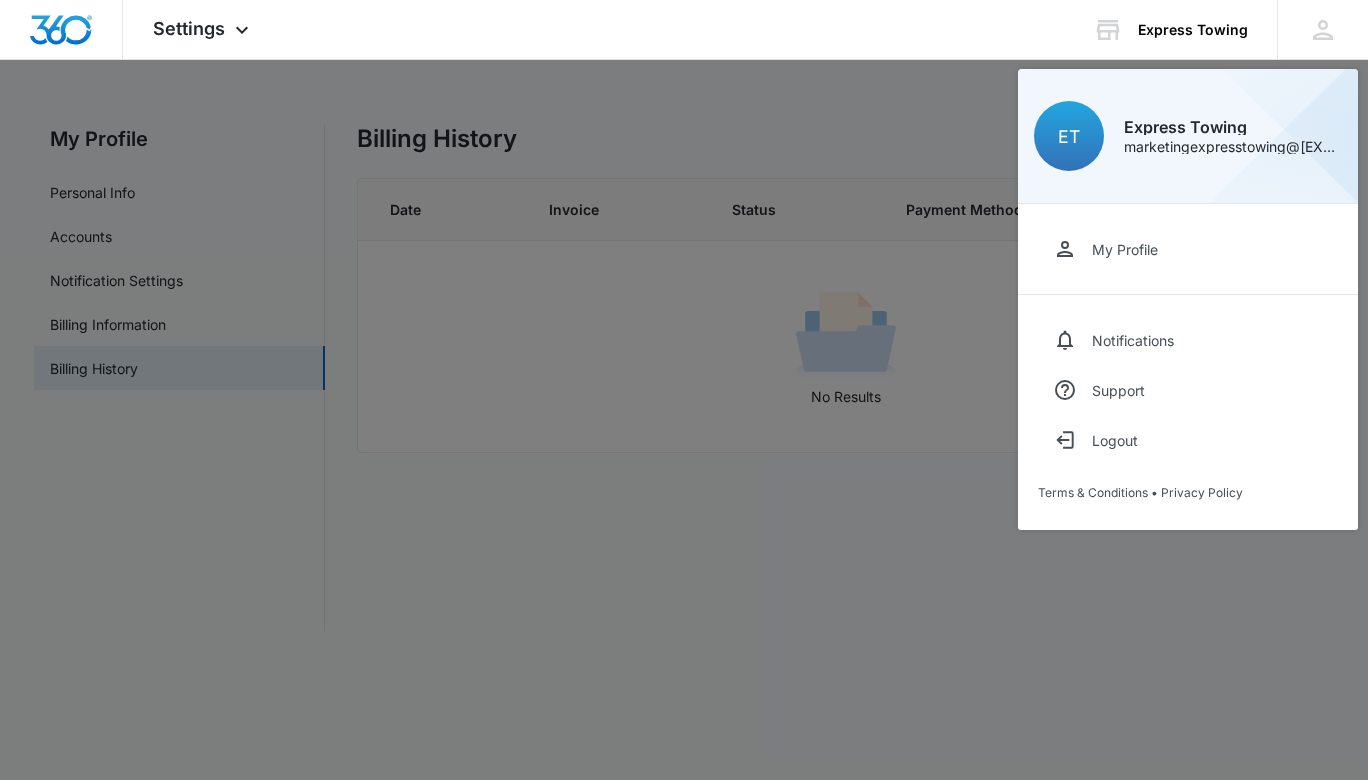 click on "Logout" at bounding box center [1115, 440] 